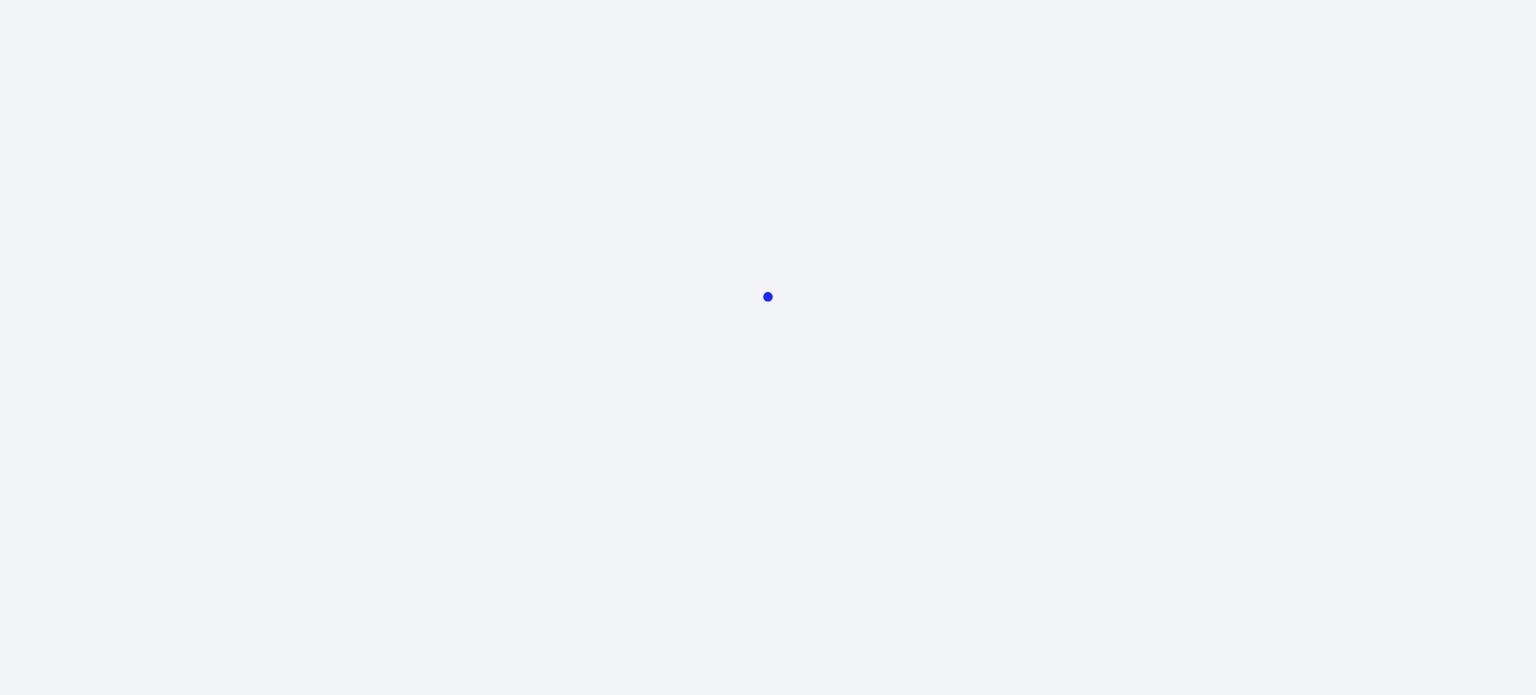 scroll, scrollTop: 0, scrollLeft: 0, axis: both 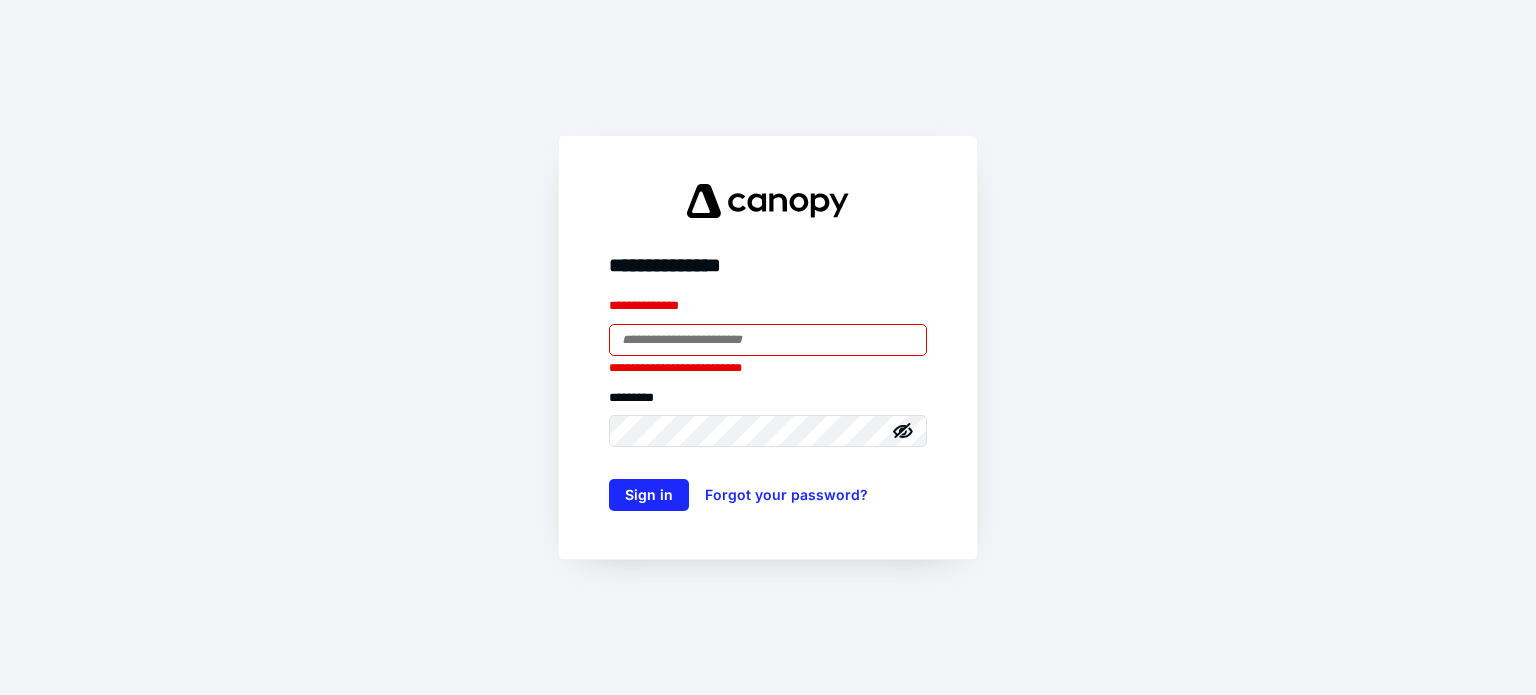type on "**********" 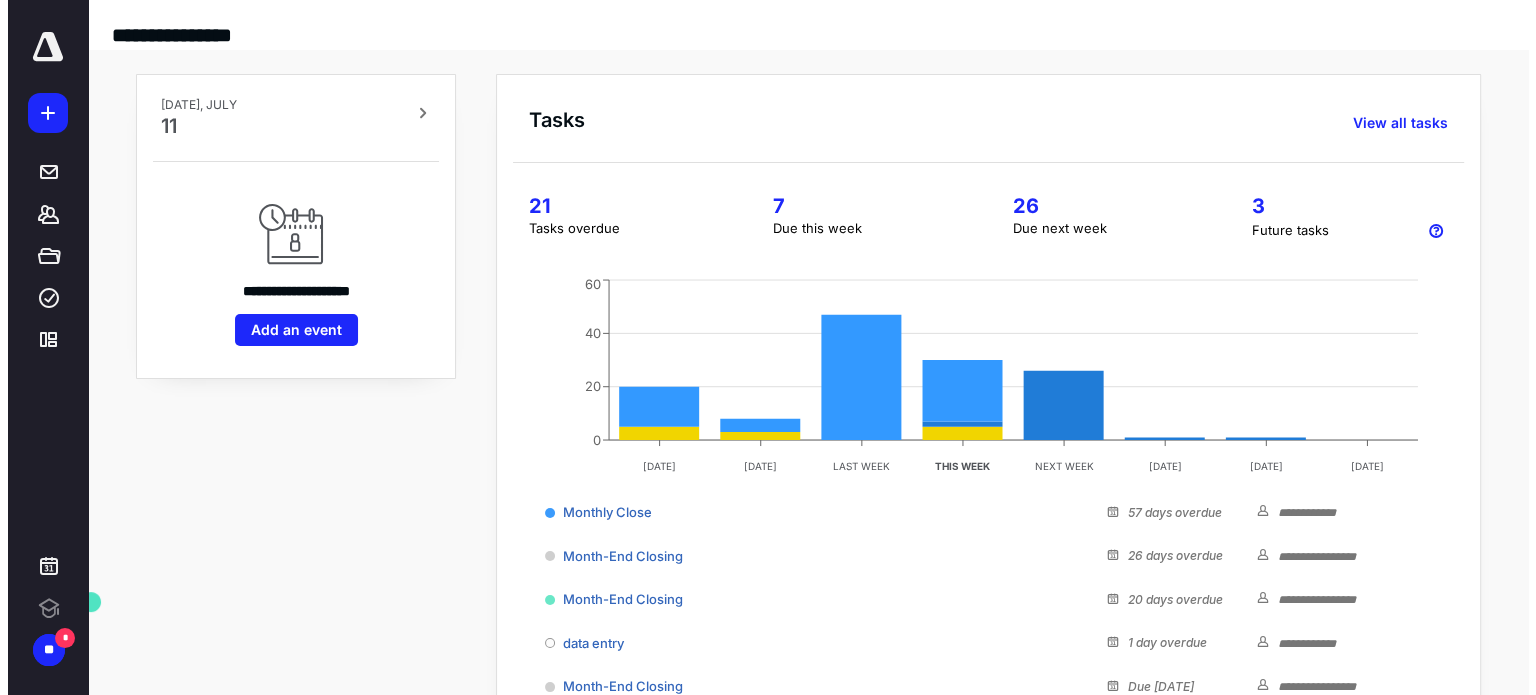scroll, scrollTop: 0, scrollLeft: 0, axis: both 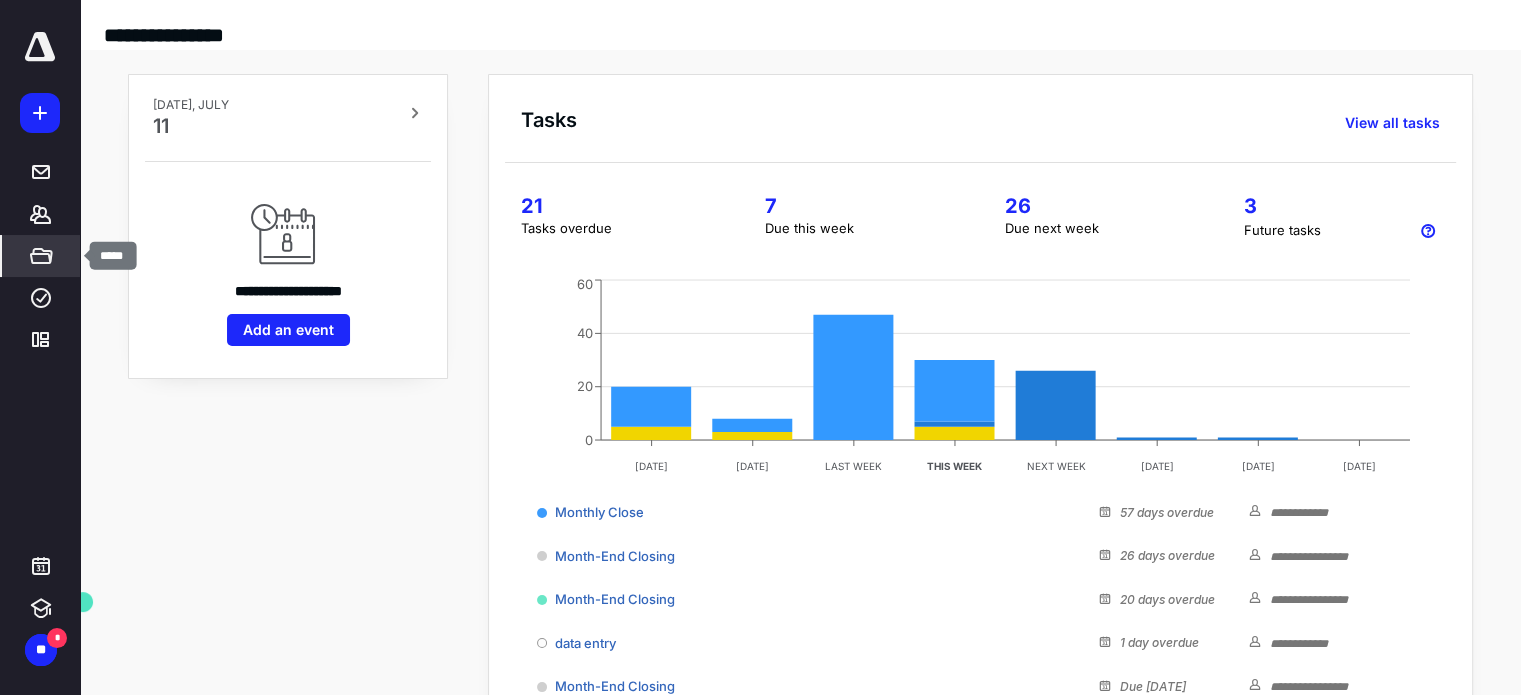 click on "*****" at bounding box center (41, 256) 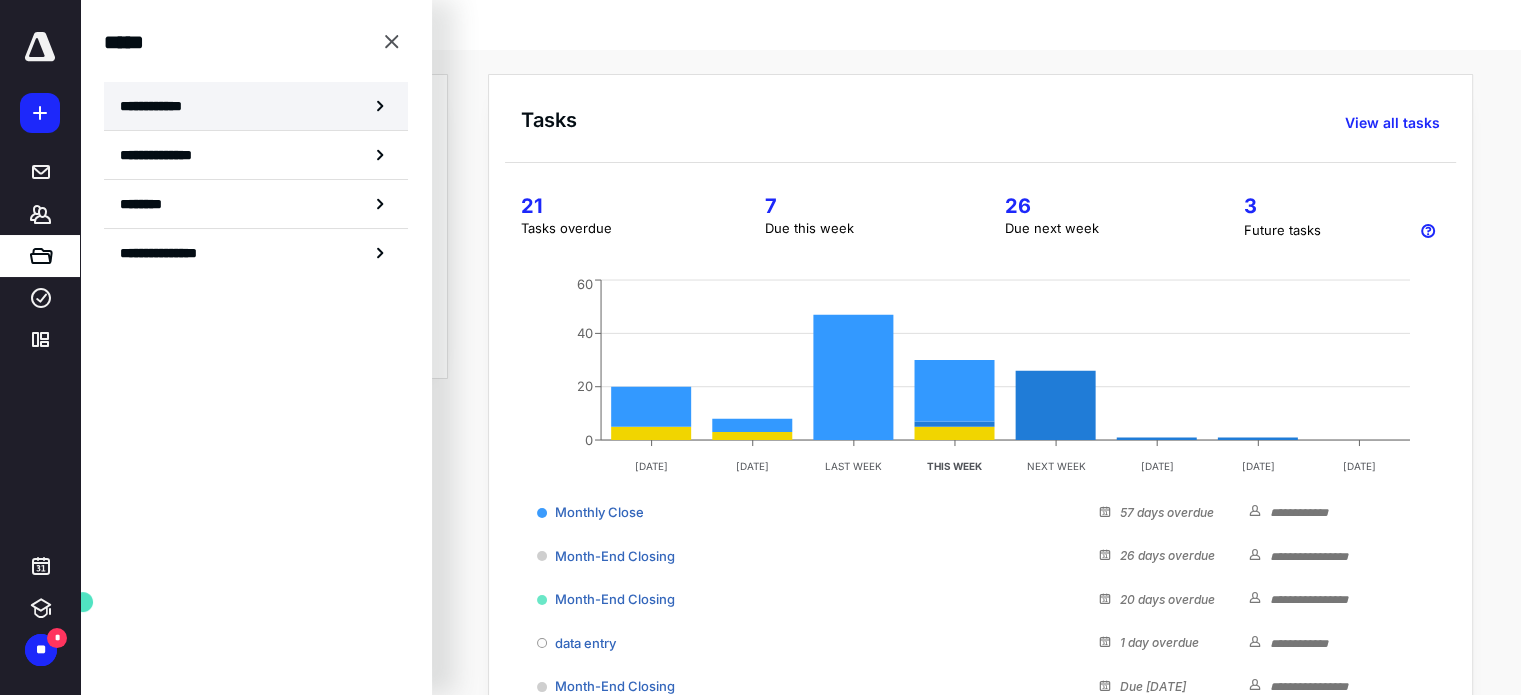 click on "**********" at bounding box center (157, 106) 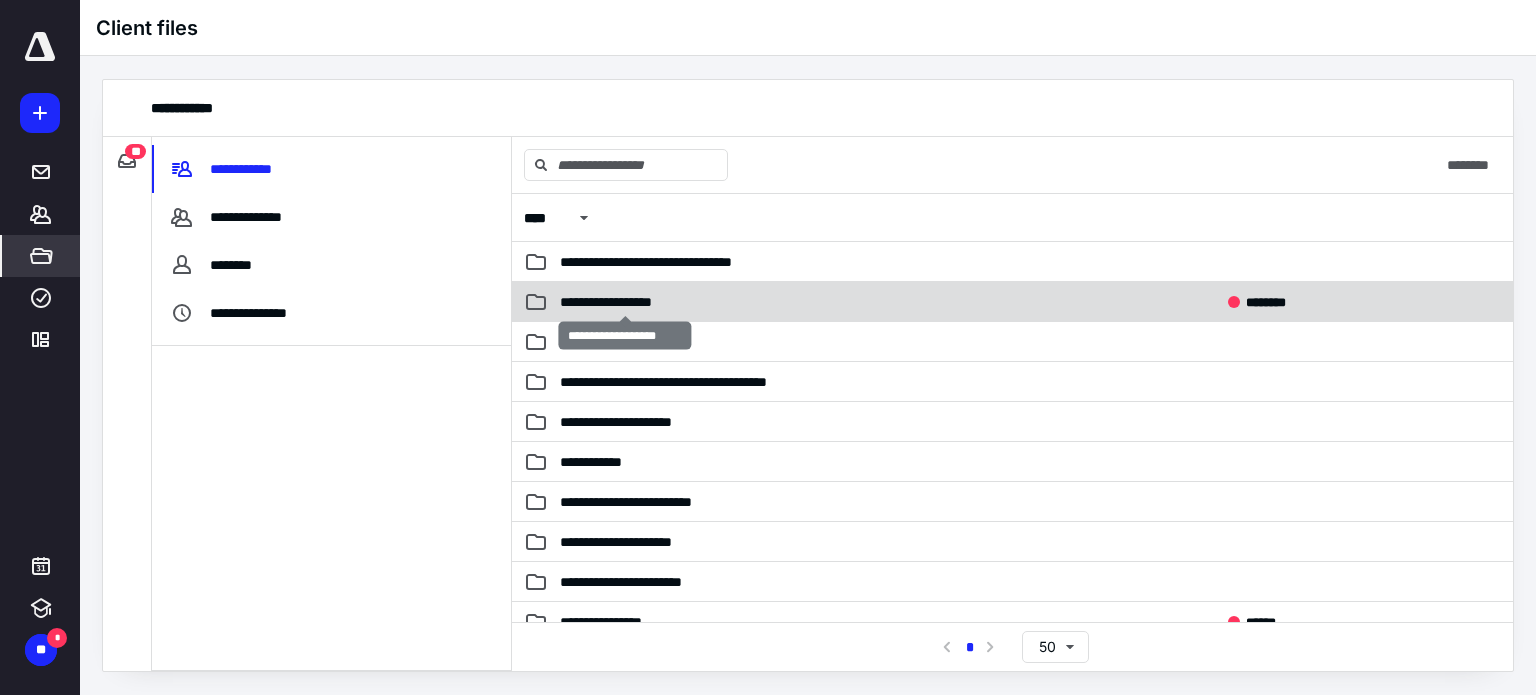 click on "**********" at bounding box center (625, 302) 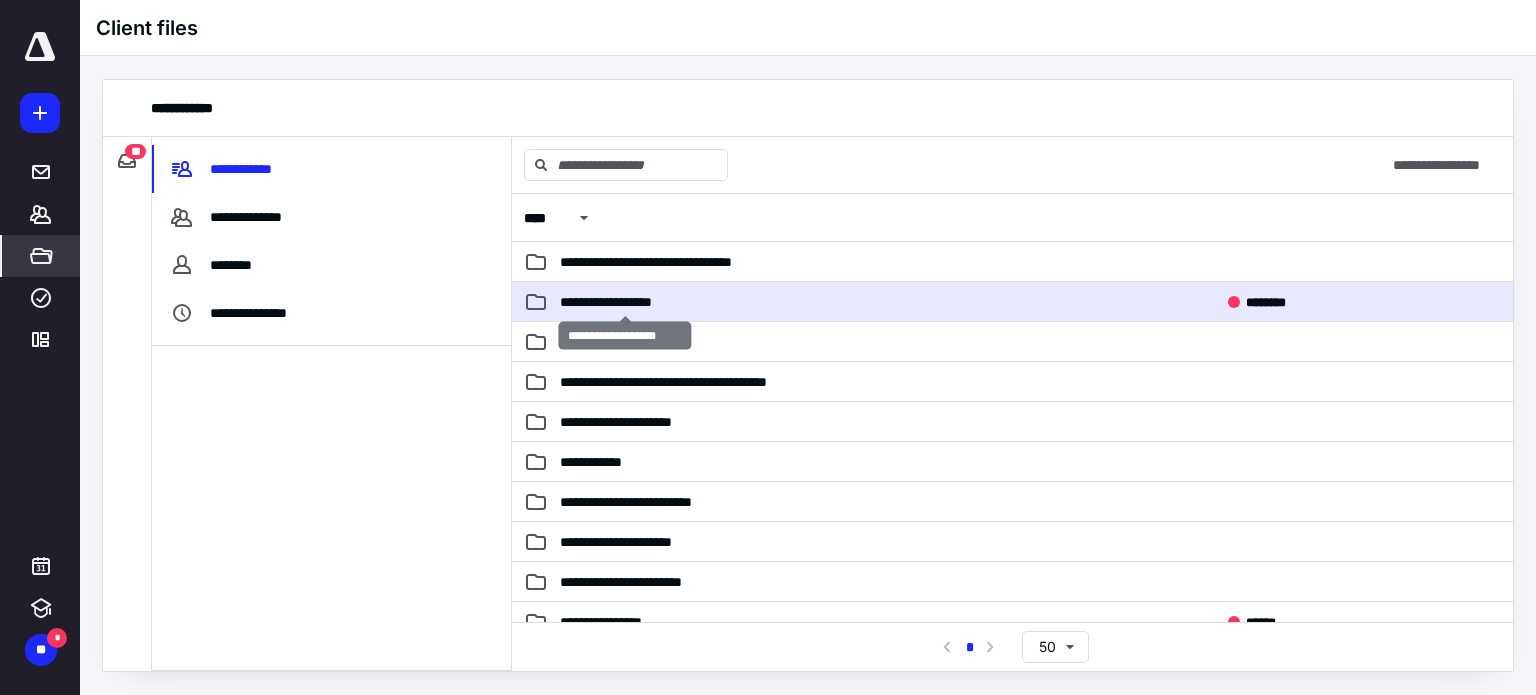 click on "**********" at bounding box center (625, 302) 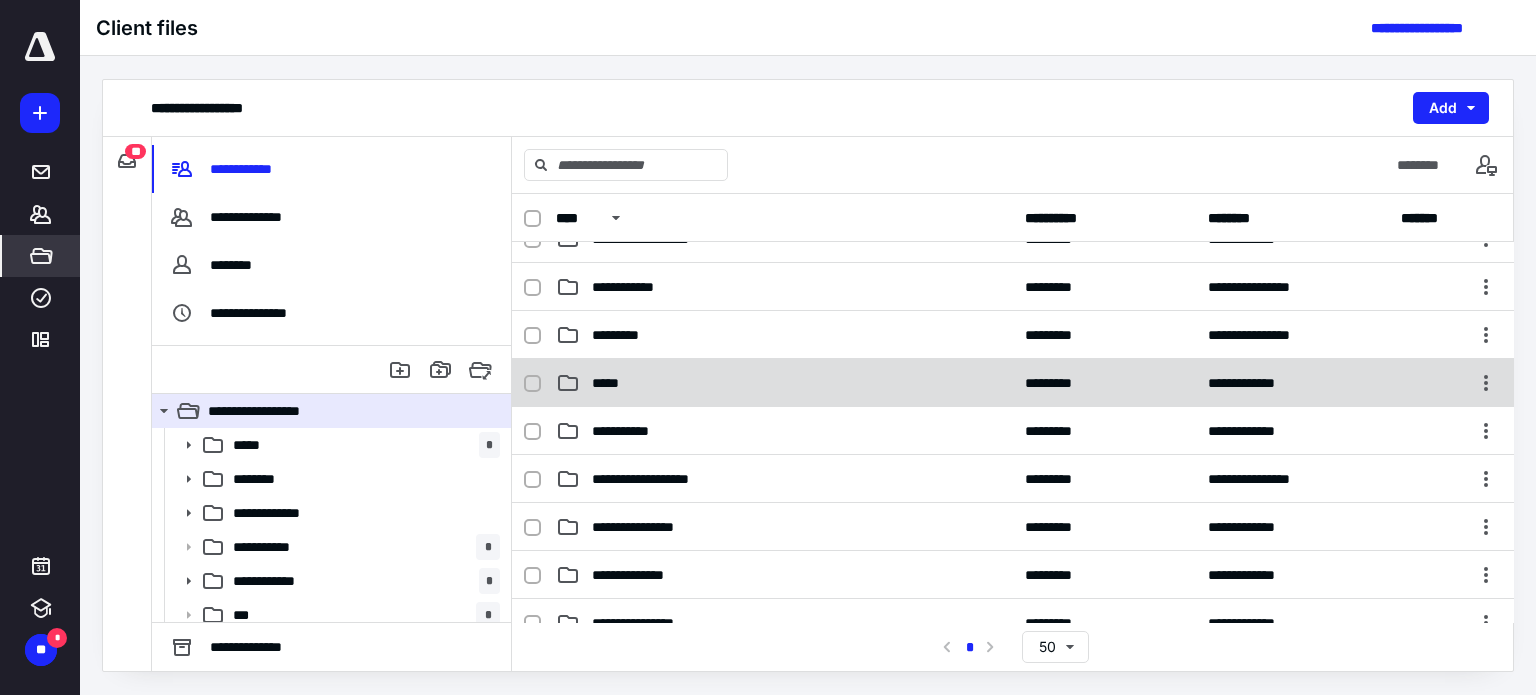 scroll, scrollTop: 700, scrollLeft: 0, axis: vertical 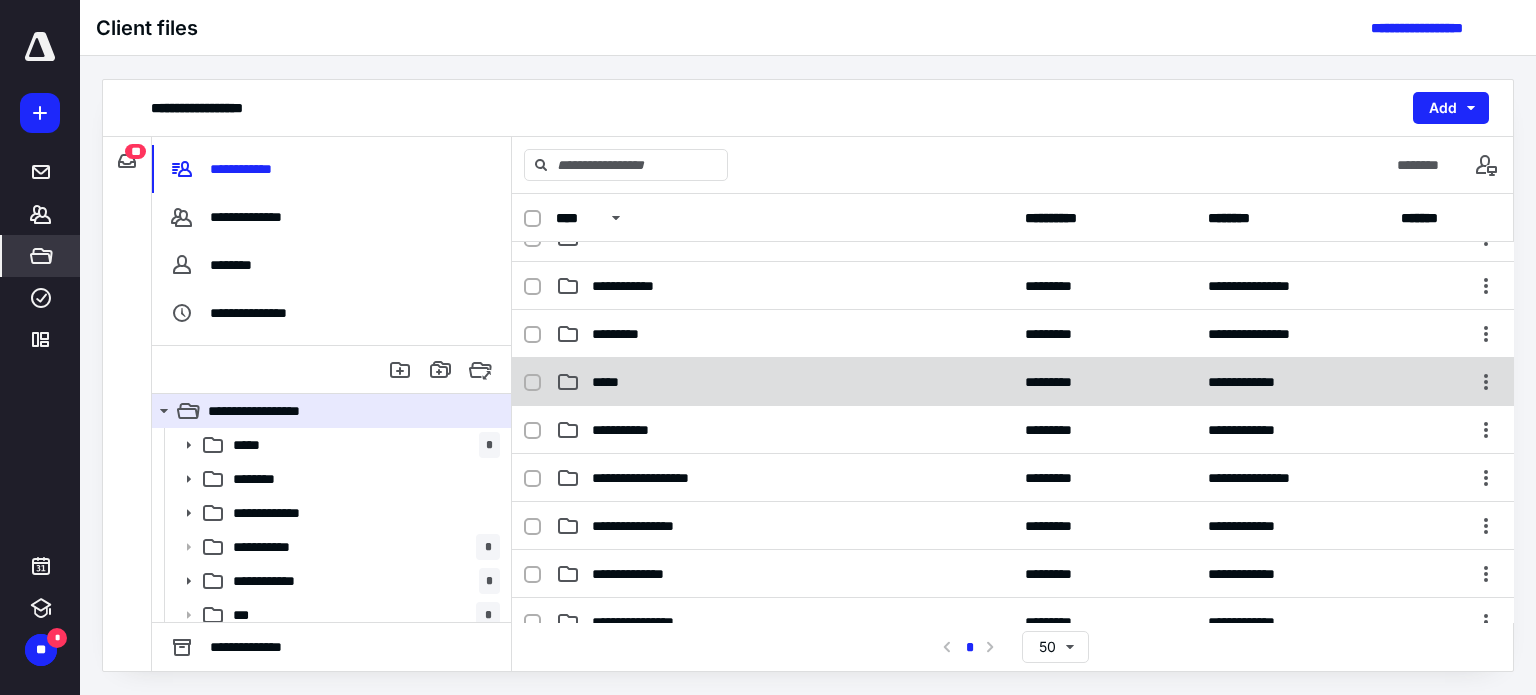 click on "*****" at bounding box center [612, 382] 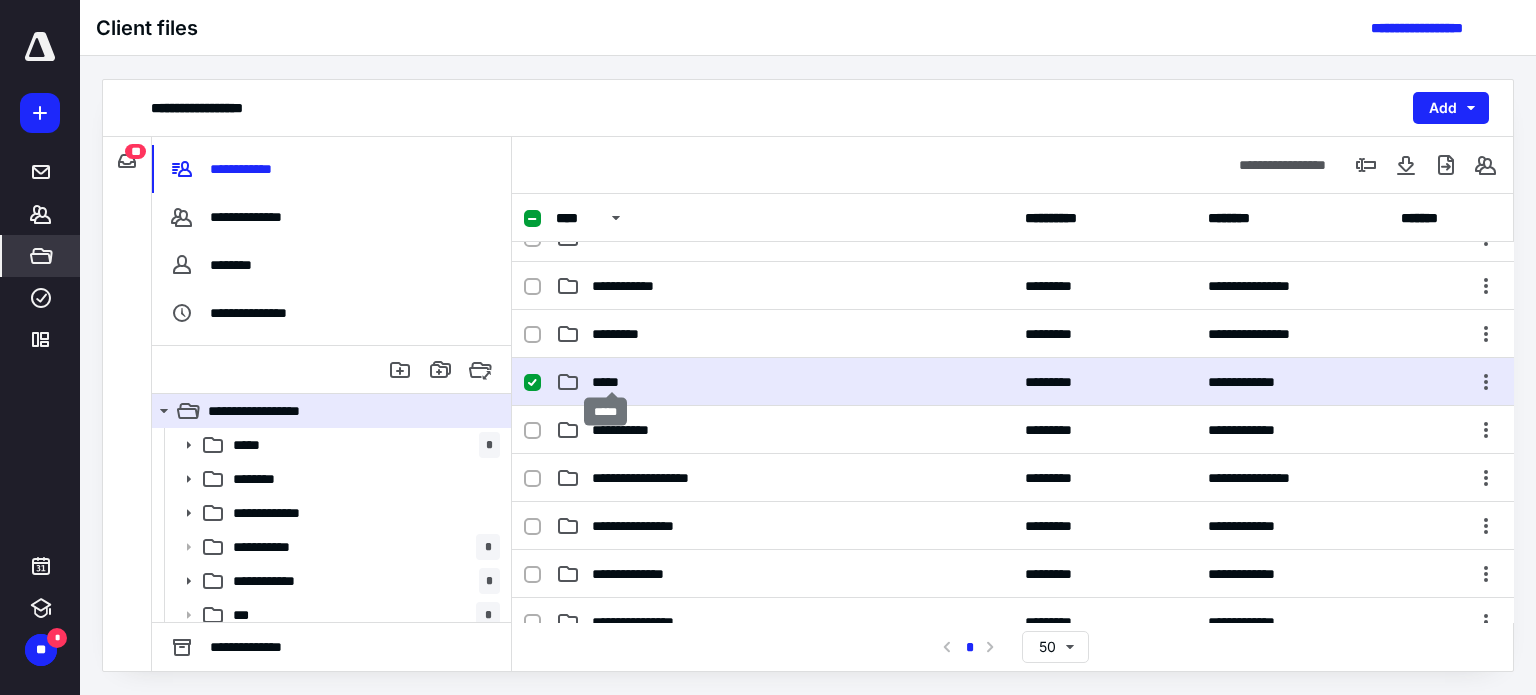 checkbox on "true" 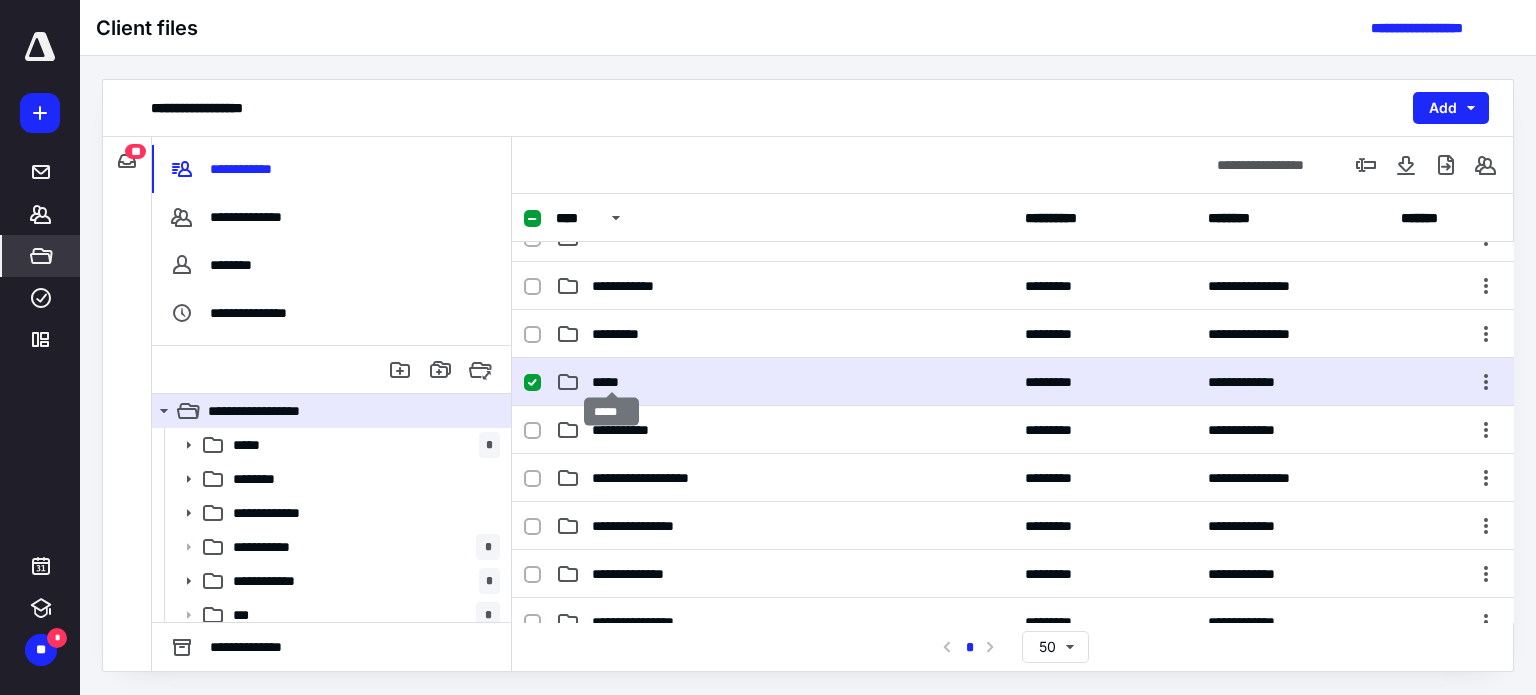 click on "*****" at bounding box center [612, 382] 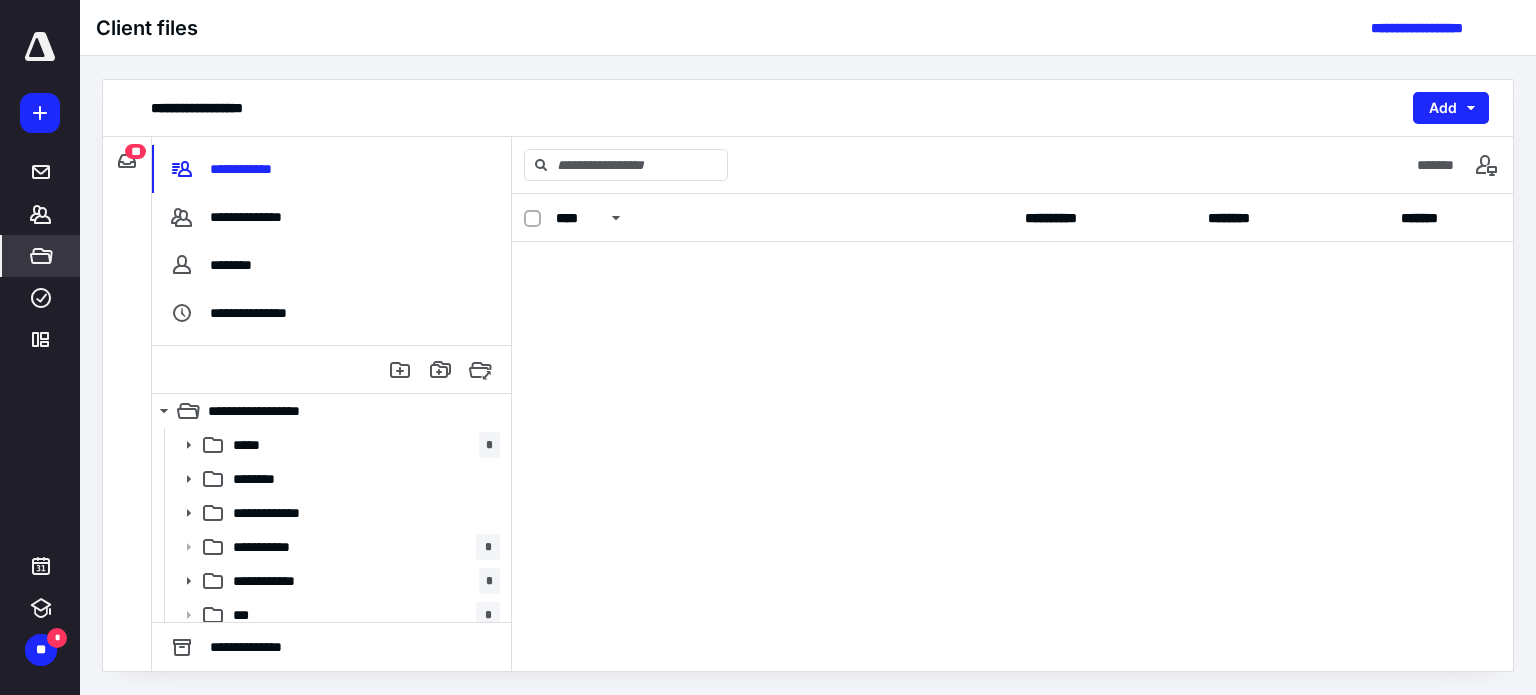 scroll, scrollTop: 0, scrollLeft: 0, axis: both 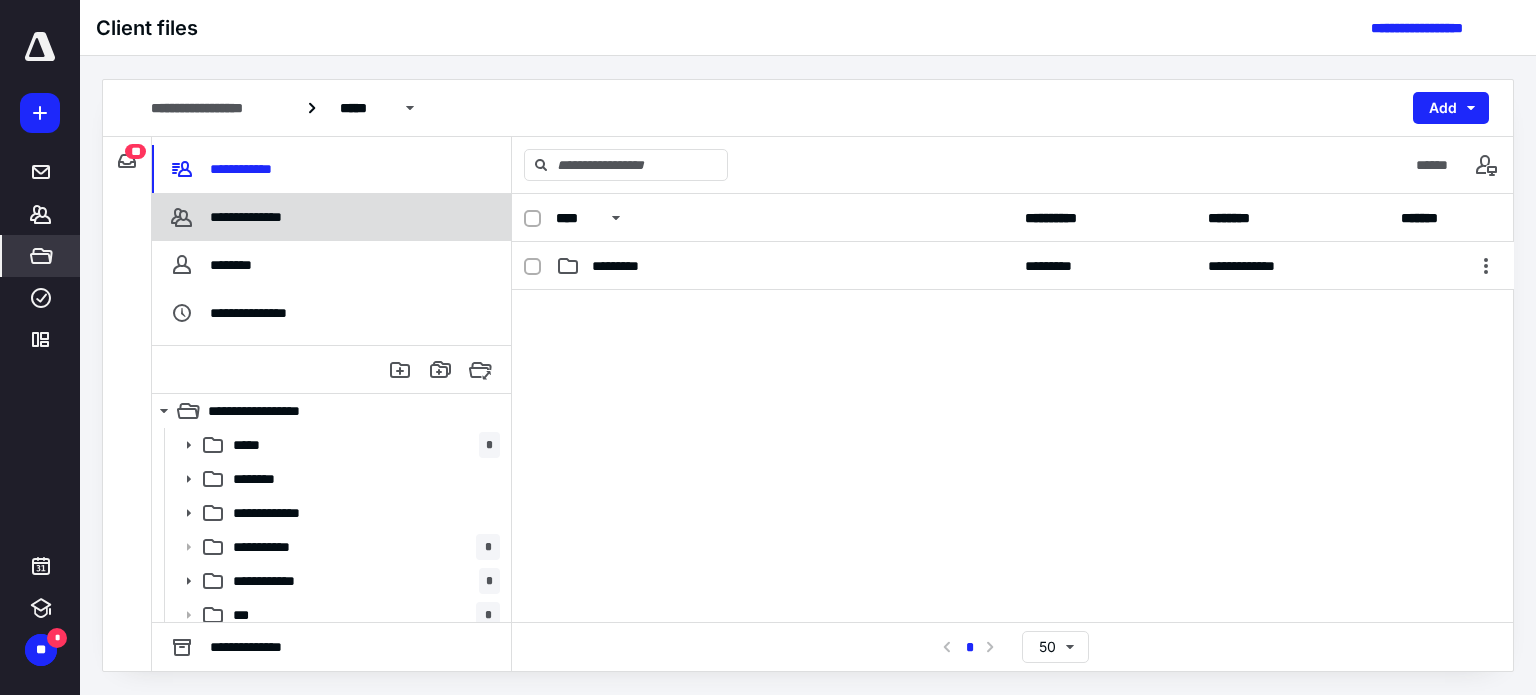 click on "**********" at bounding box center (230, 217) 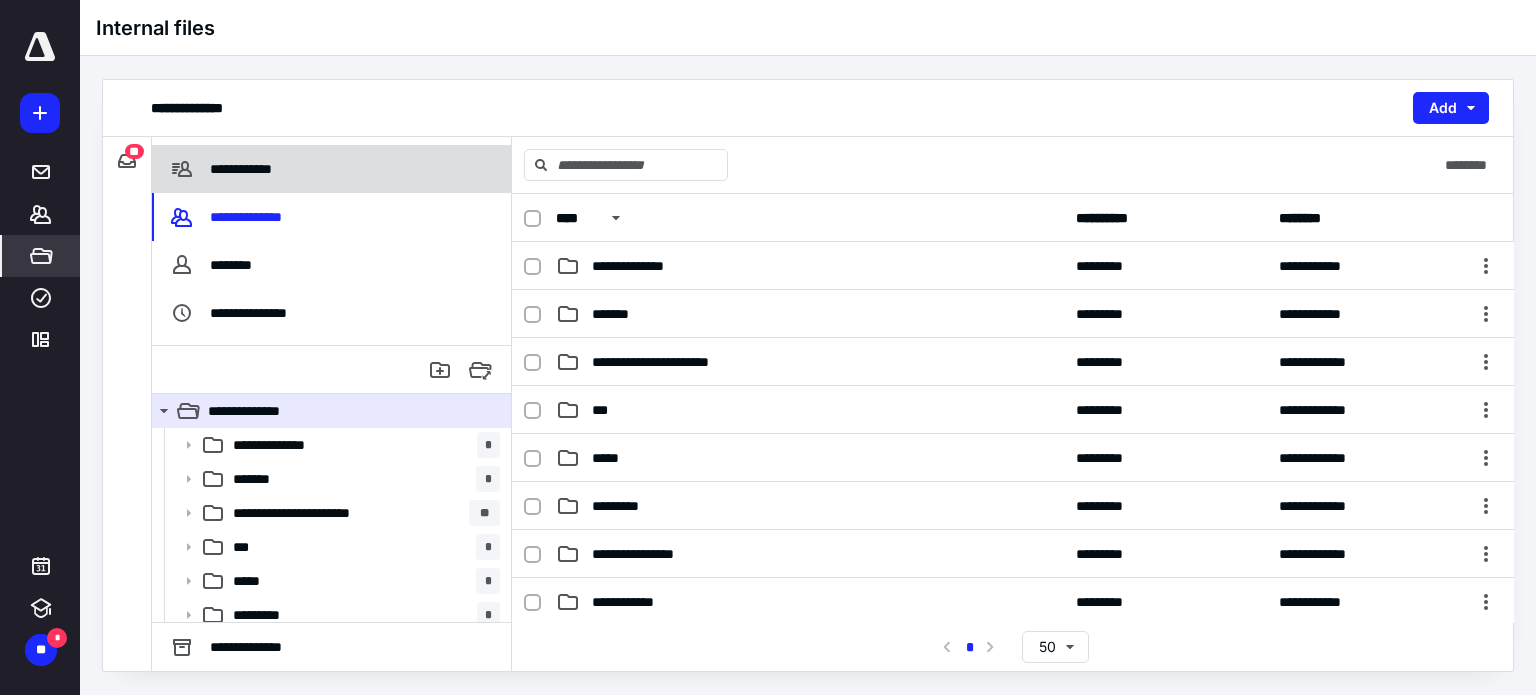 click on "**********" at bounding box center (244, 169) 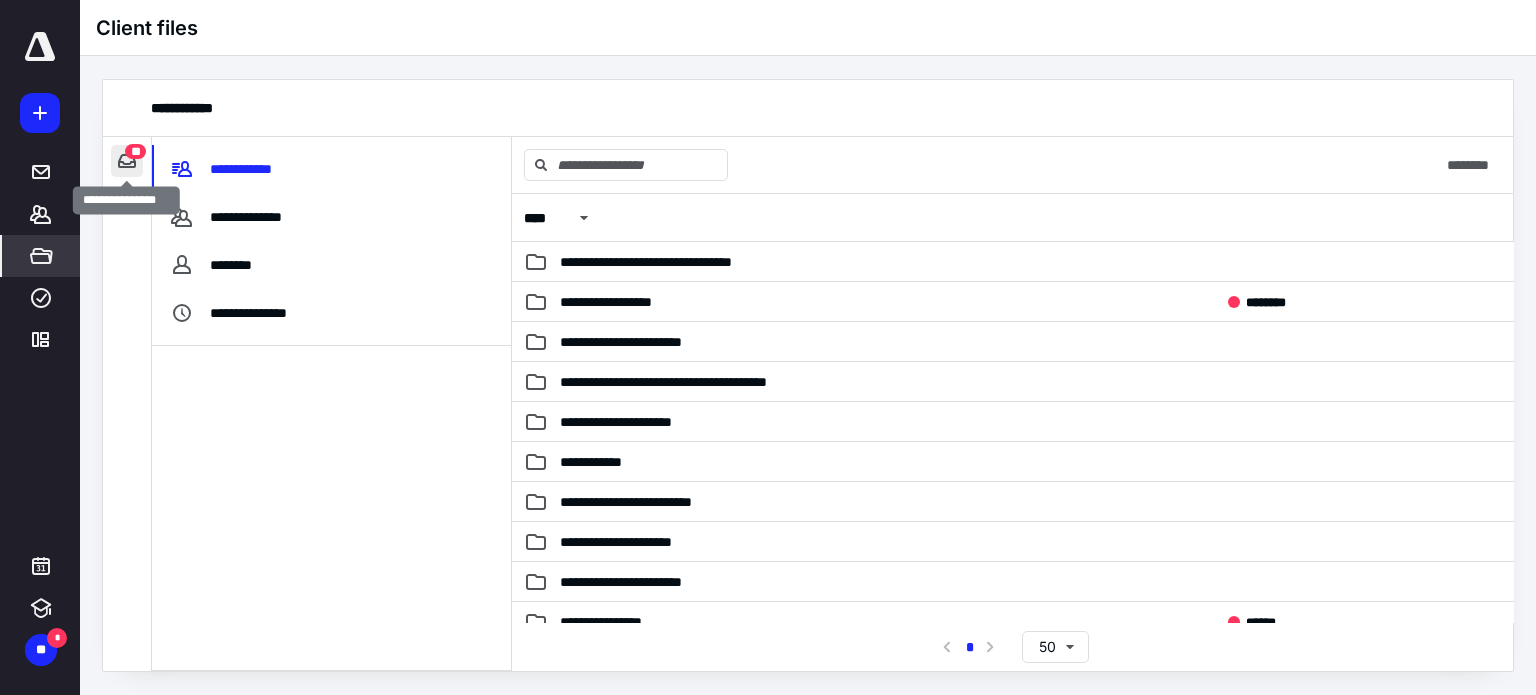 click at bounding box center [127, 161] 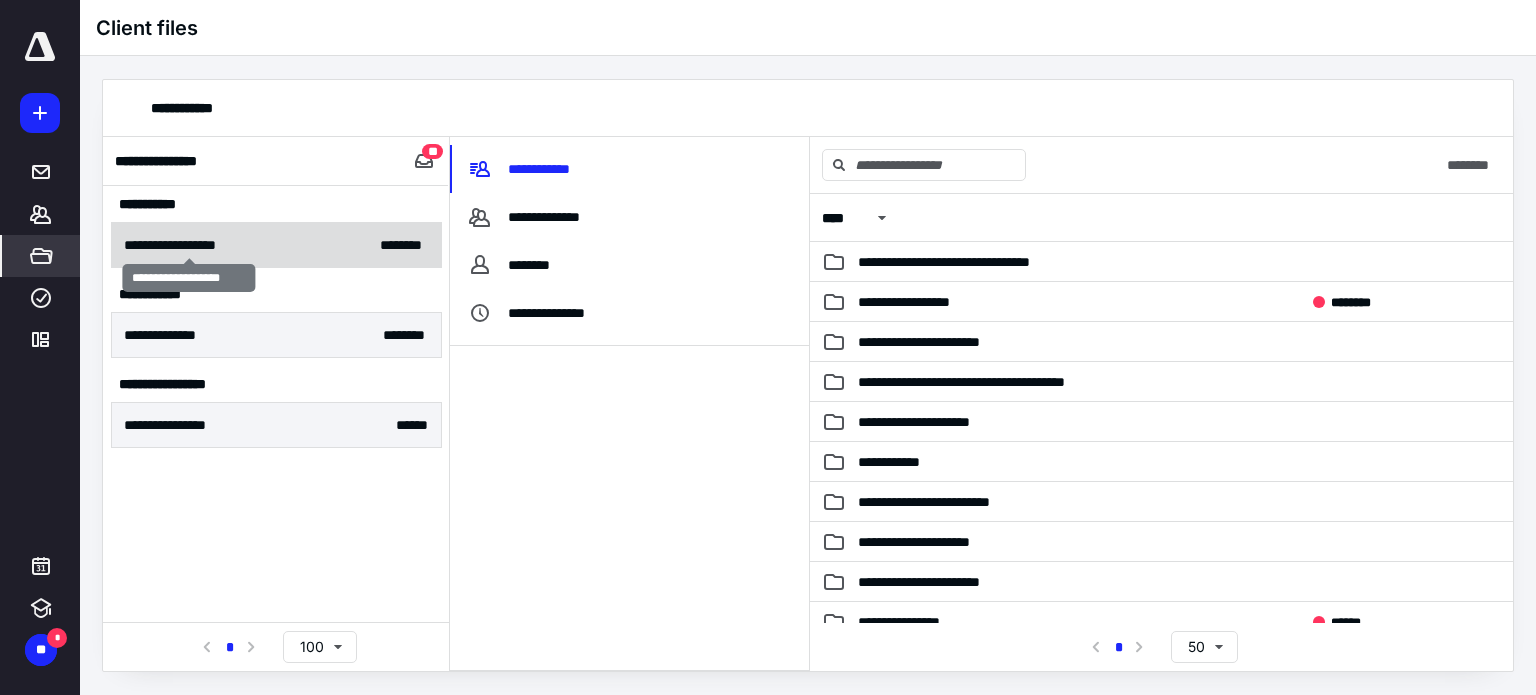 click on "**********" at bounding box center [189, 245] 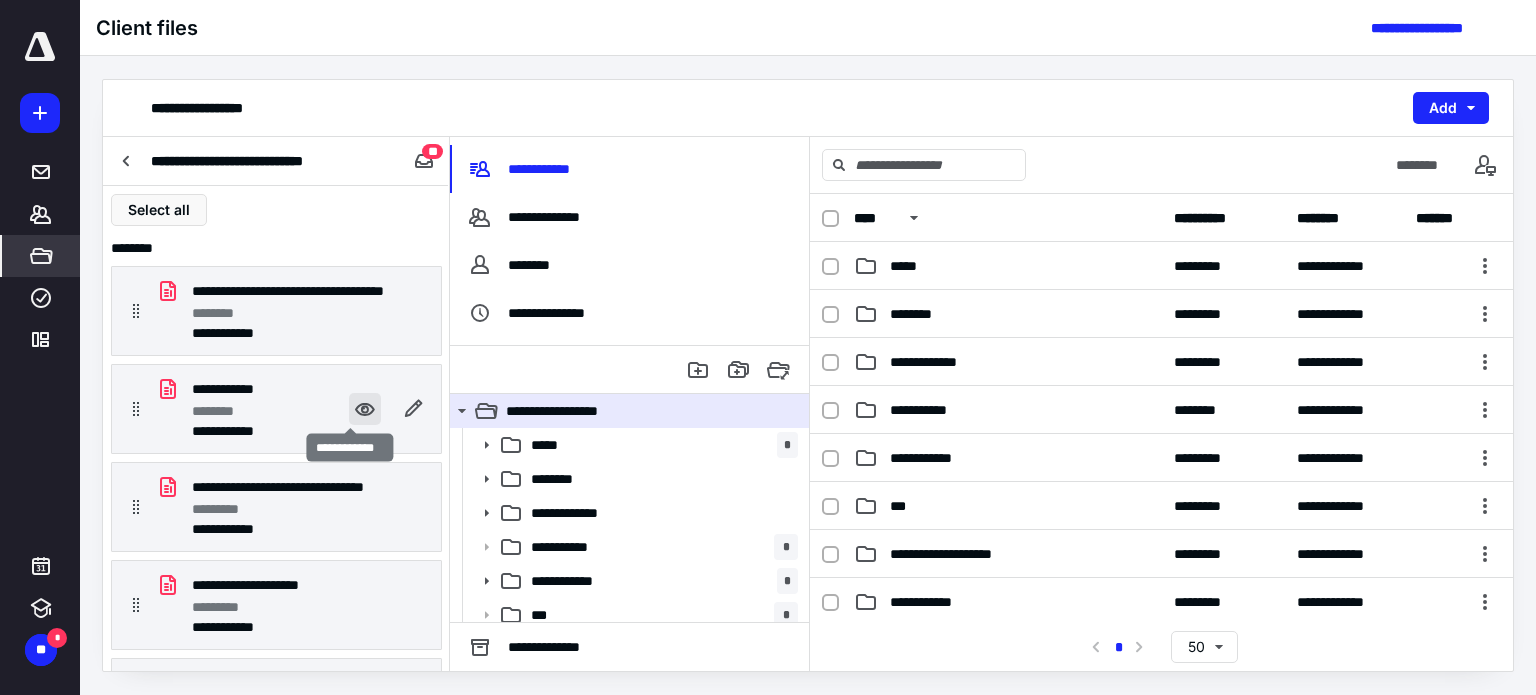 click at bounding box center (365, 409) 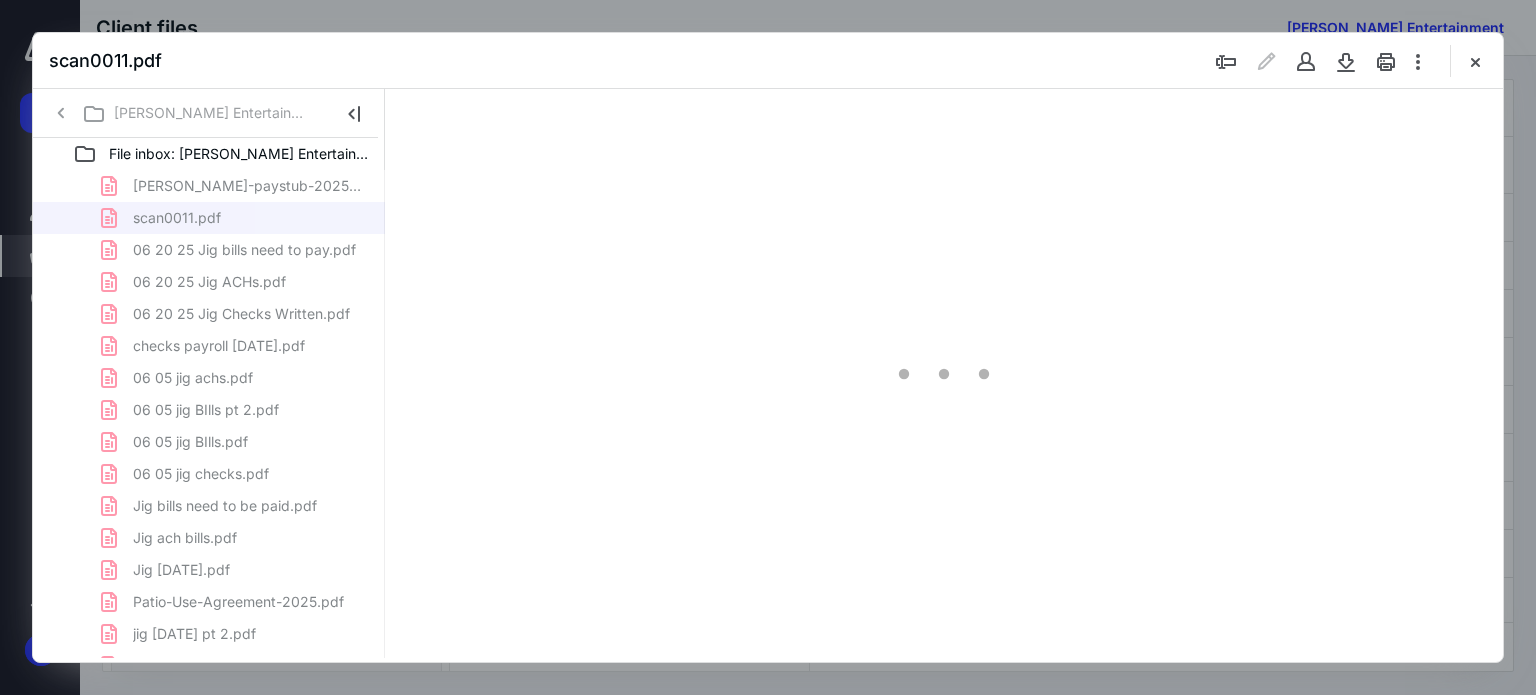 scroll, scrollTop: 0, scrollLeft: 0, axis: both 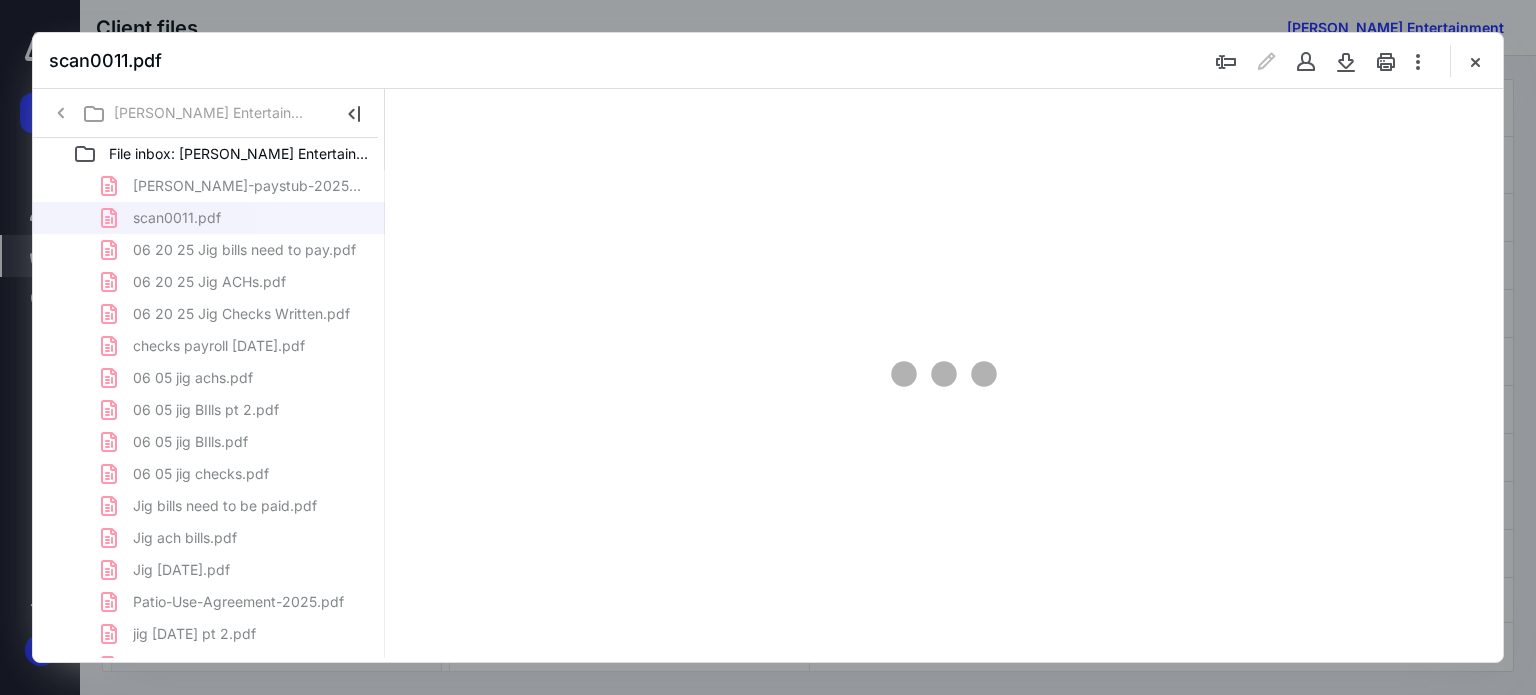 type on "80" 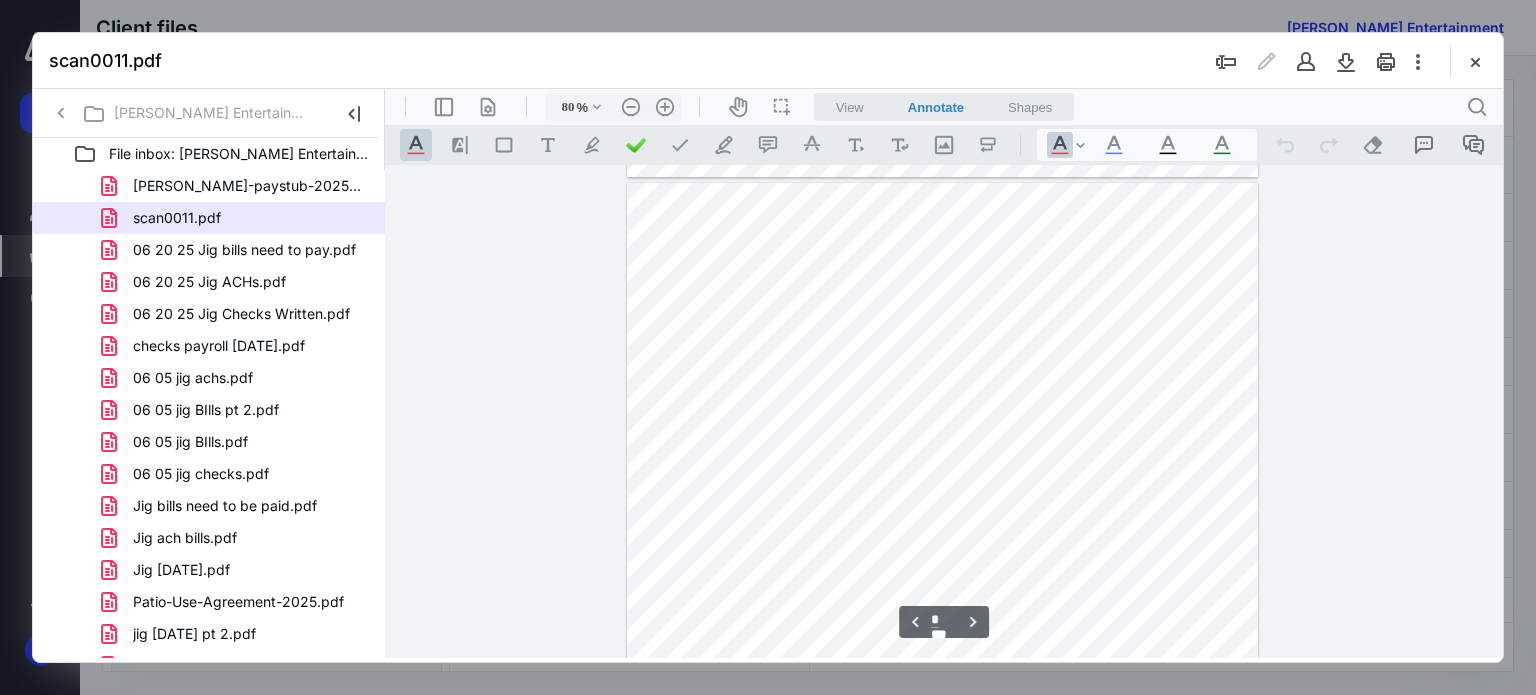 scroll, scrollTop: 4, scrollLeft: 0, axis: vertical 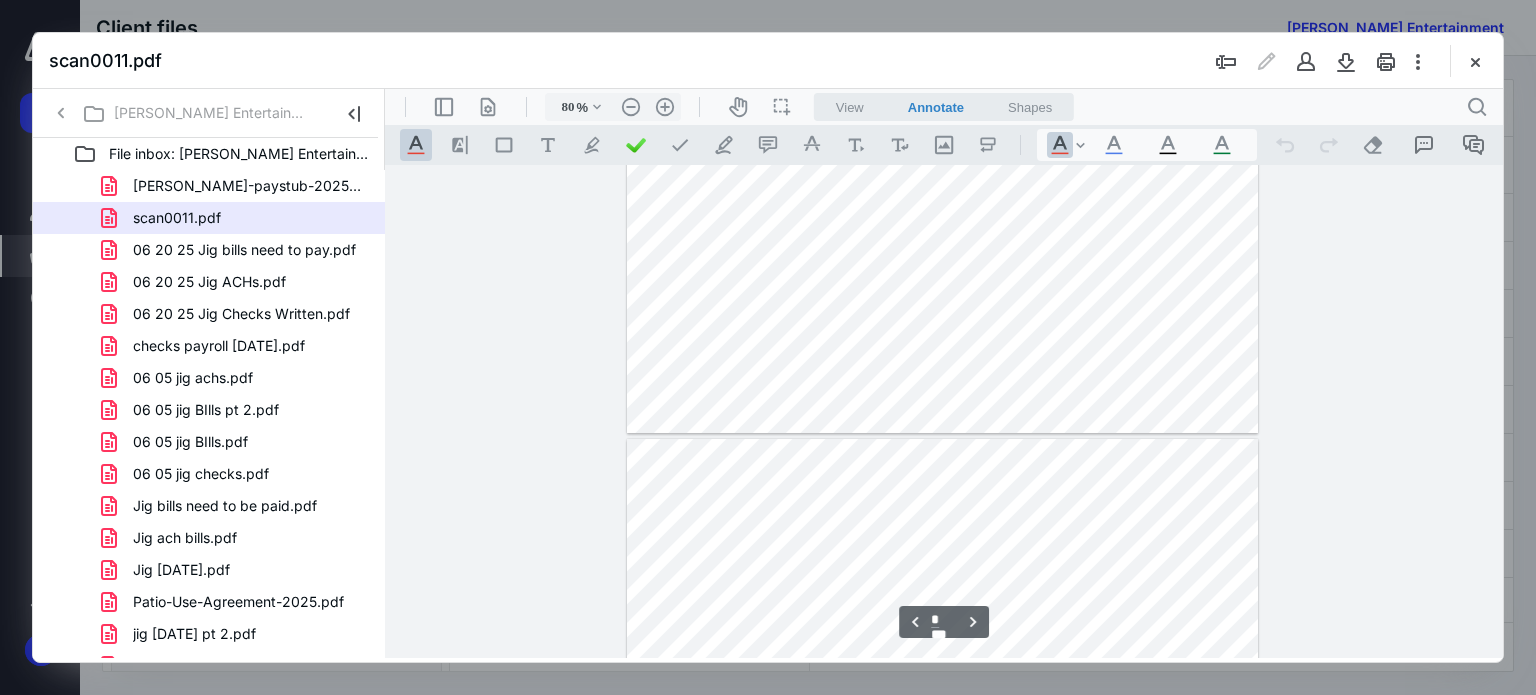 type on "*" 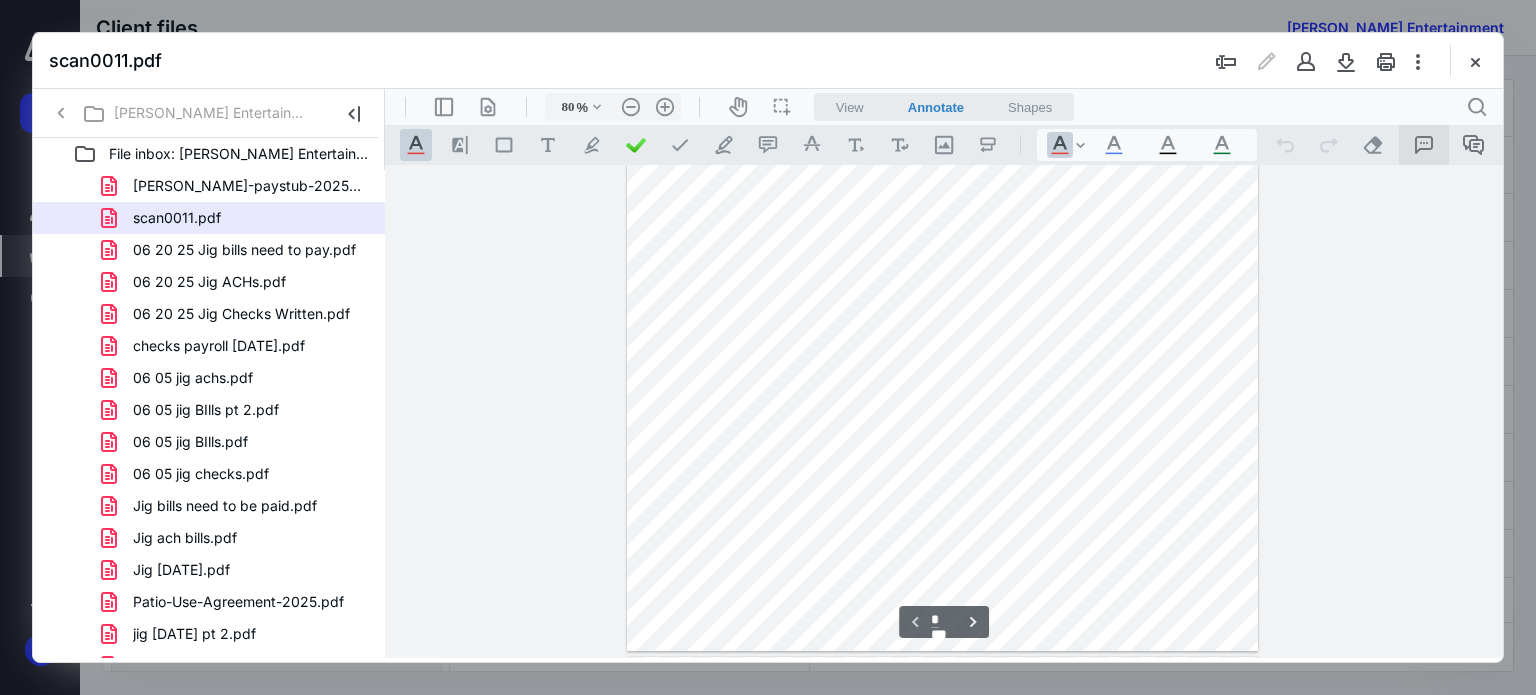 scroll, scrollTop: 0, scrollLeft: 0, axis: both 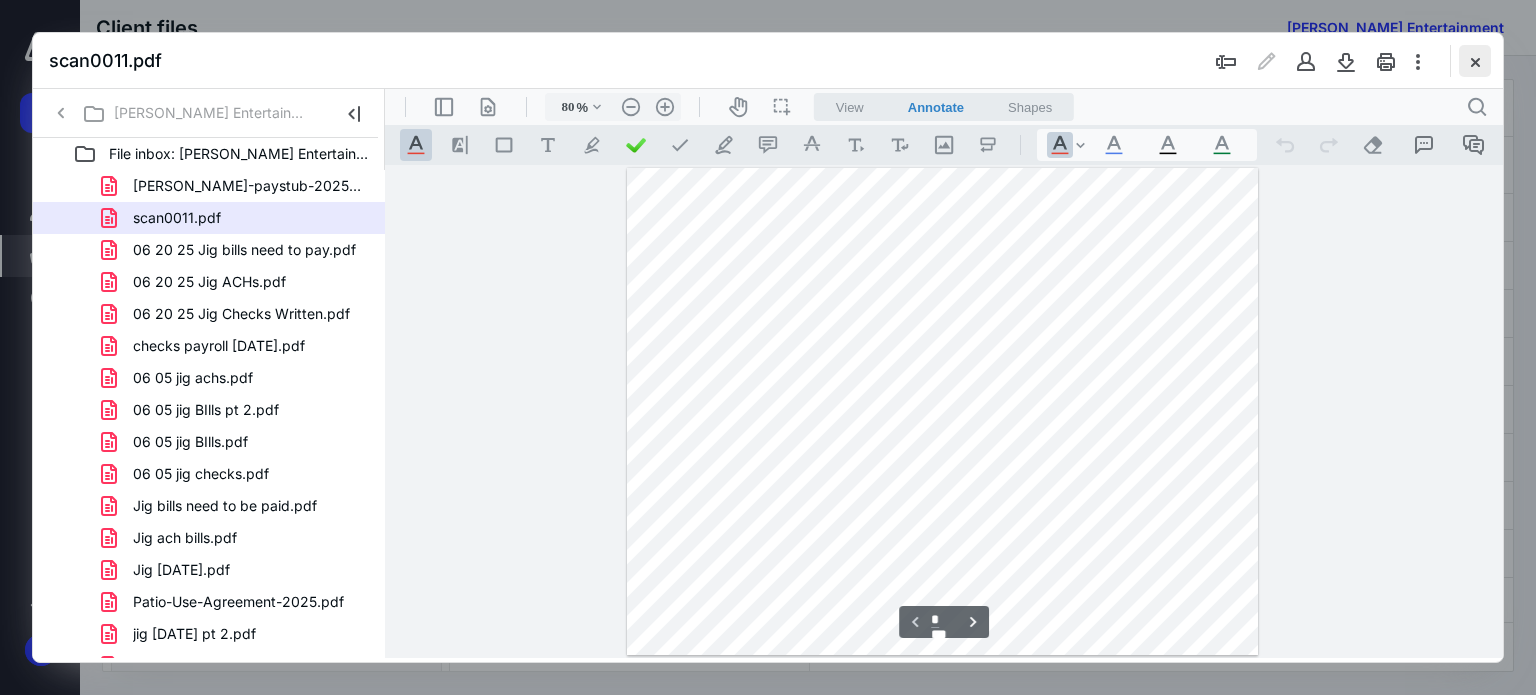 click at bounding box center (1475, 61) 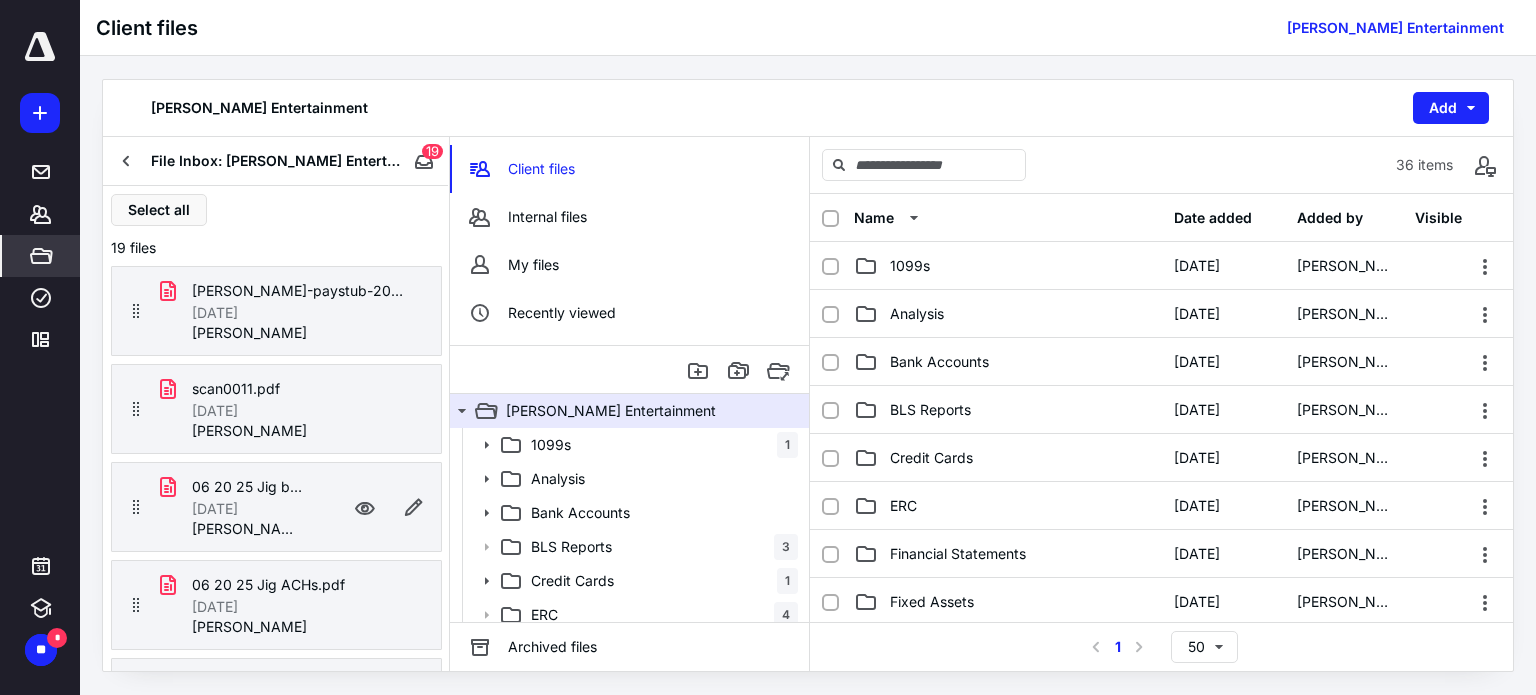 scroll, scrollTop: 100, scrollLeft: 0, axis: vertical 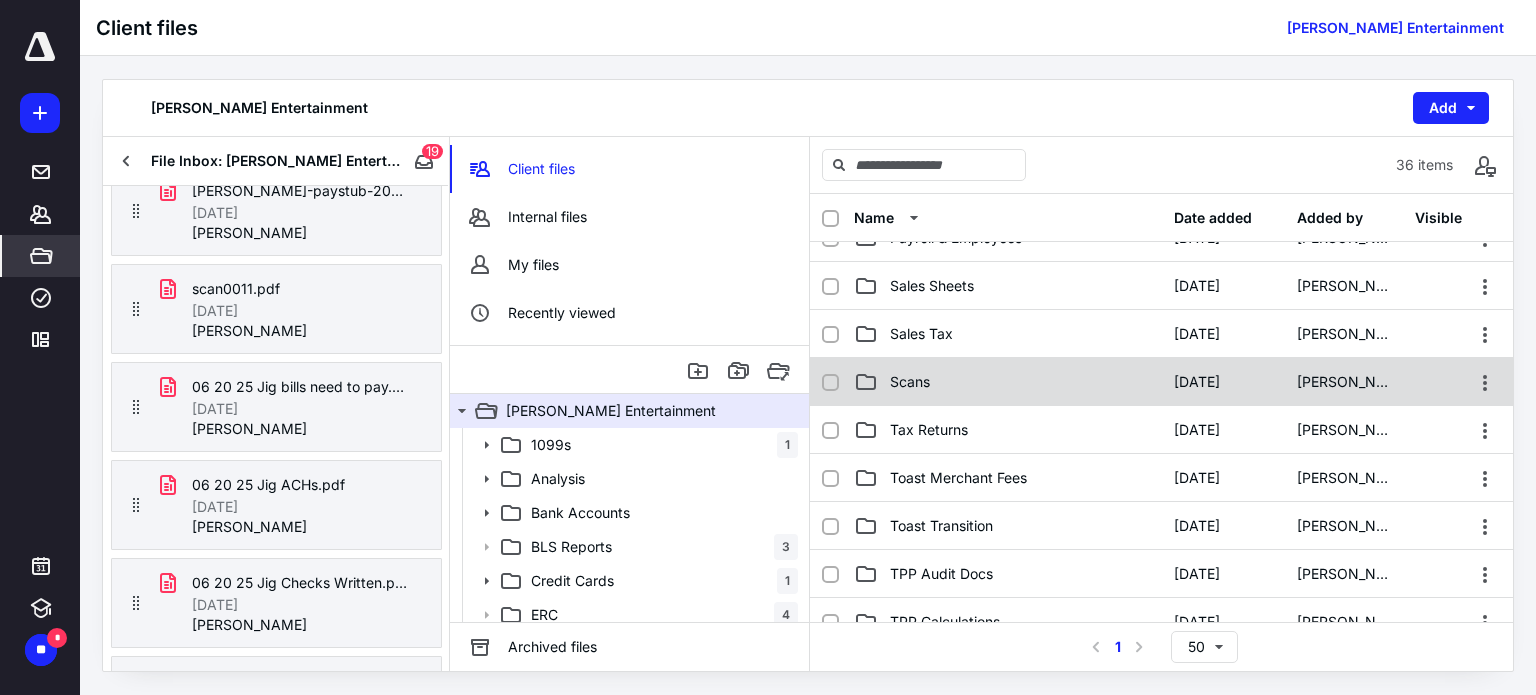 click on "Scans 6/26/2025 Cherie Larson" at bounding box center (1161, 382) 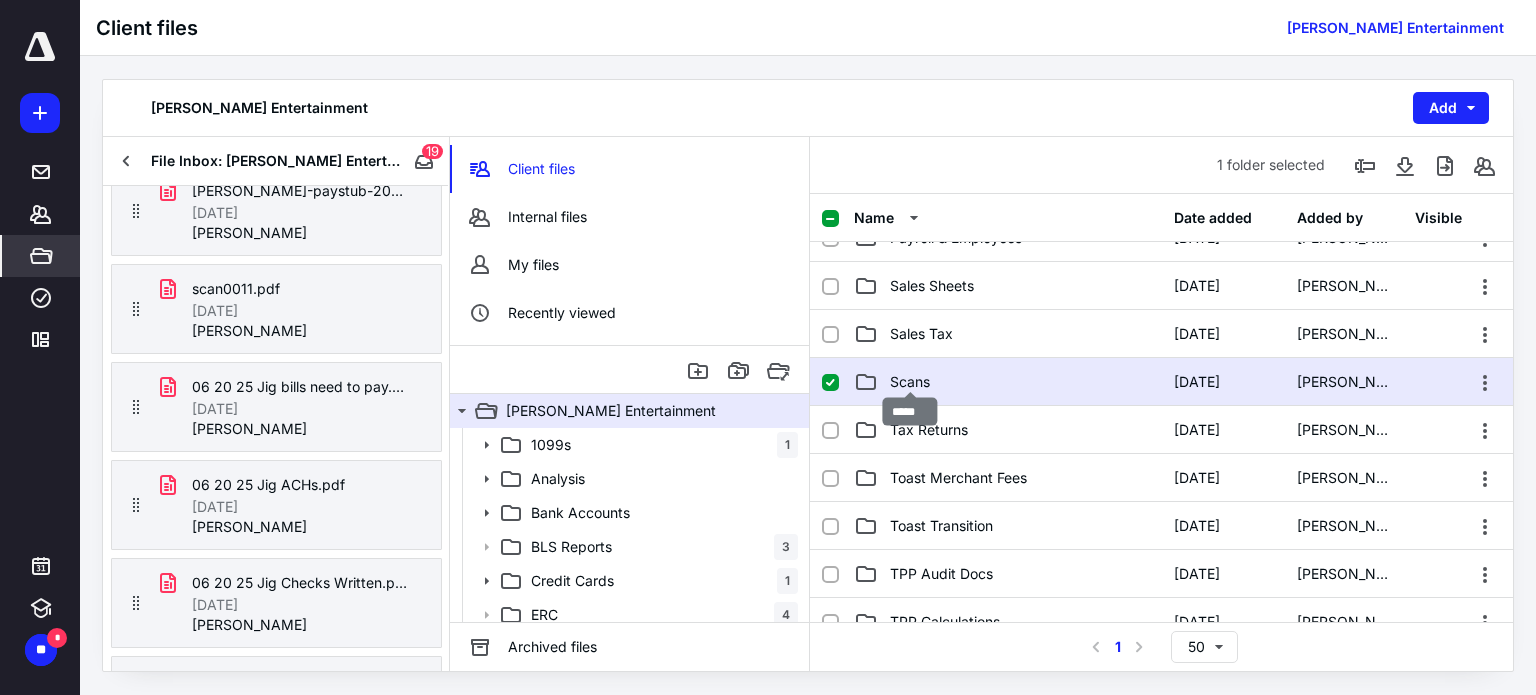 click on "Scans" at bounding box center [910, 382] 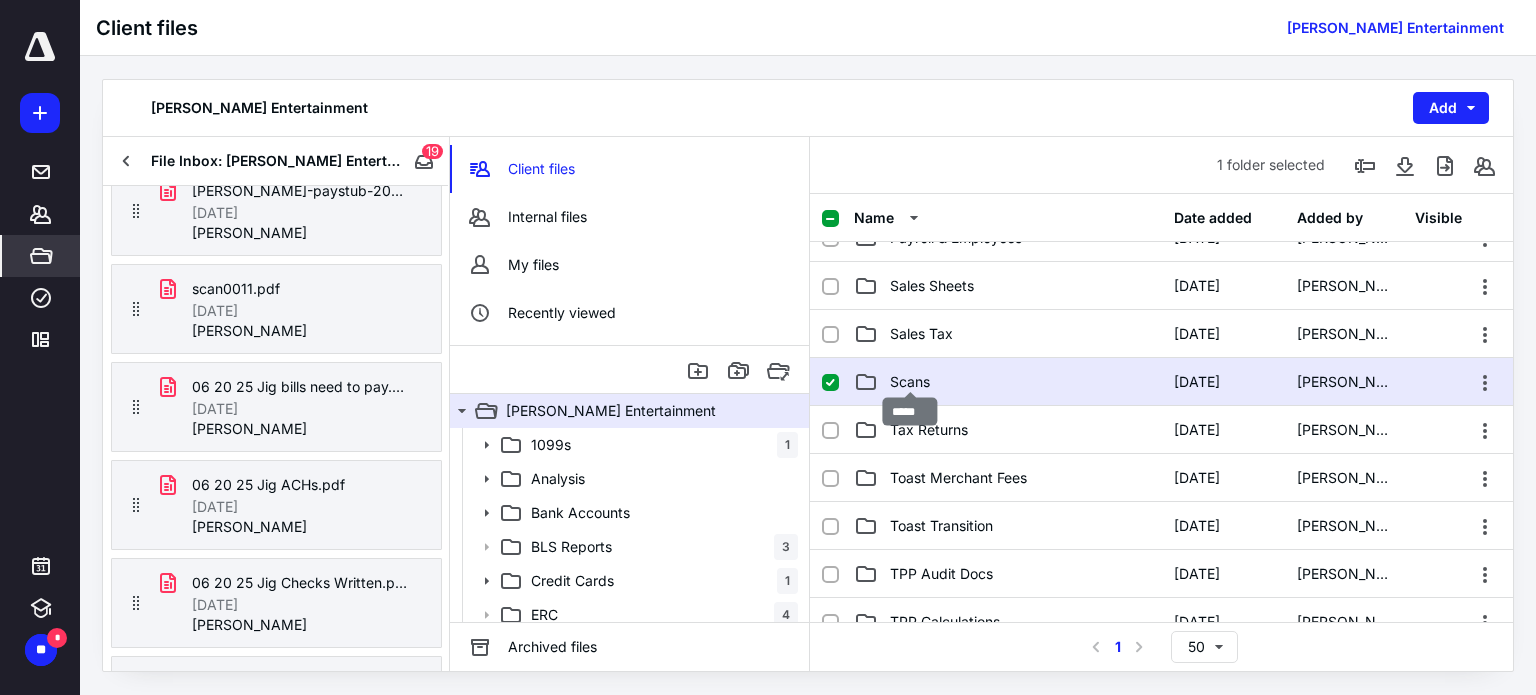 scroll, scrollTop: 0, scrollLeft: 0, axis: both 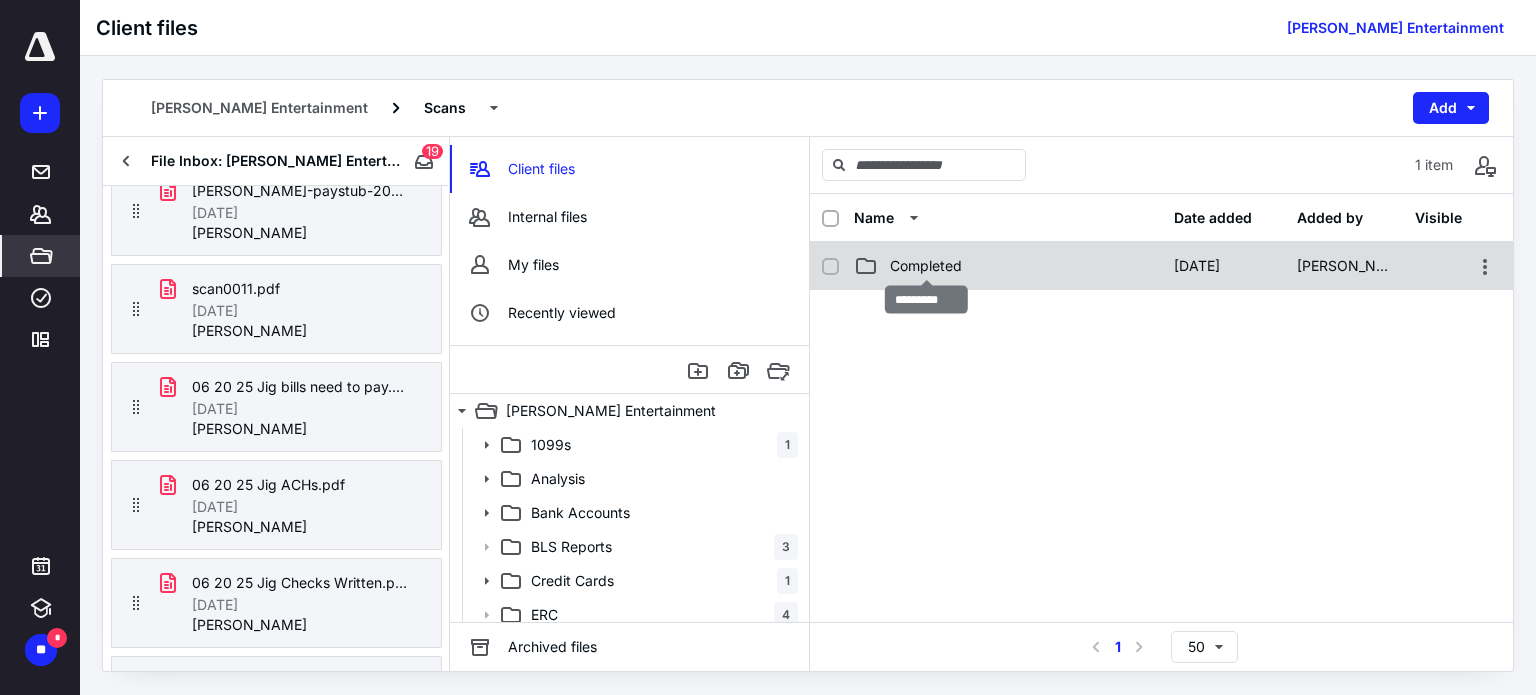 click on "Completed" at bounding box center (926, 266) 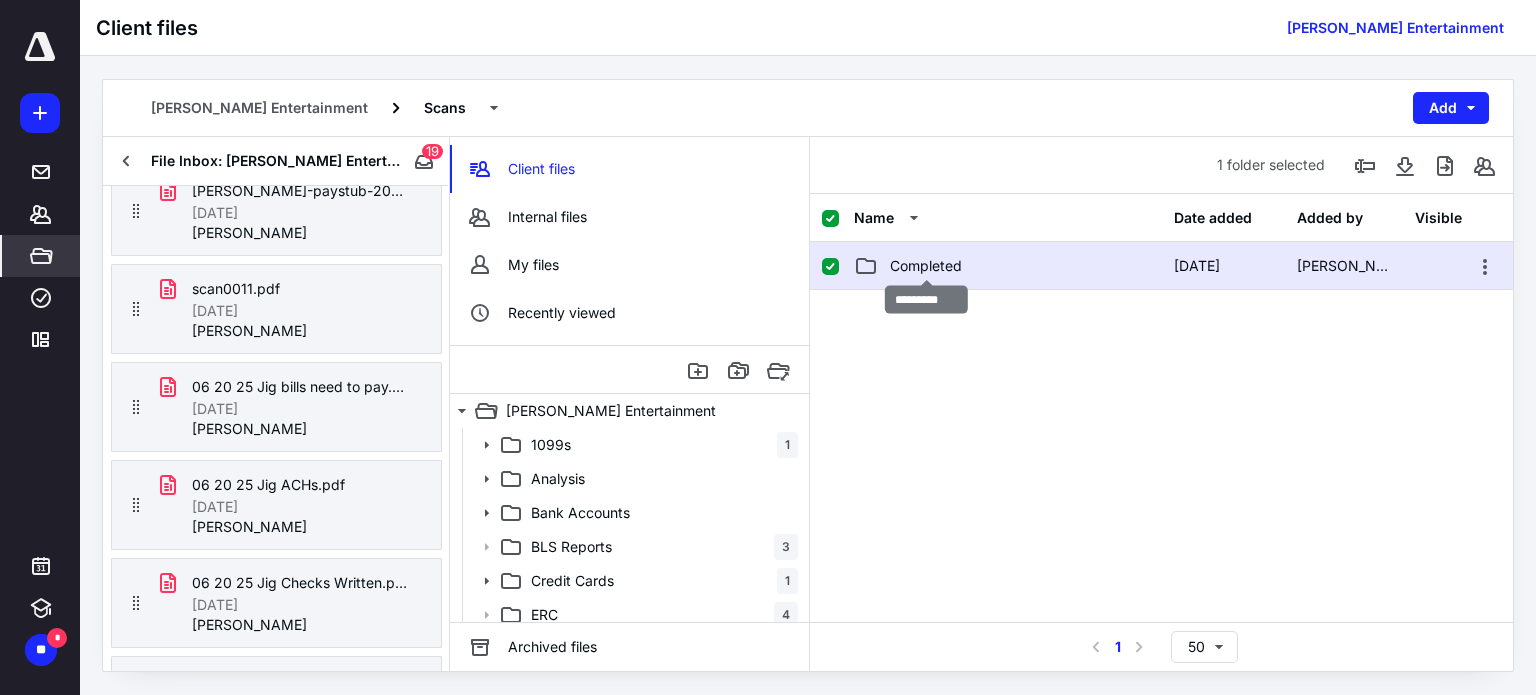 click on "Completed" at bounding box center [926, 266] 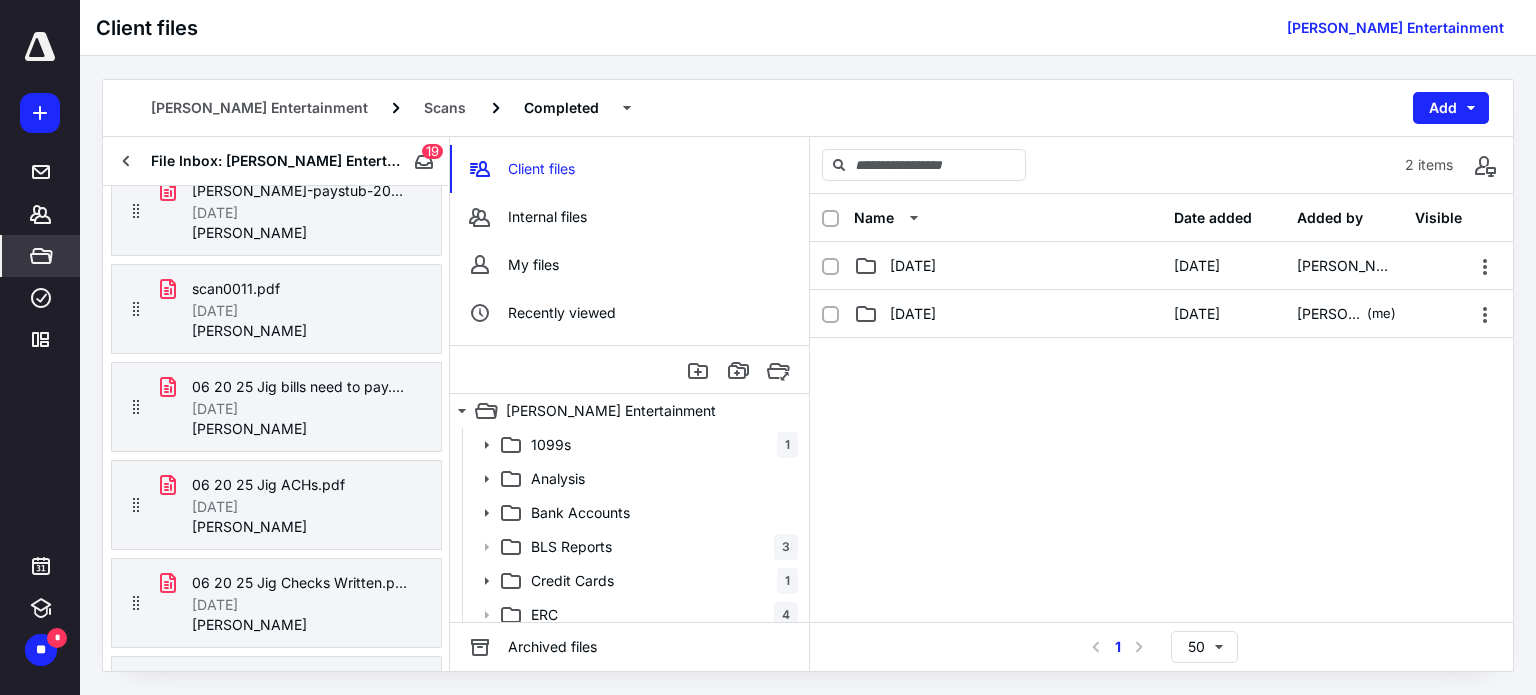 drag, startPoint x: 918, startPoint y: 461, endPoint x: 1374, endPoint y: 459, distance: 456.0044 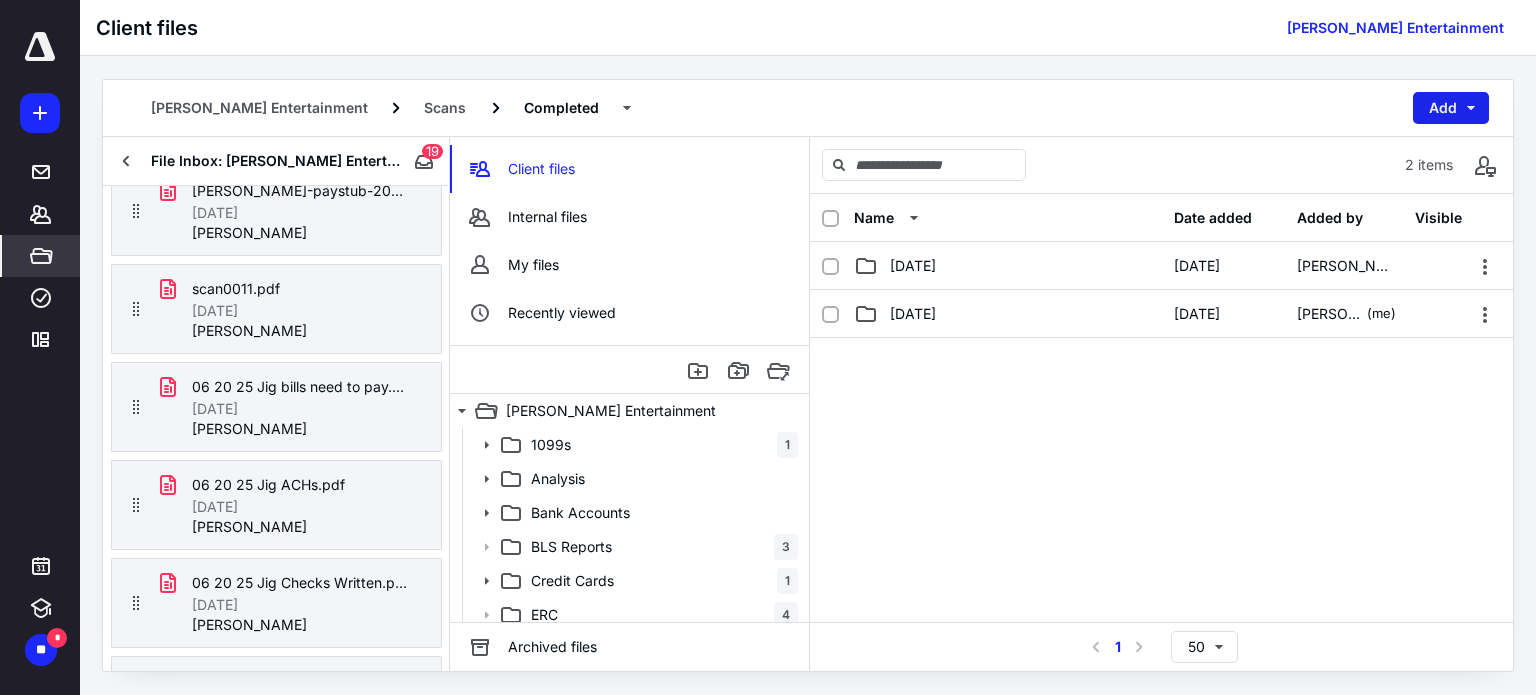 click on "Add" at bounding box center (1451, 108) 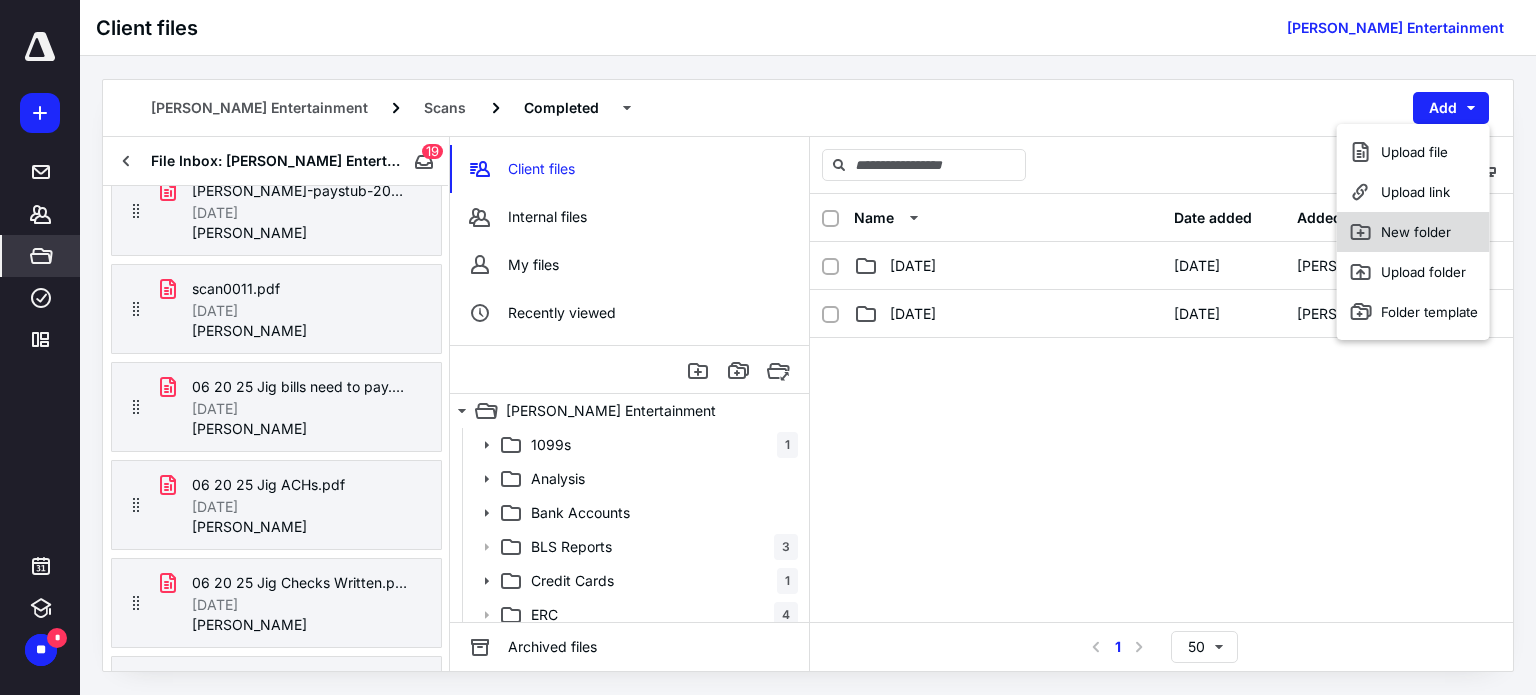 click on "New folder" at bounding box center [1413, 232] 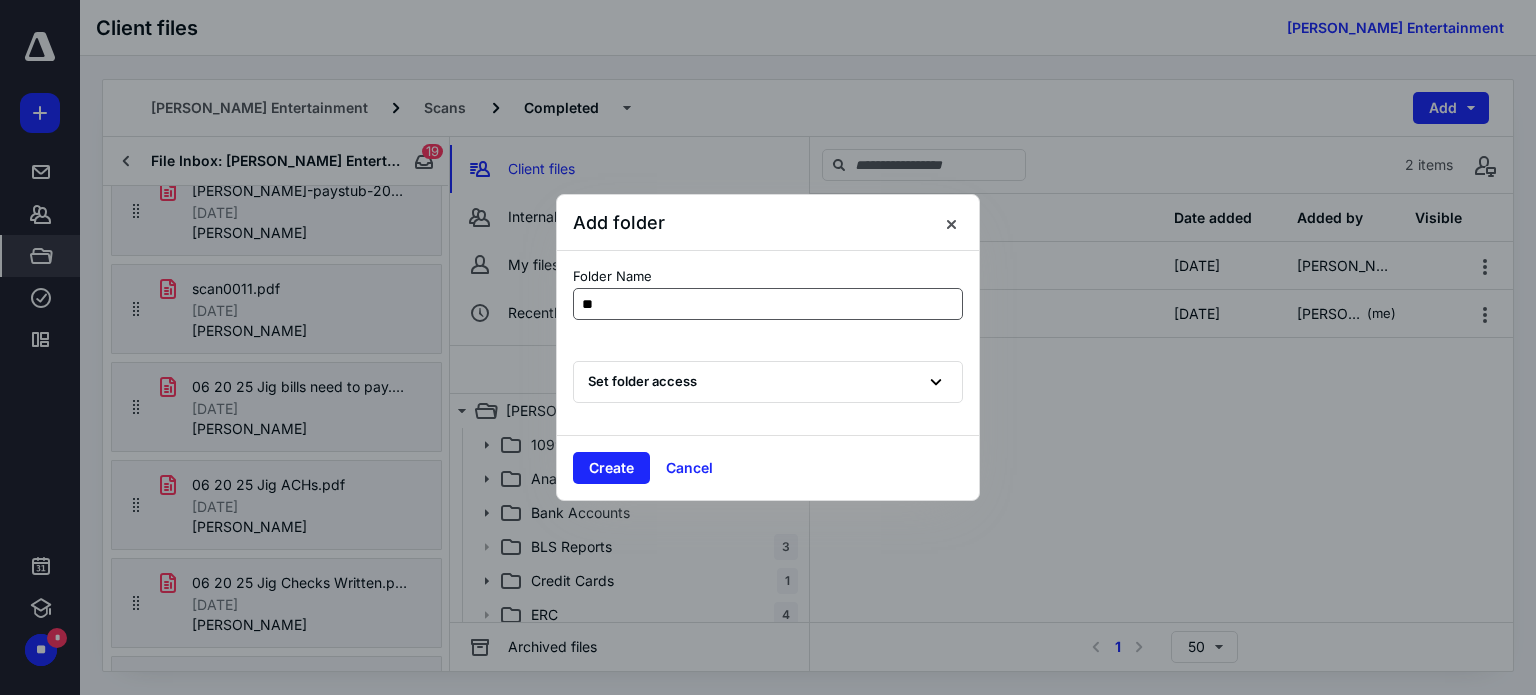 type on "*" 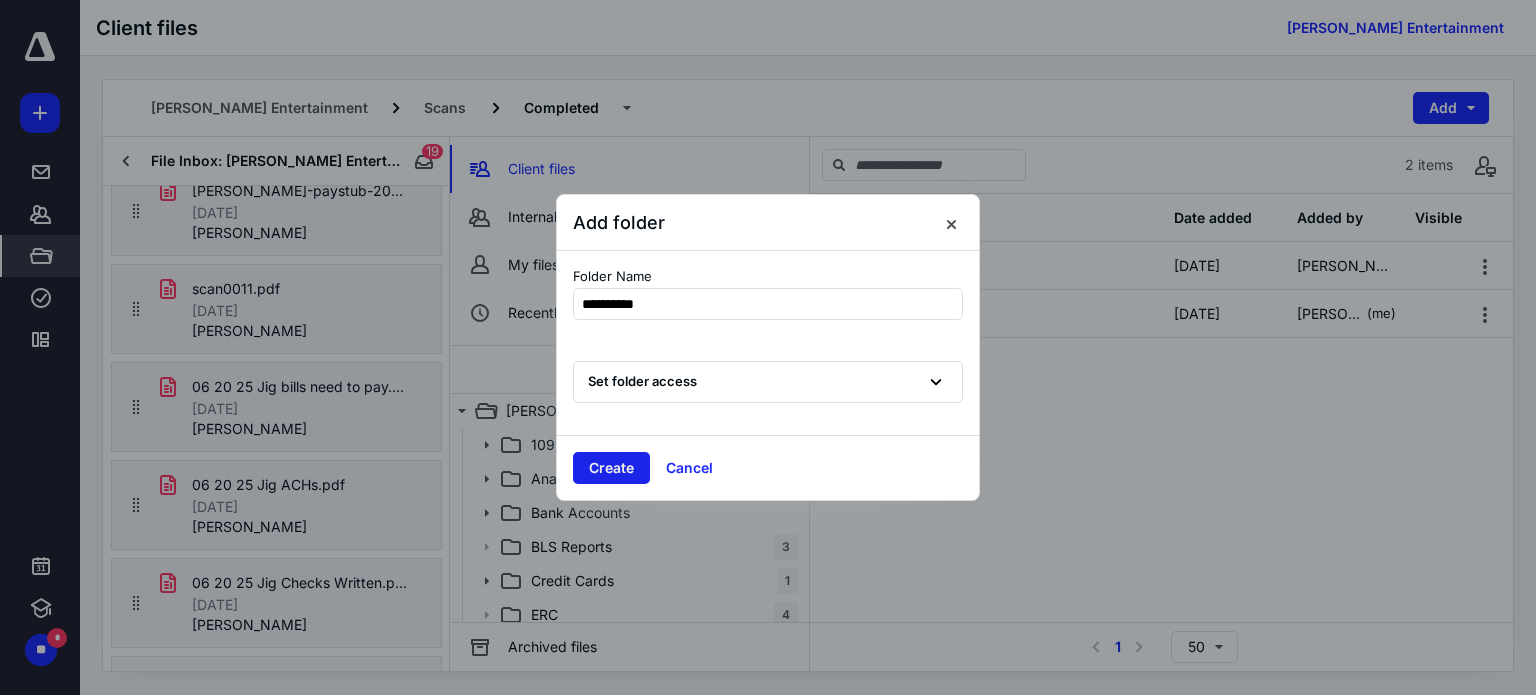 type on "**********" 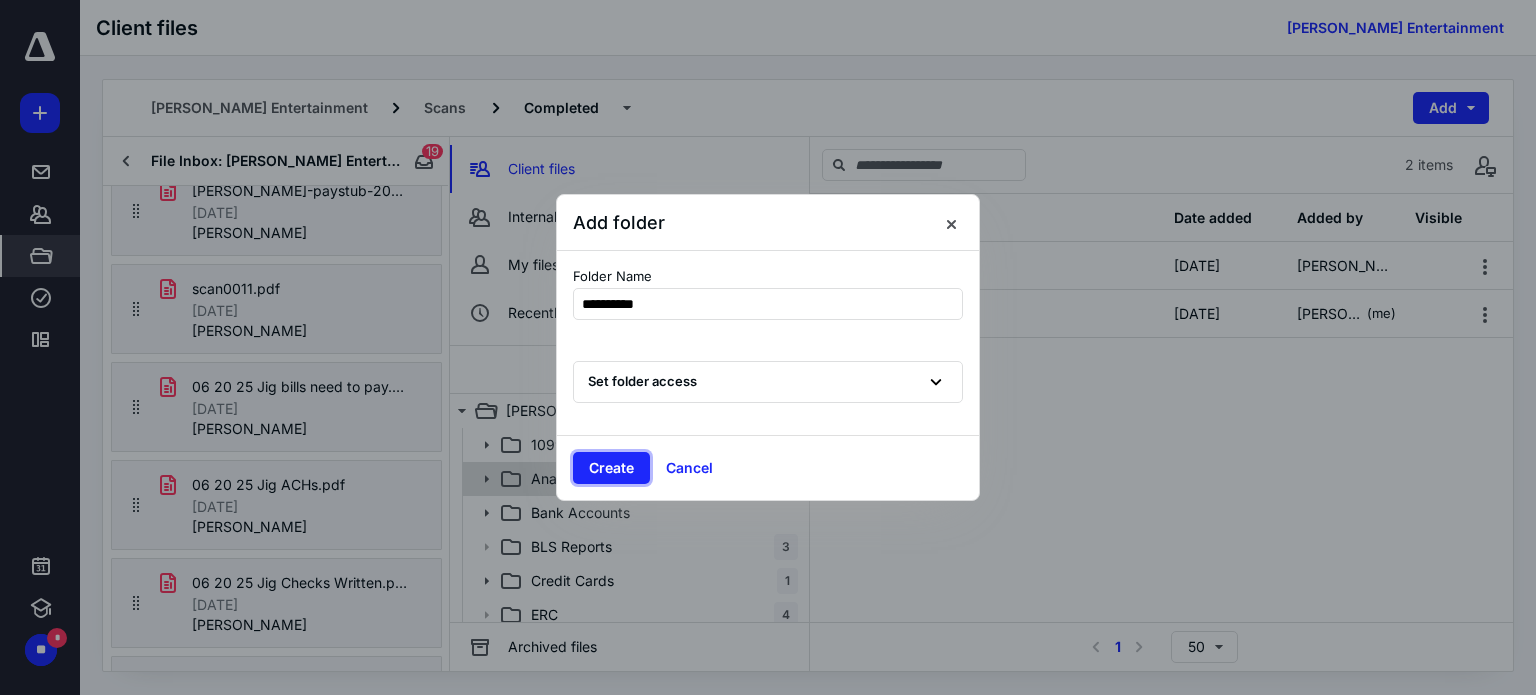 click on "Create" at bounding box center [611, 468] 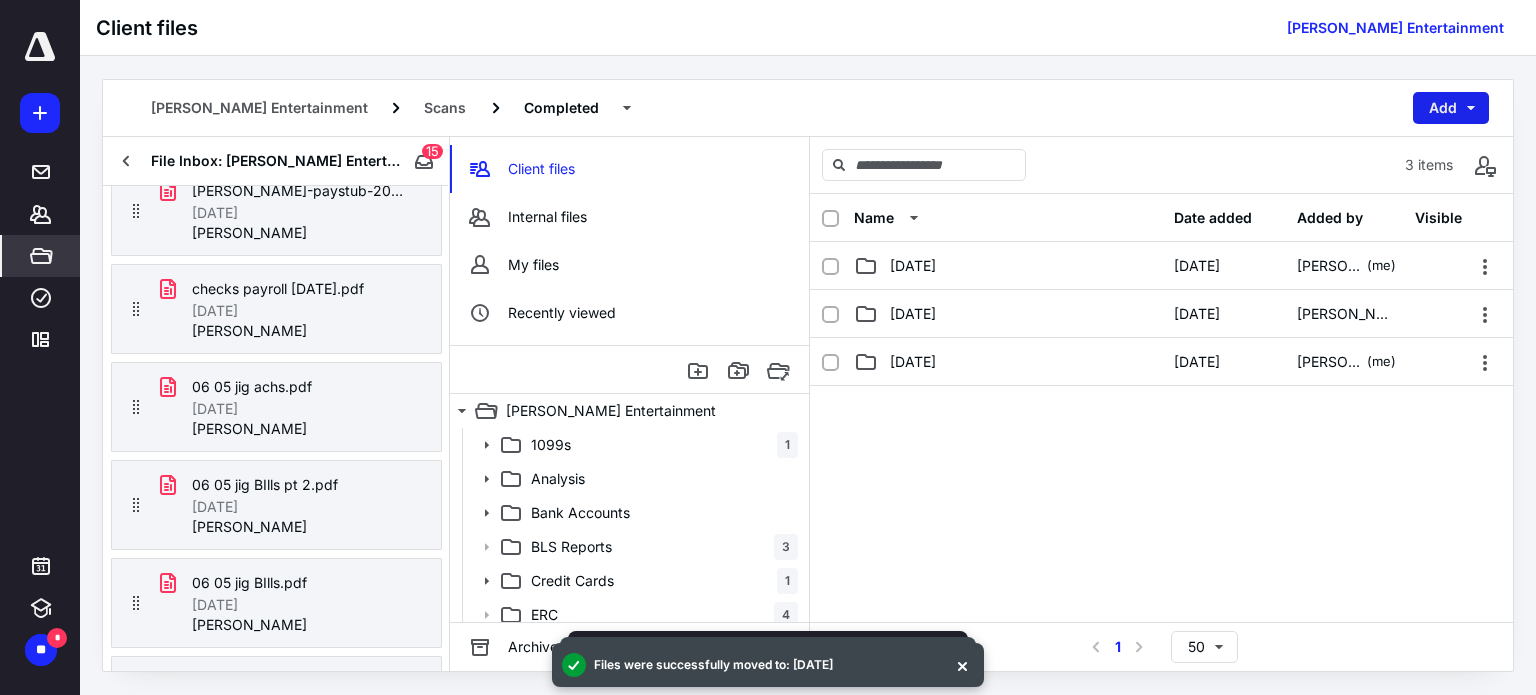 click on "Add" at bounding box center [1451, 108] 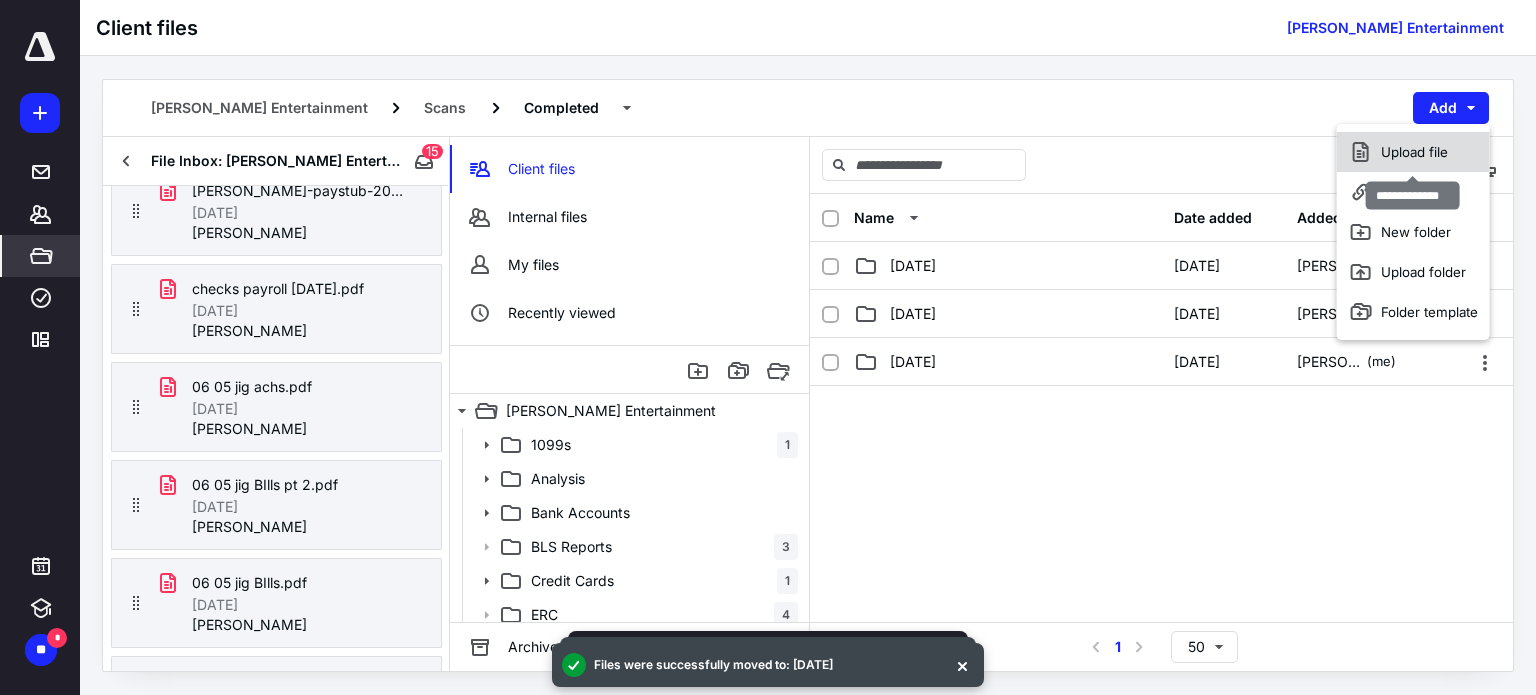 click on "Upload file" at bounding box center [1413, 152] 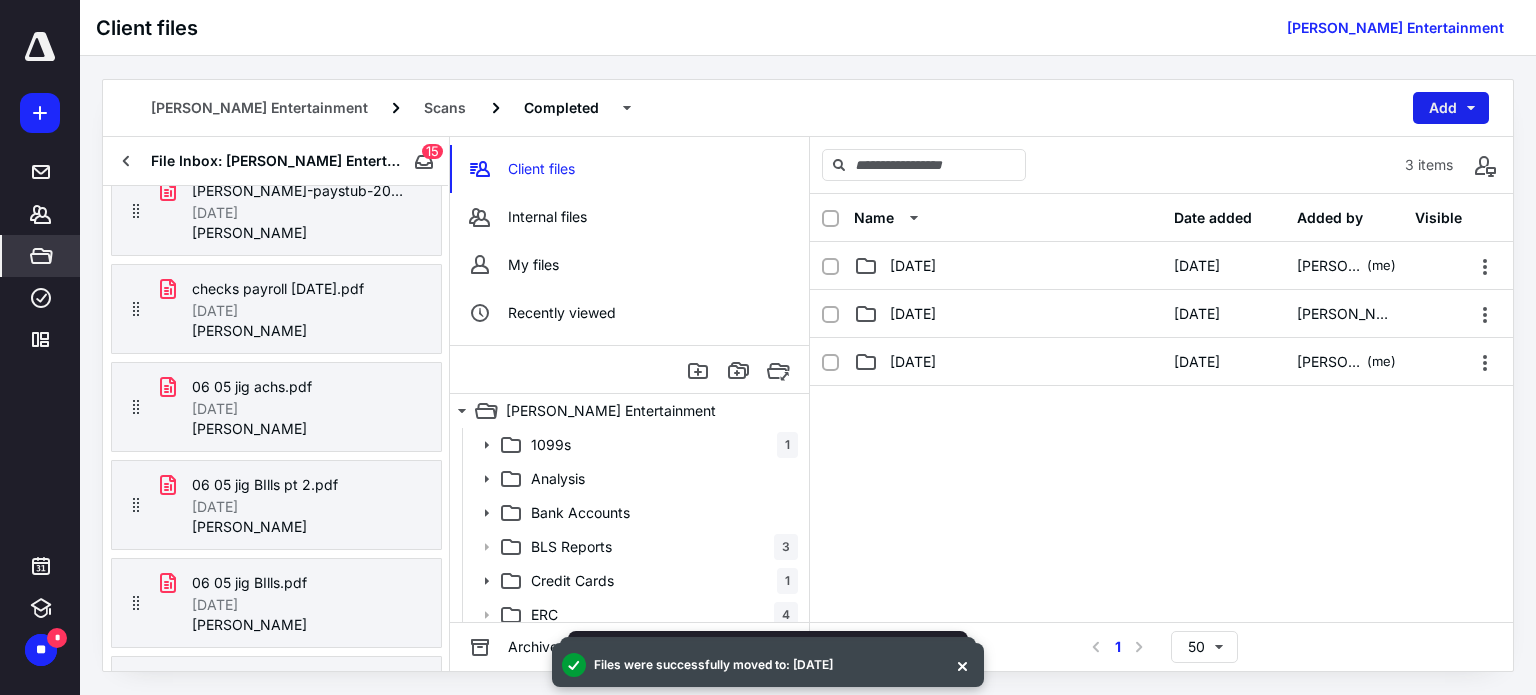 click on "Add" at bounding box center (1451, 108) 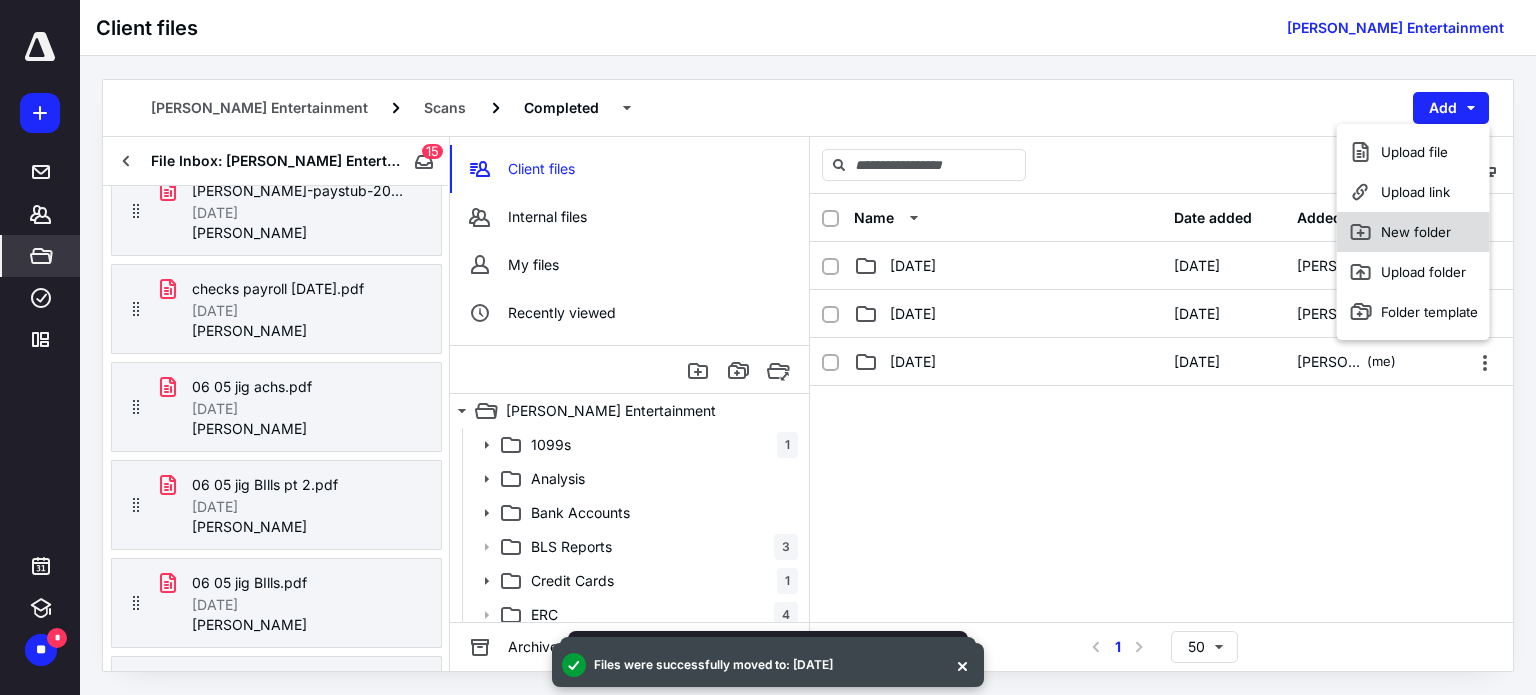 click on "New folder" at bounding box center [1413, 232] 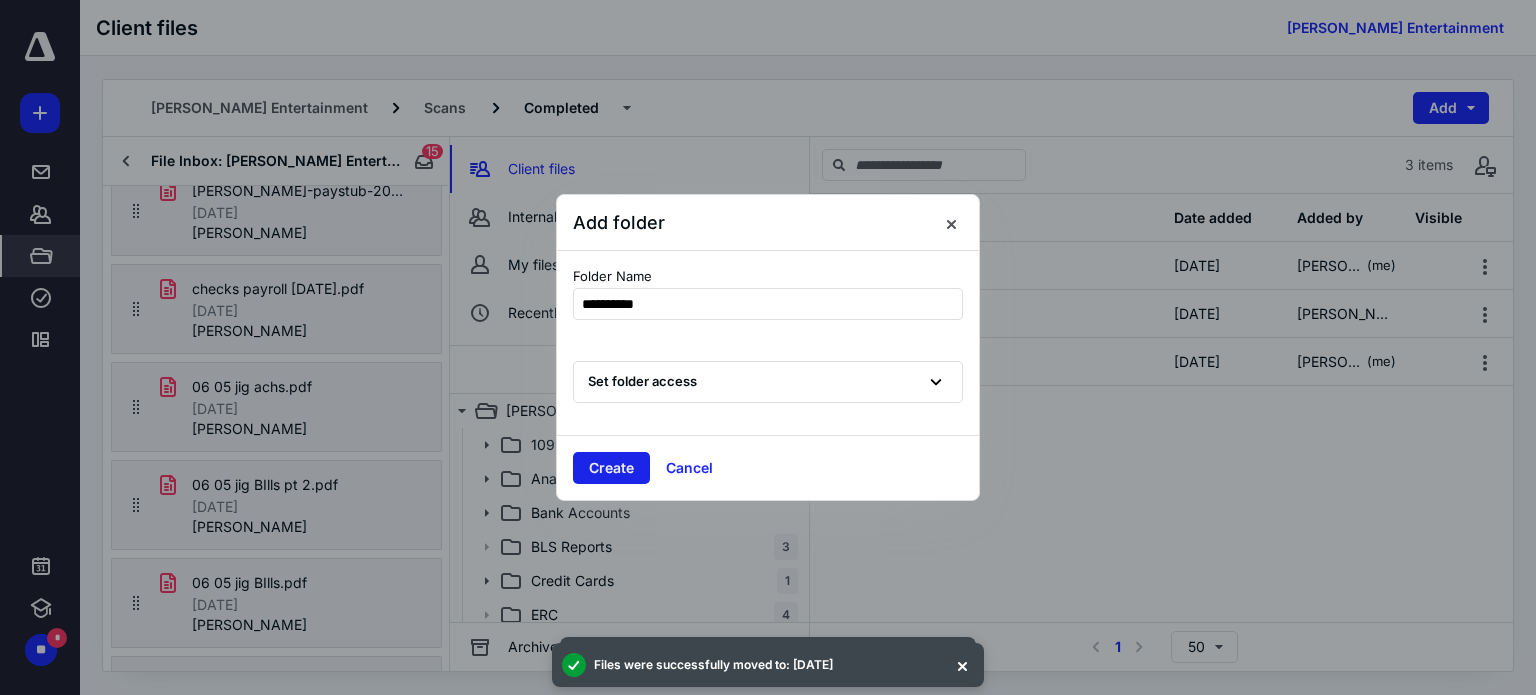 type on "**********" 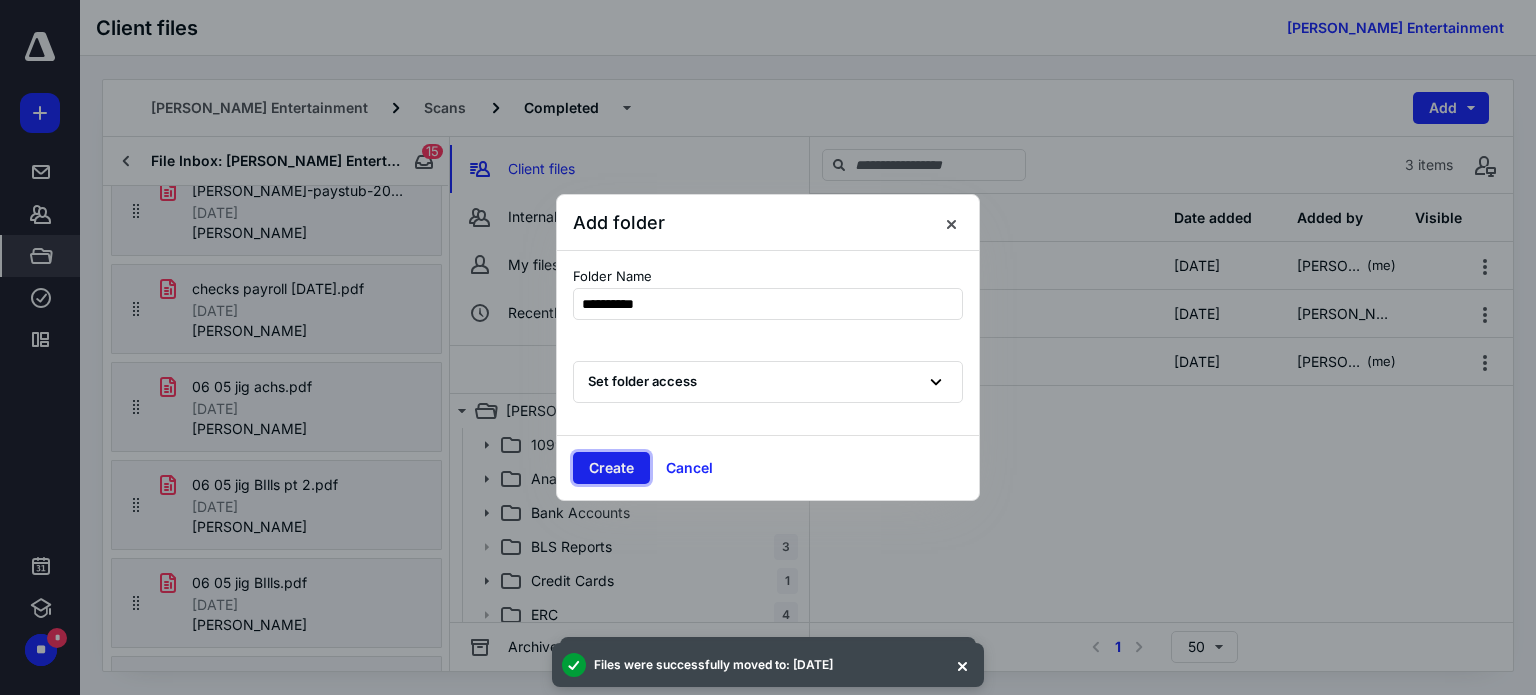 click on "Create" at bounding box center [611, 468] 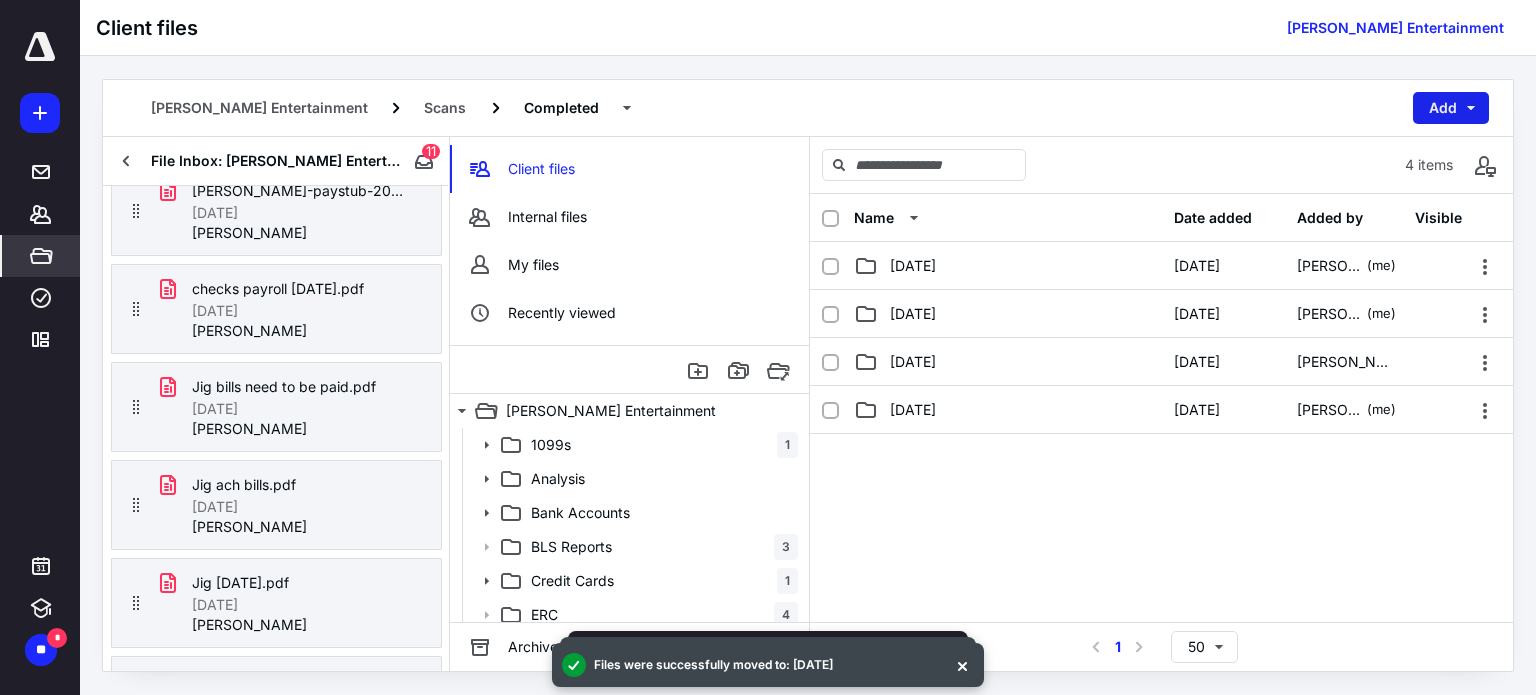 click on "Add" at bounding box center [1451, 108] 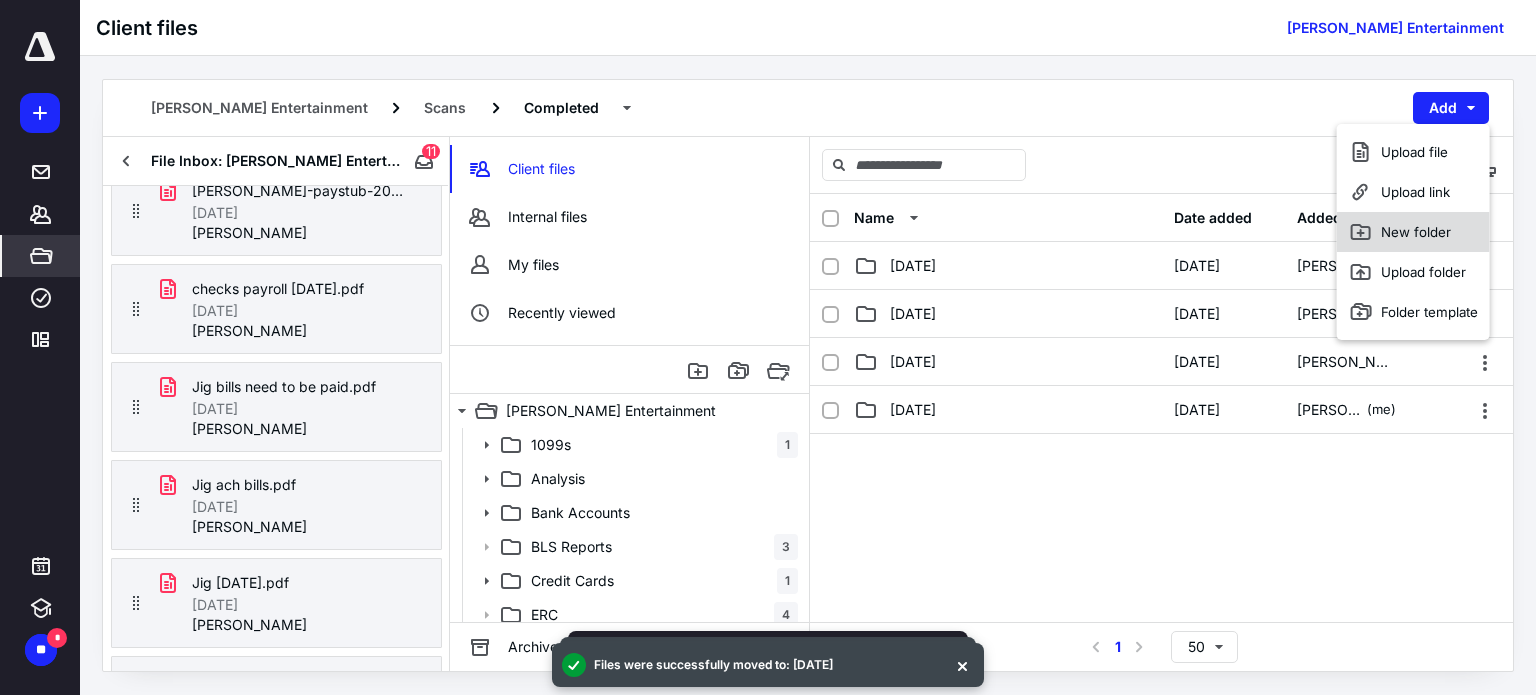 click on "New folder" at bounding box center (1413, 232) 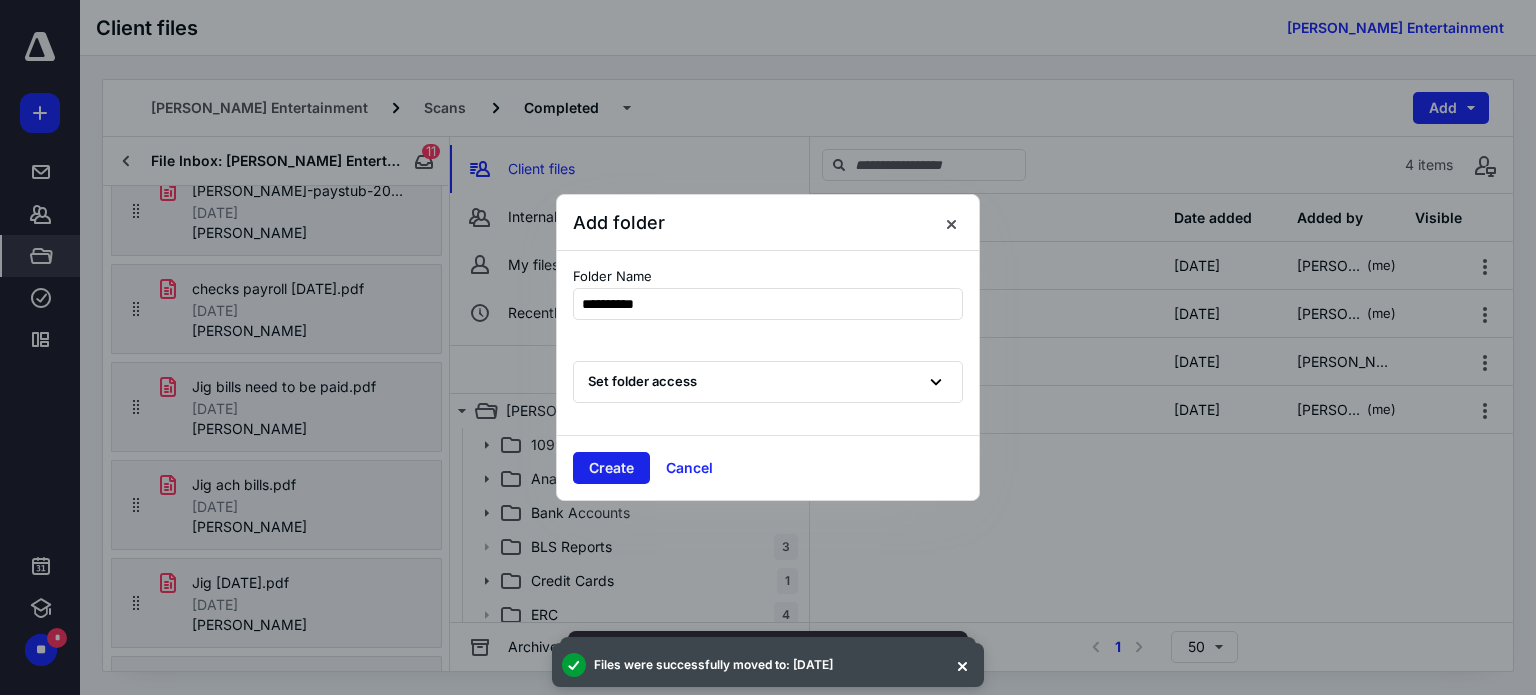 type on "**********" 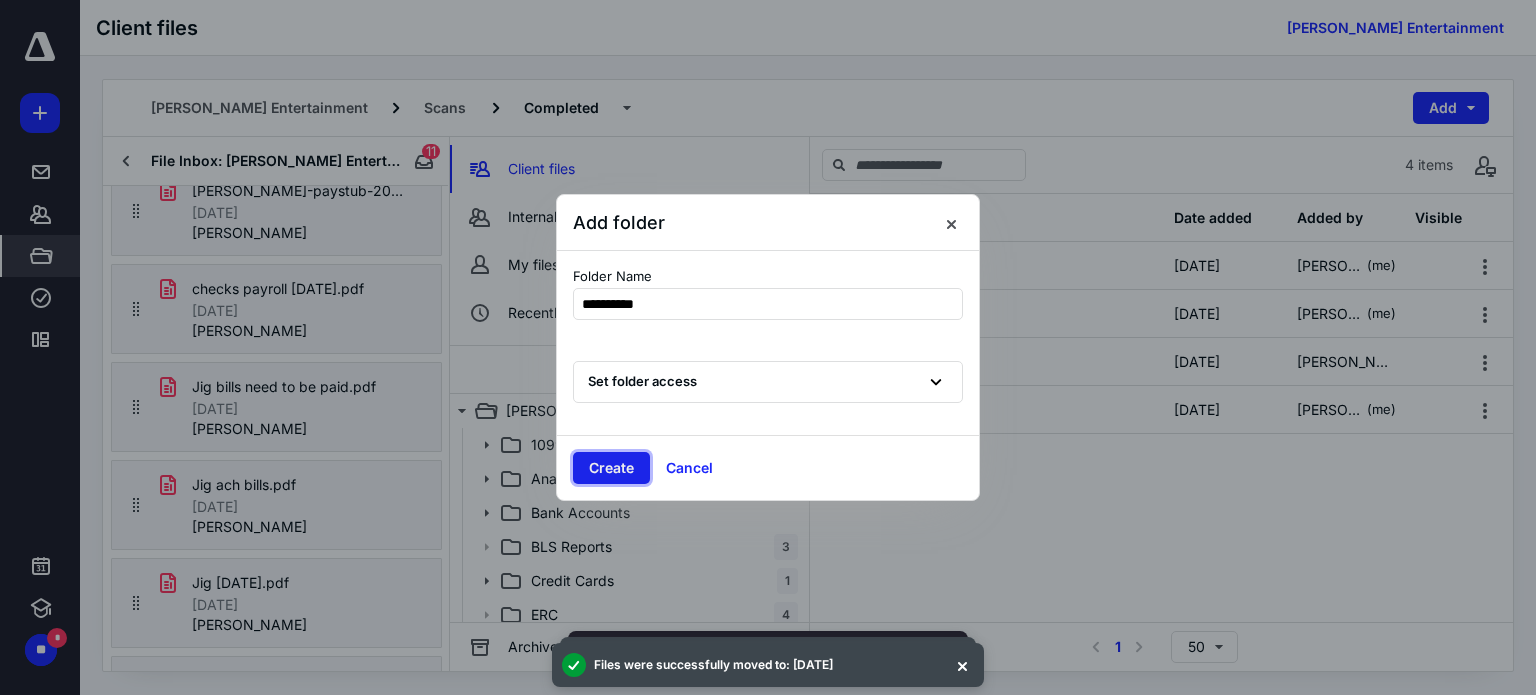 click on "Create" at bounding box center [611, 468] 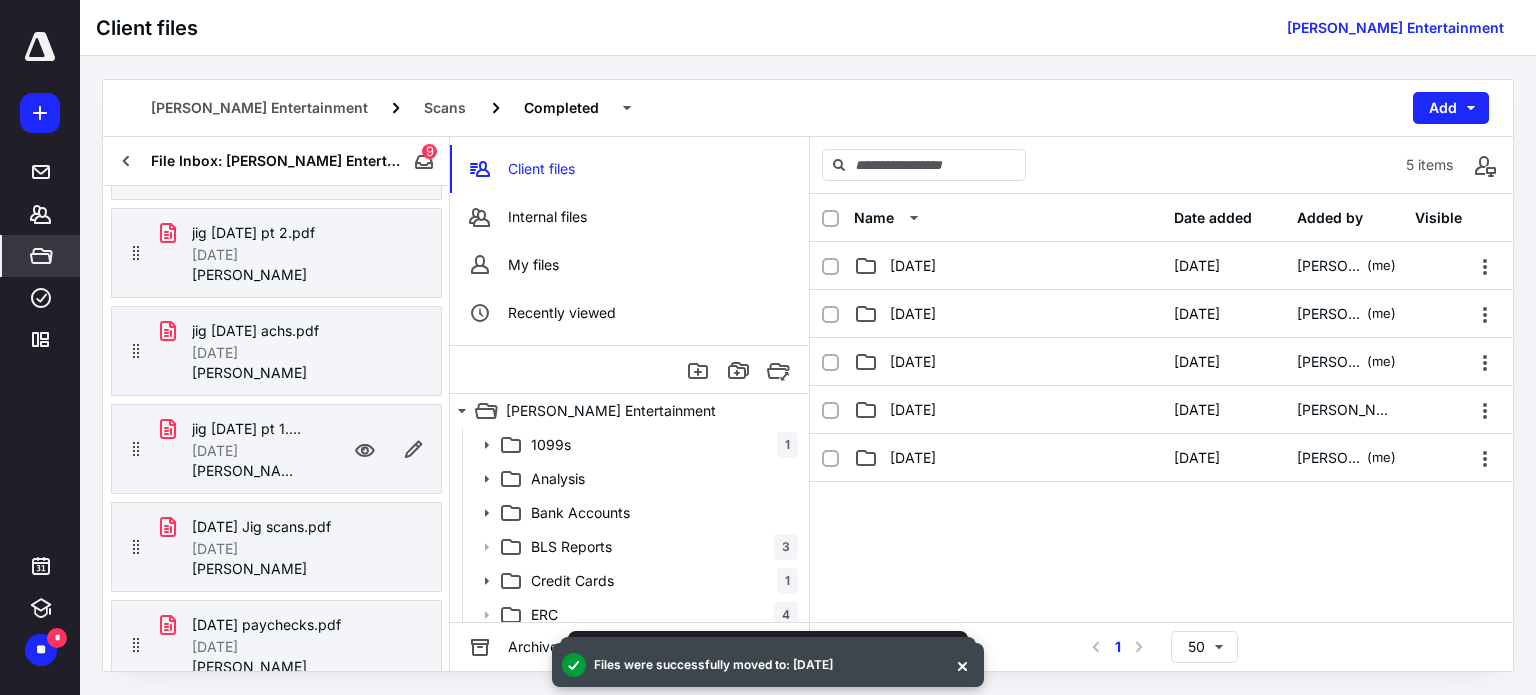 scroll, scrollTop: 464, scrollLeft: 0, axis: vertical 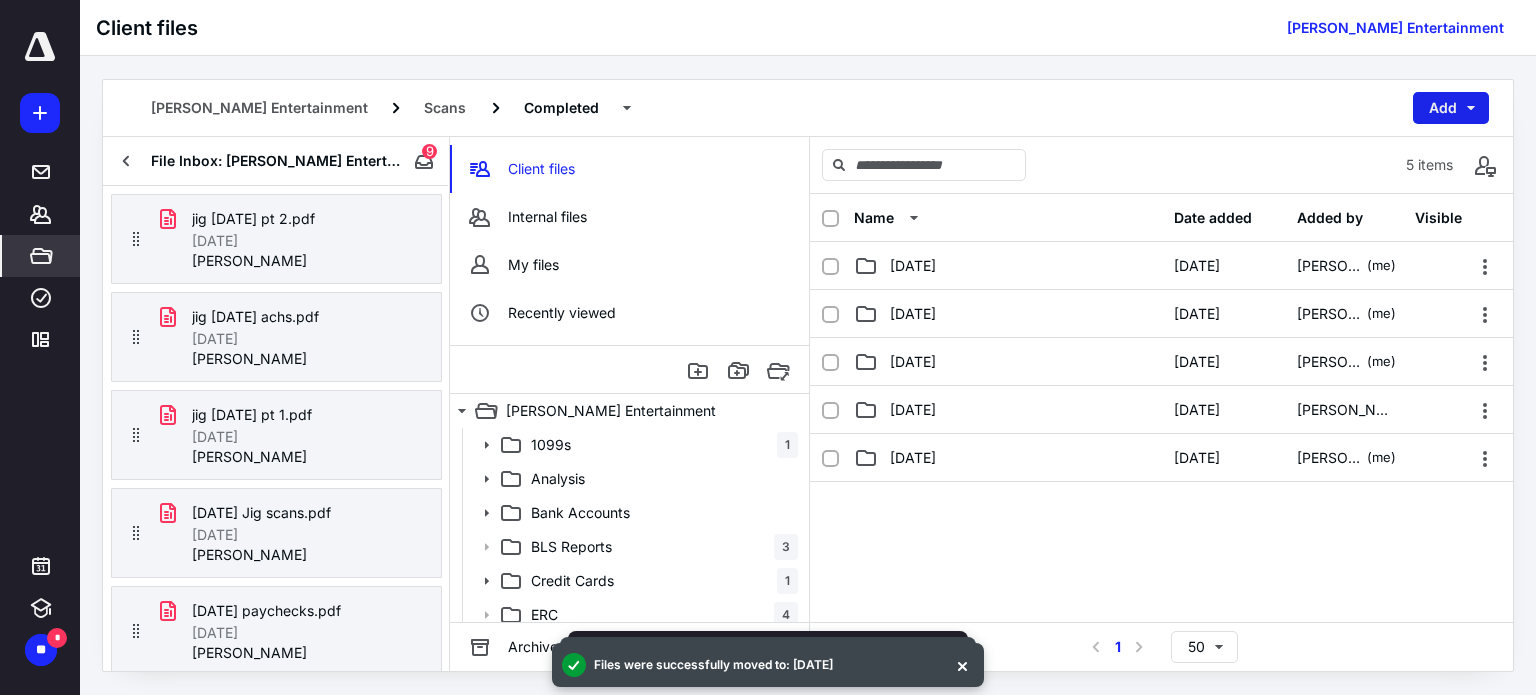 click on "Add" at bounding box center [1451, 108] 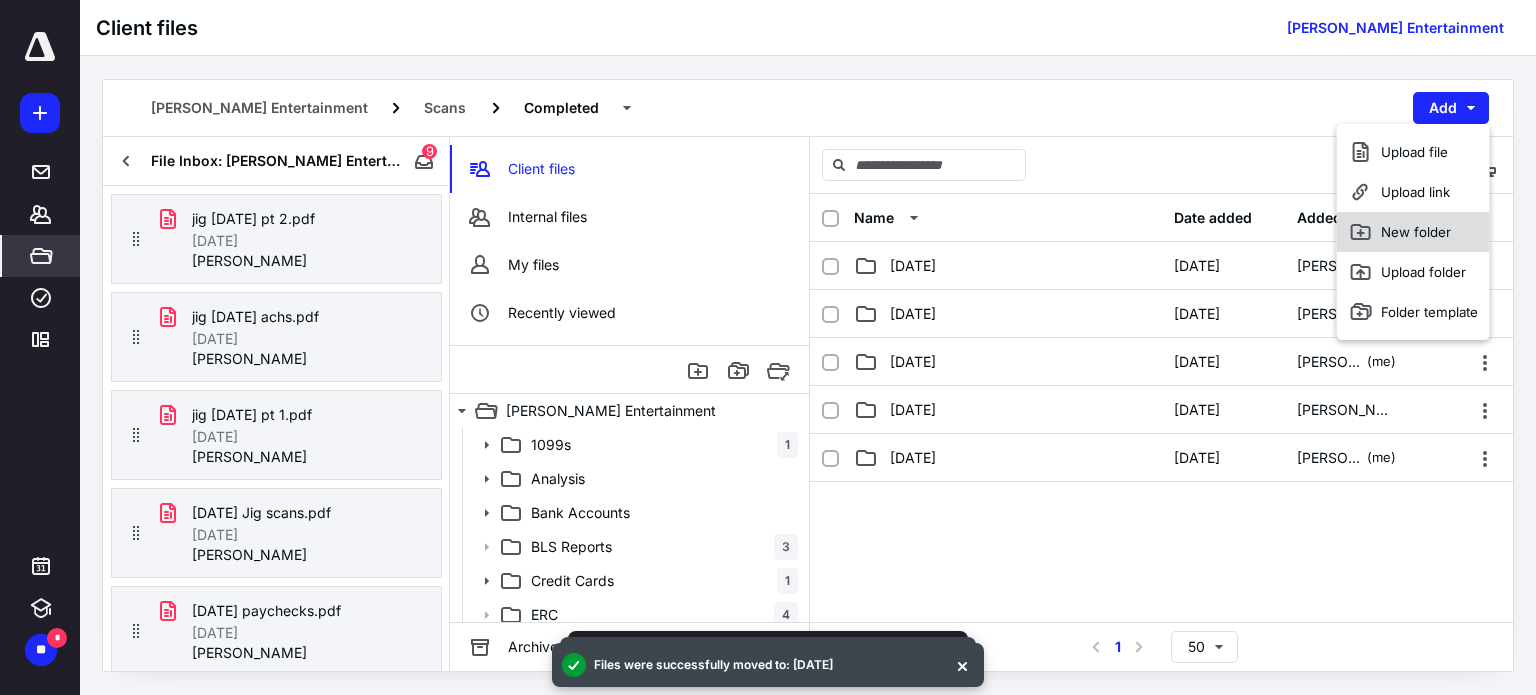 click on "New folder" at bounding box center (1413, 232) 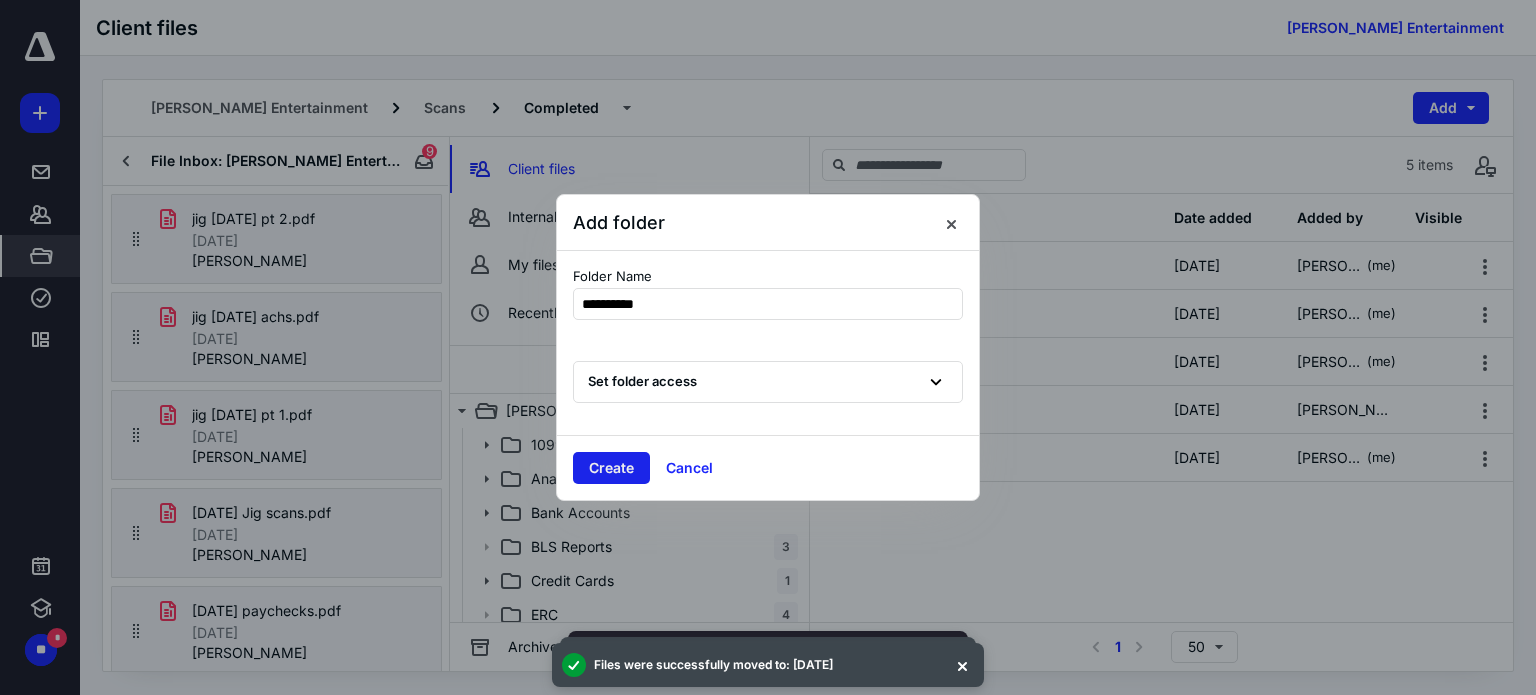 type on "**********" 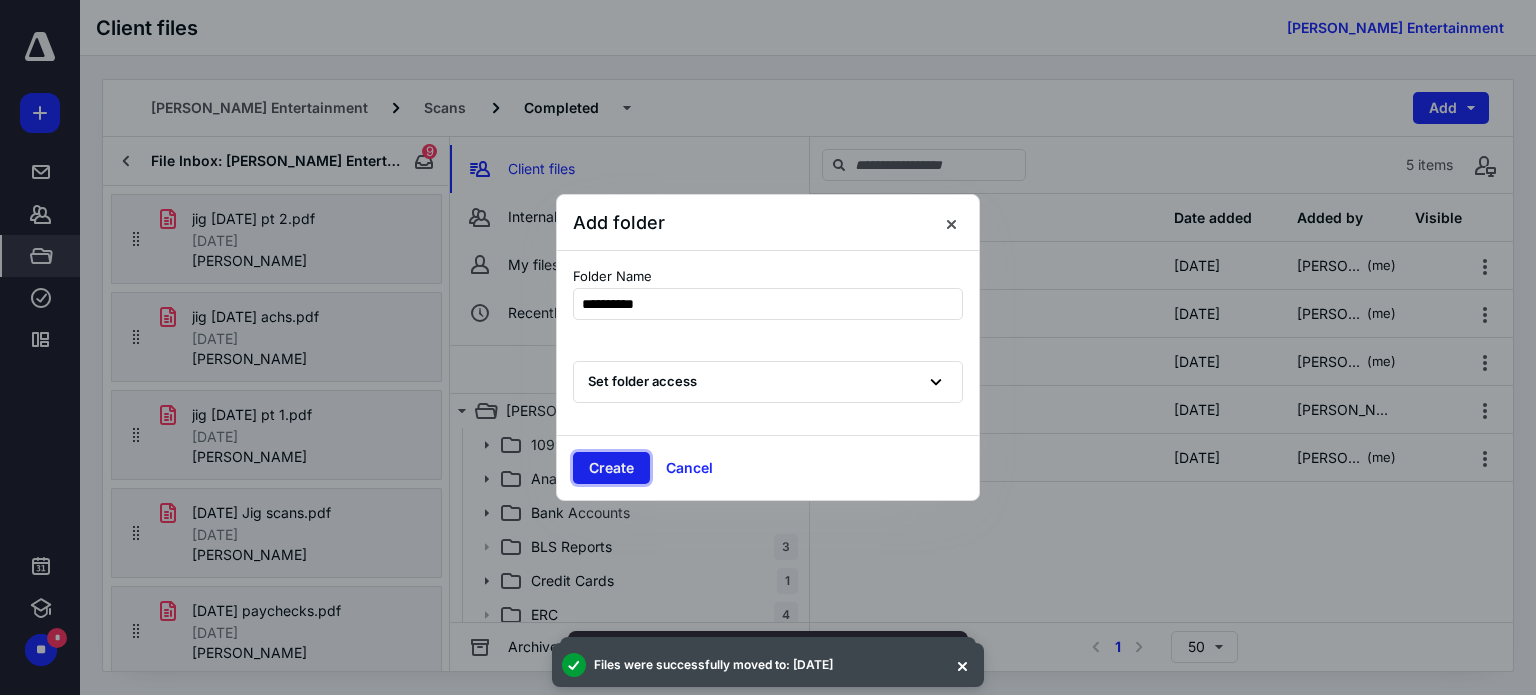click on "Create" at bounding box center (611, 468) 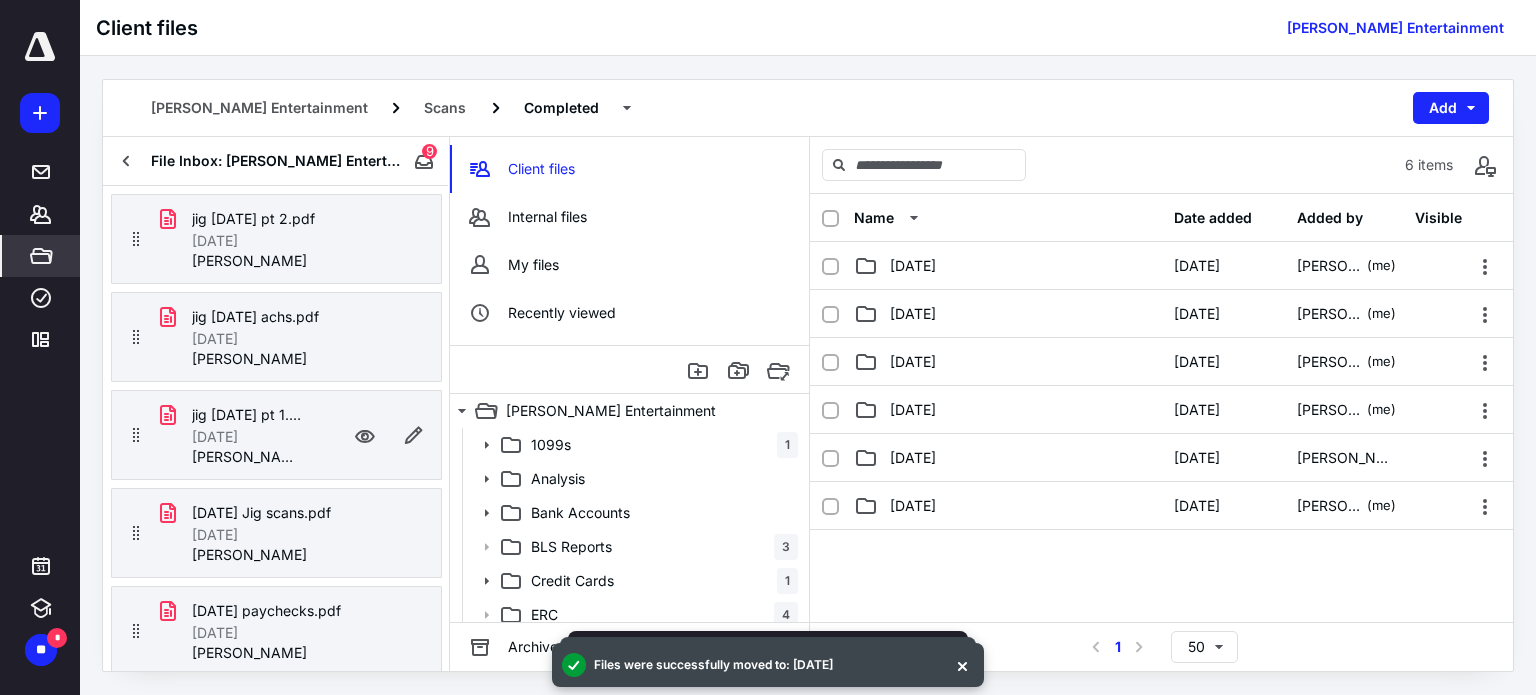 scroll, scrollTop: 366, scrollLeft: 0, axis: vertical 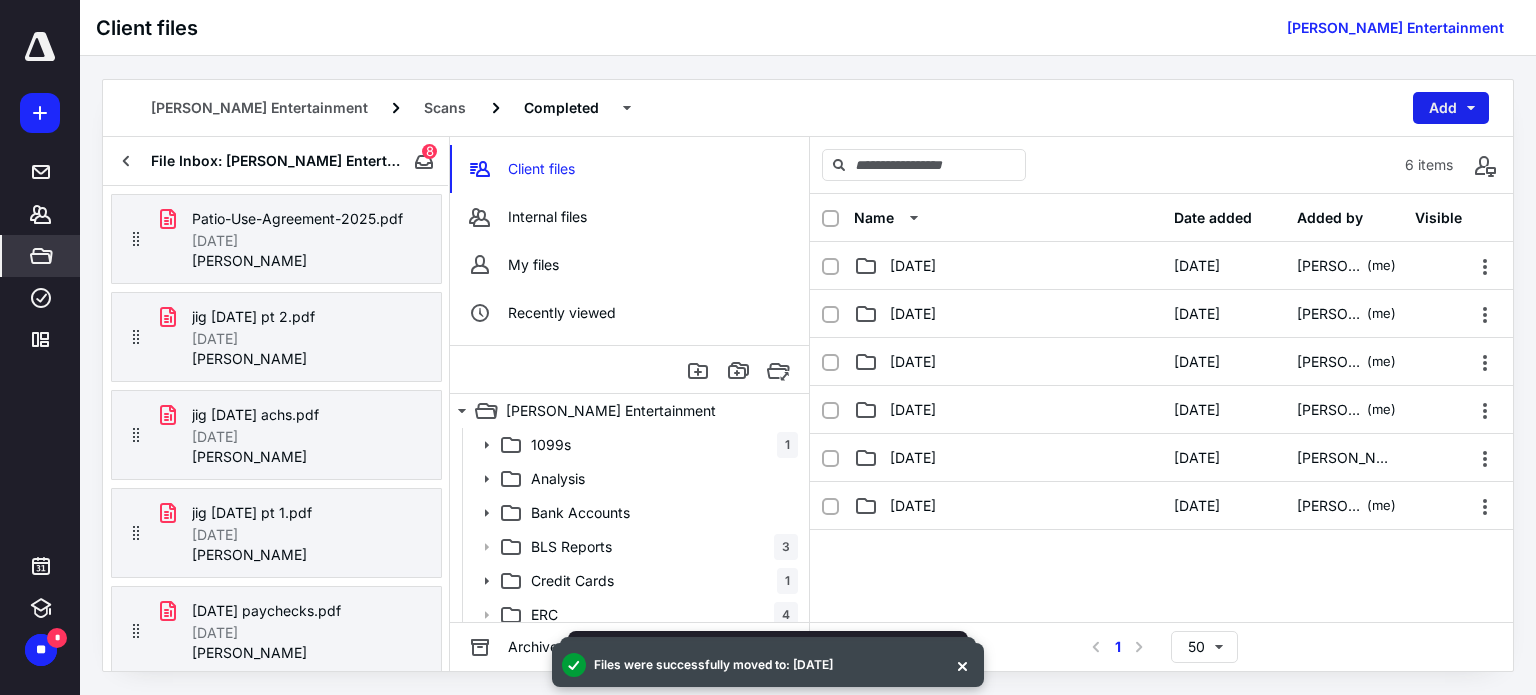 click on "Add" at bounding box center (1451, 108) 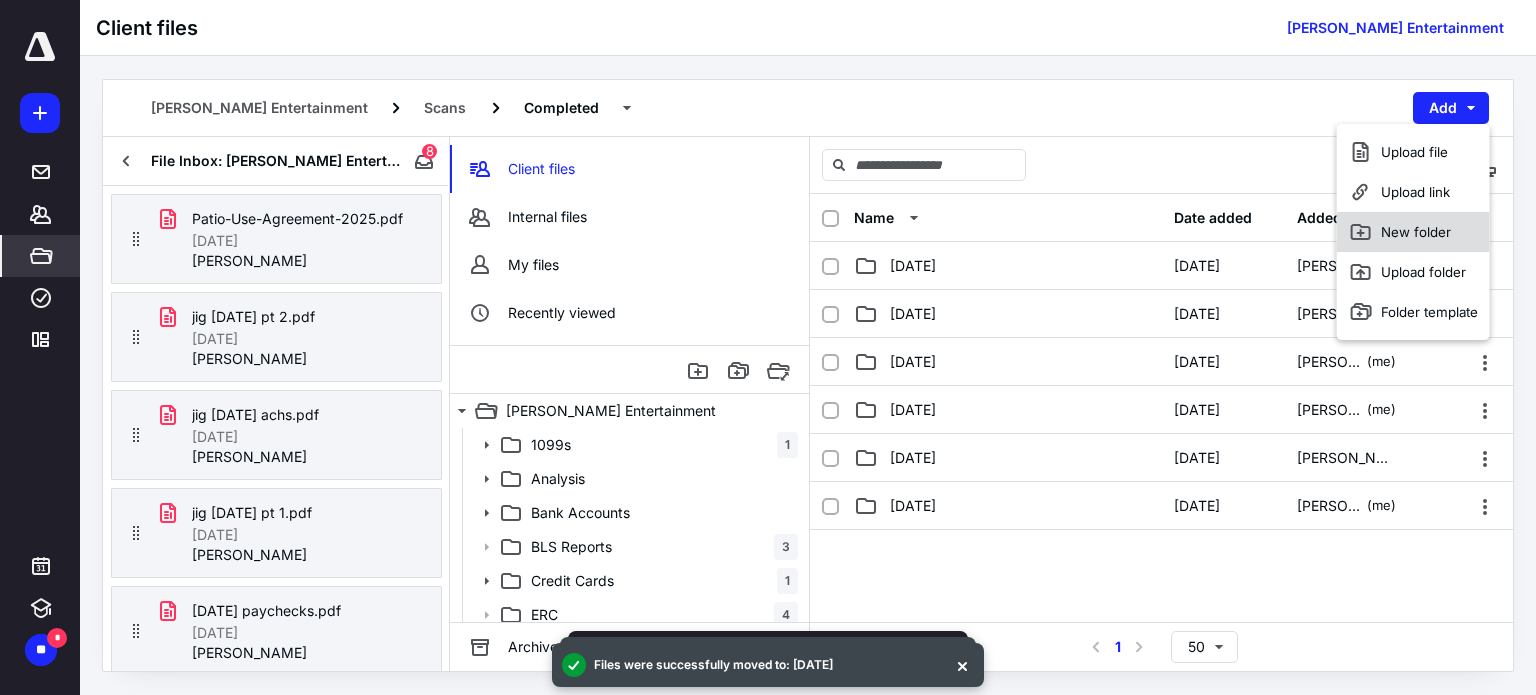 click on "New folder" at bounding box center [1413, 232] 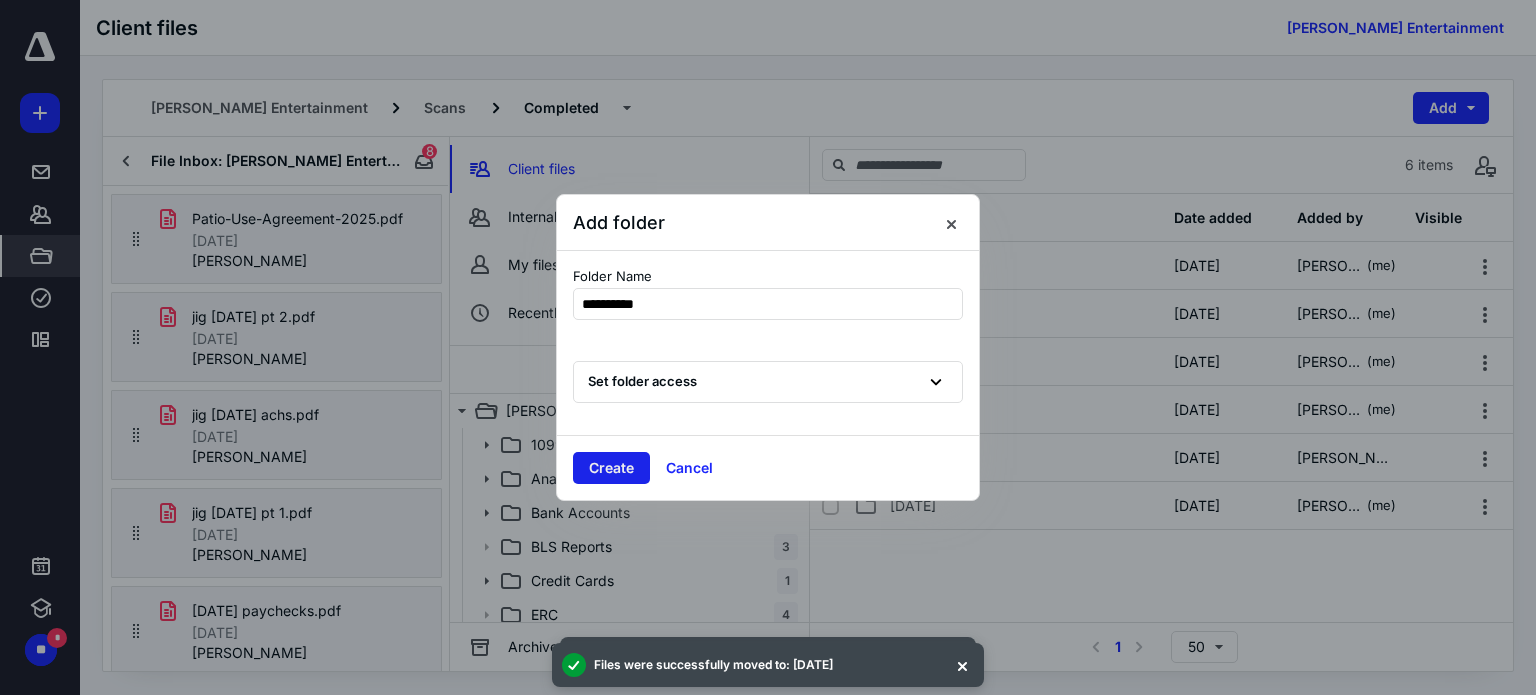 type on "**********" 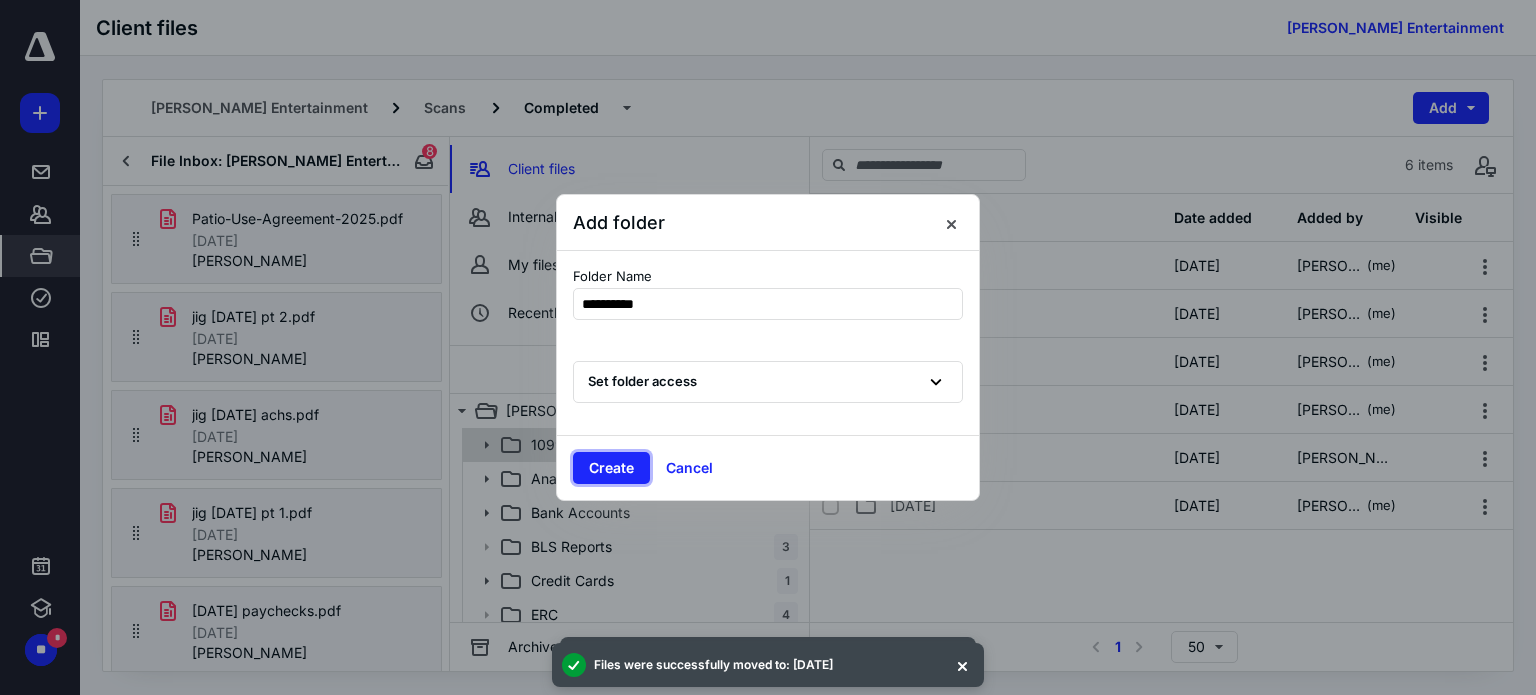 click on "Create" at bounding box center [611, 468] 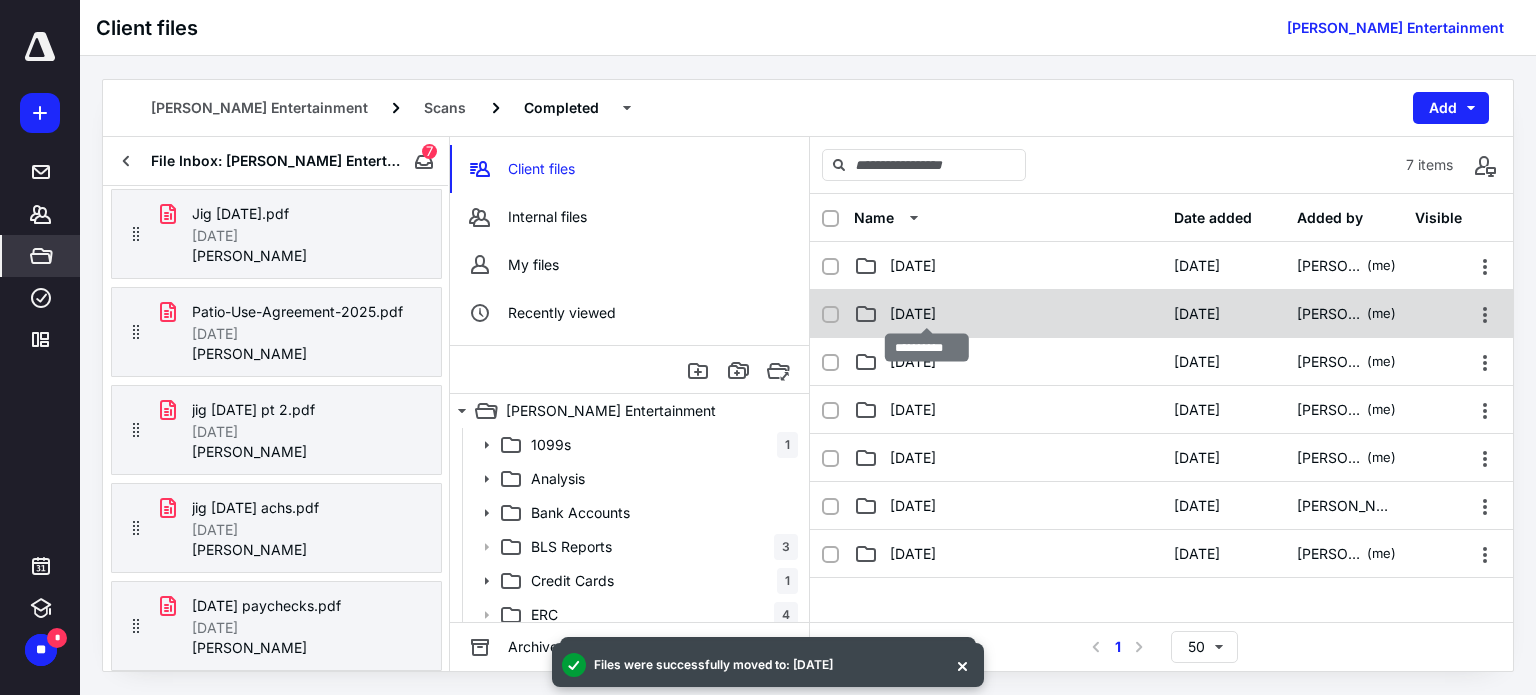 scroll, scrollTop: 268, scrollLeft: 0, axis: vertical 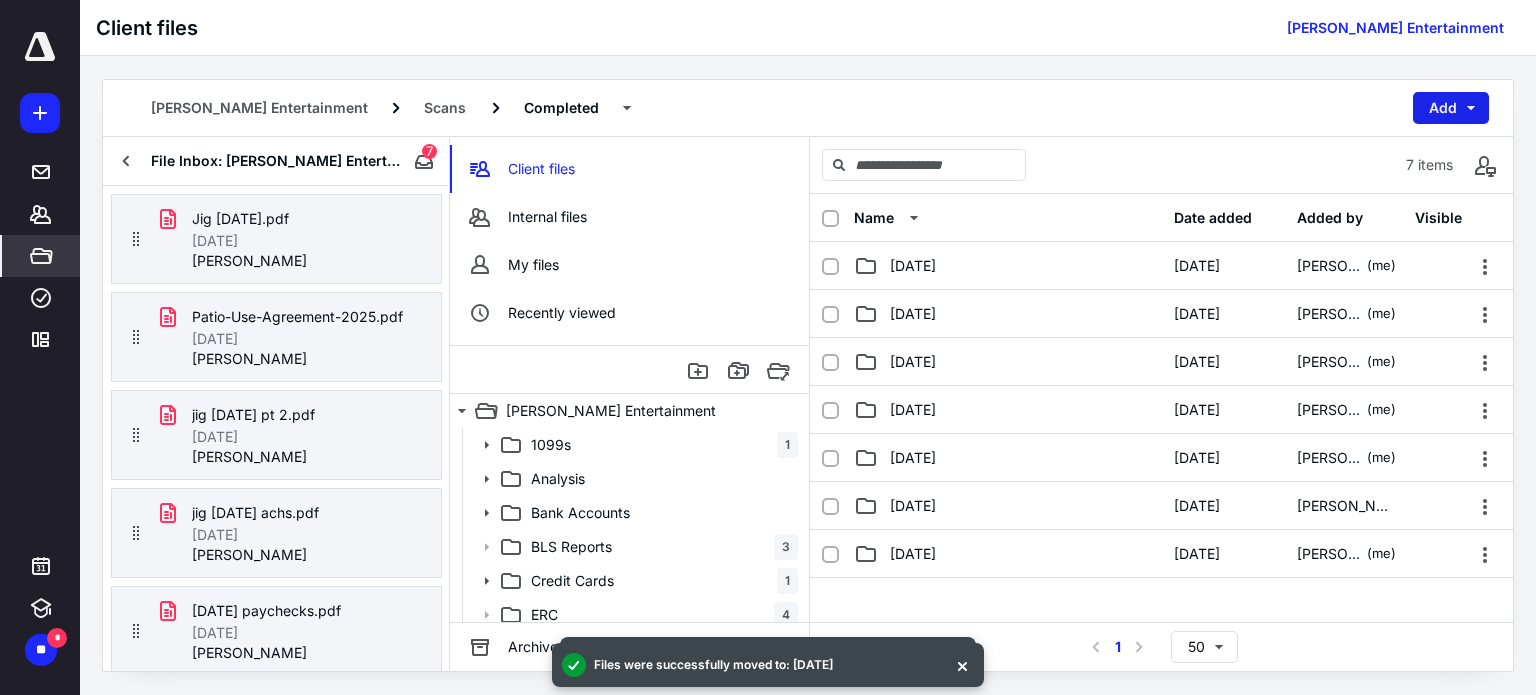 click on "Add" at bounding box center (1451, 108) 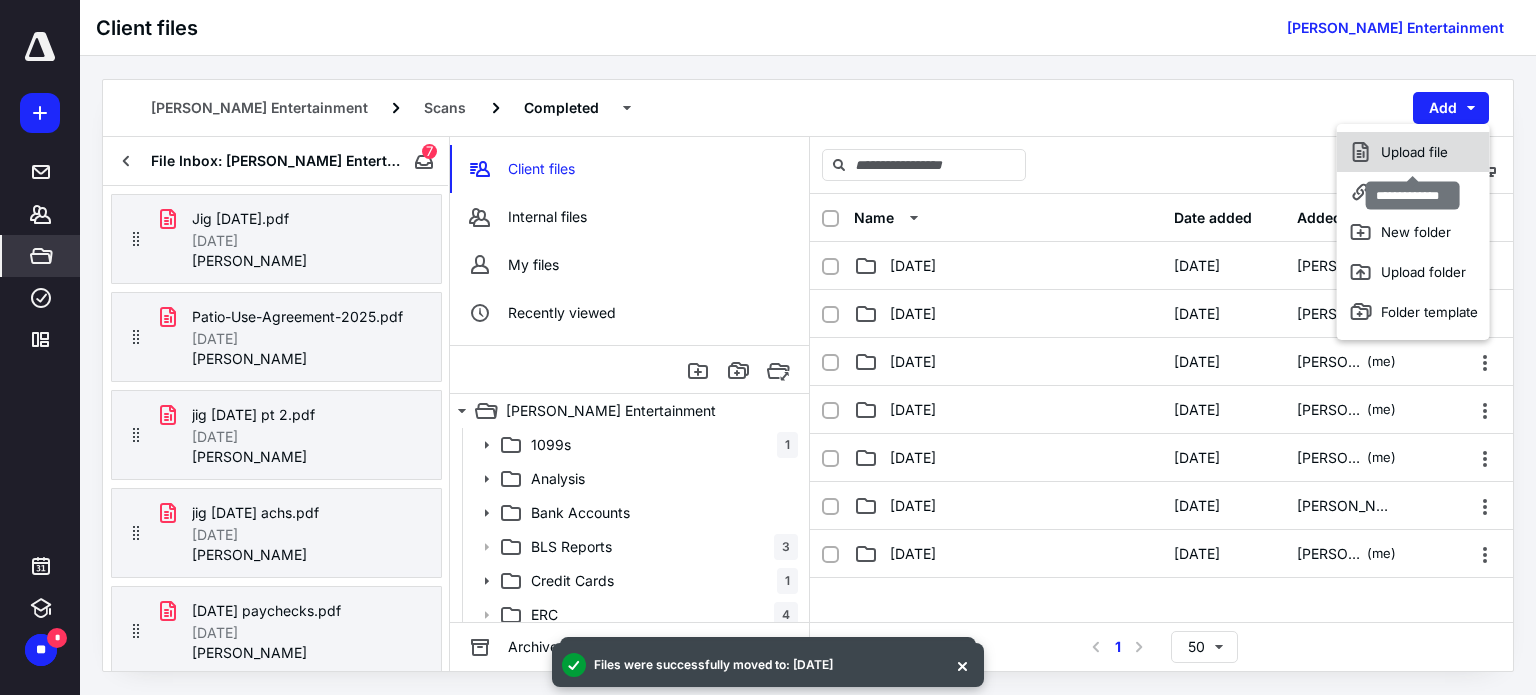 click on "Upload file" at bounding box center (1413, 152) 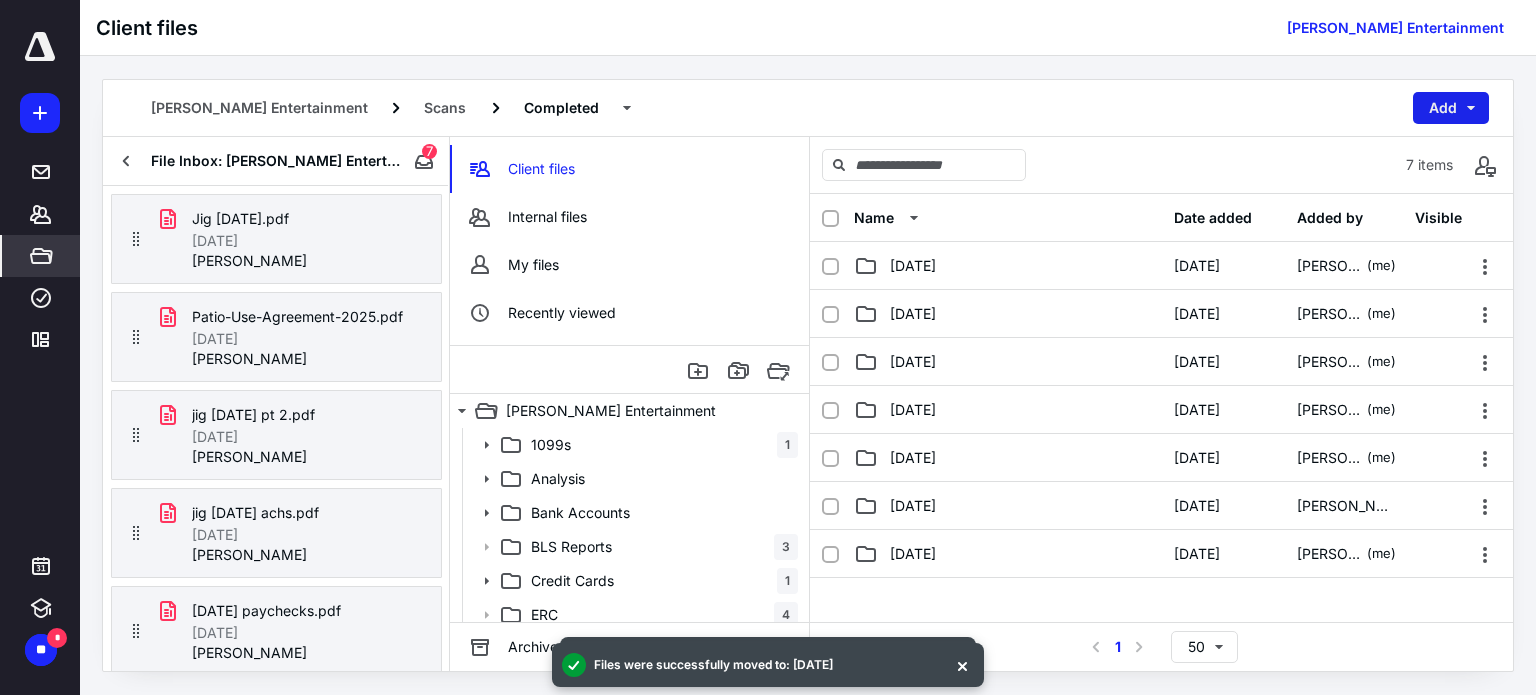 click on "Add" at bounding box center [1451, 108] 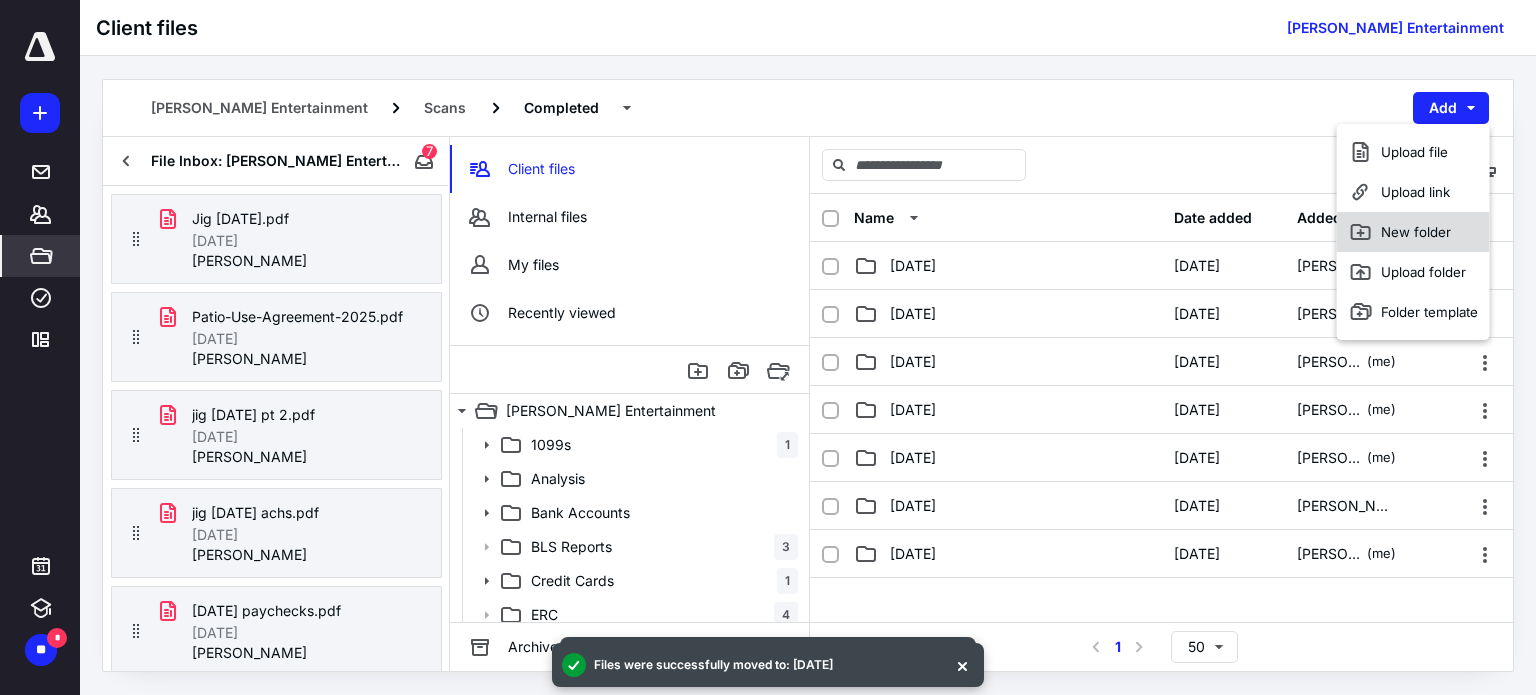 click on "New folder" at bounding box center [1413, 232] 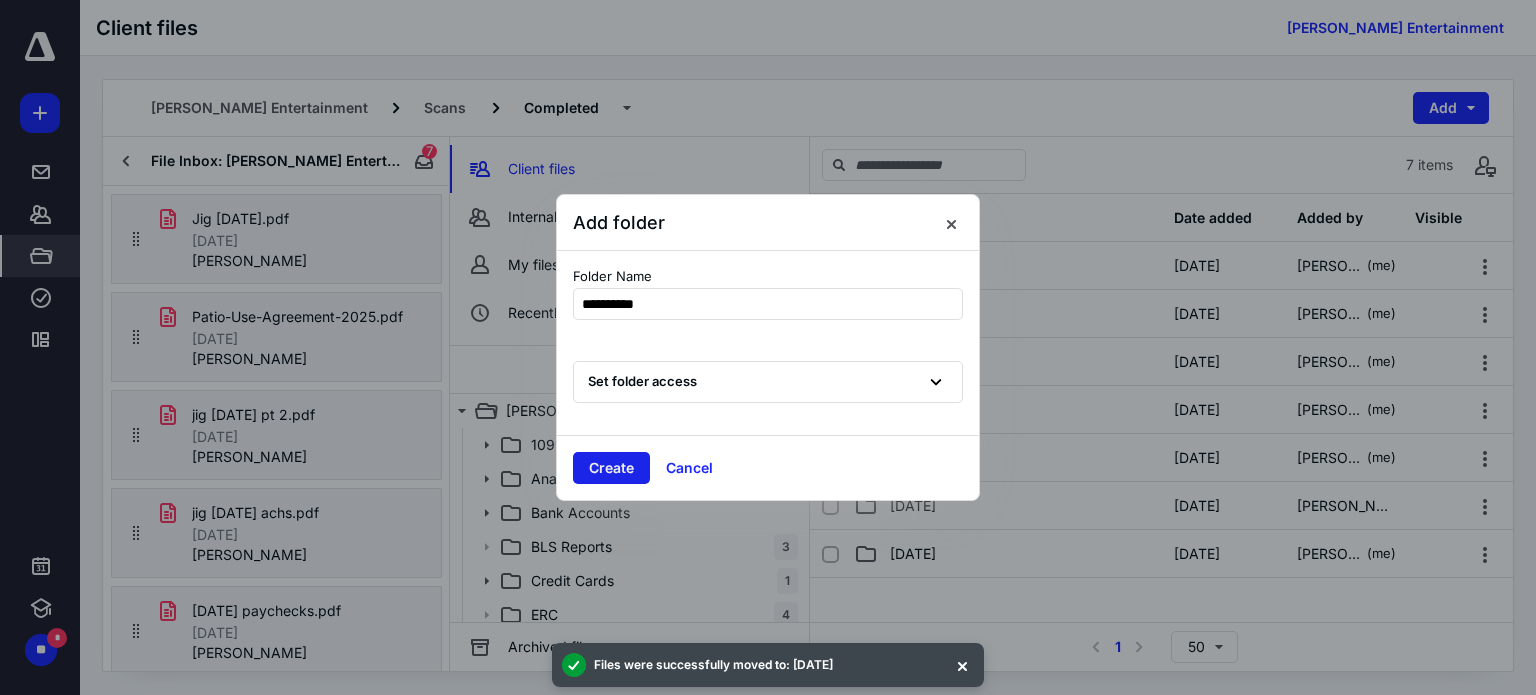type on "**********" 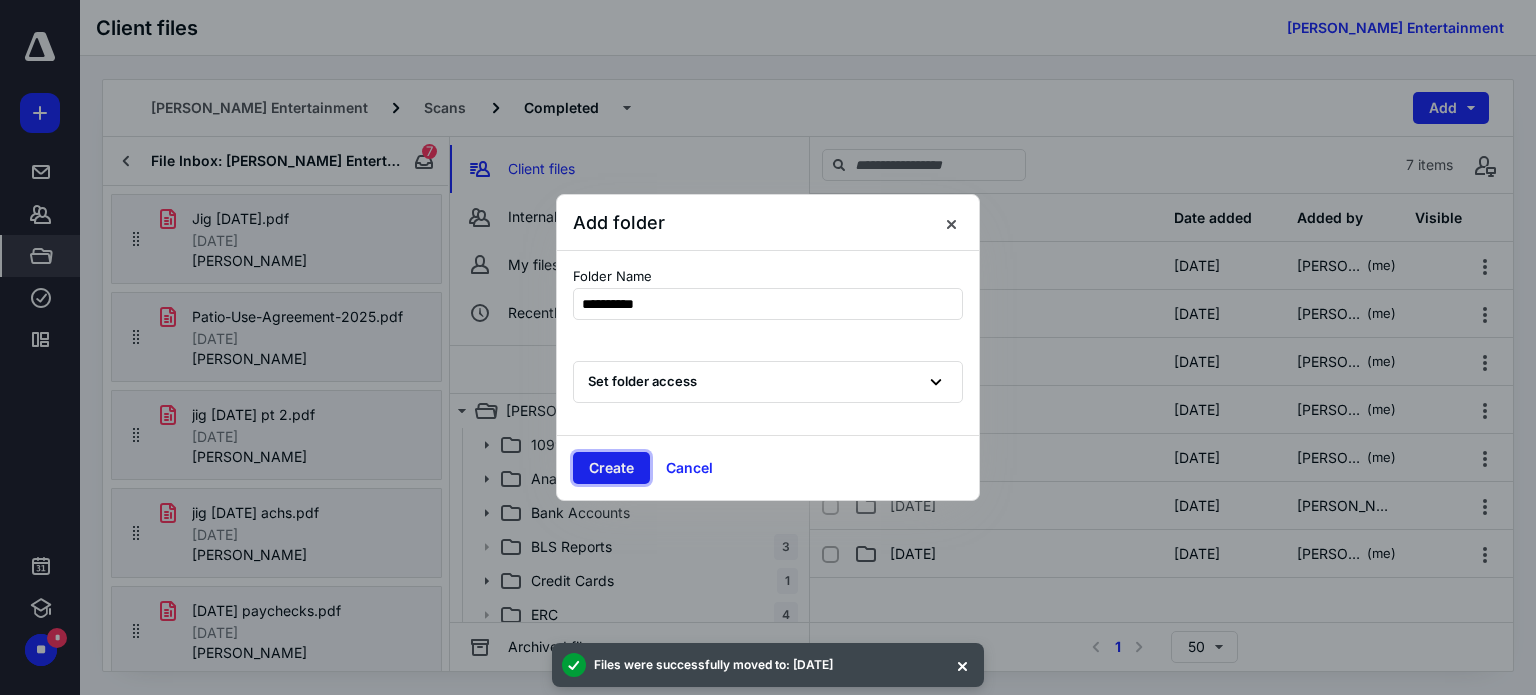 click on "Create" at bounding box center (611, 468) 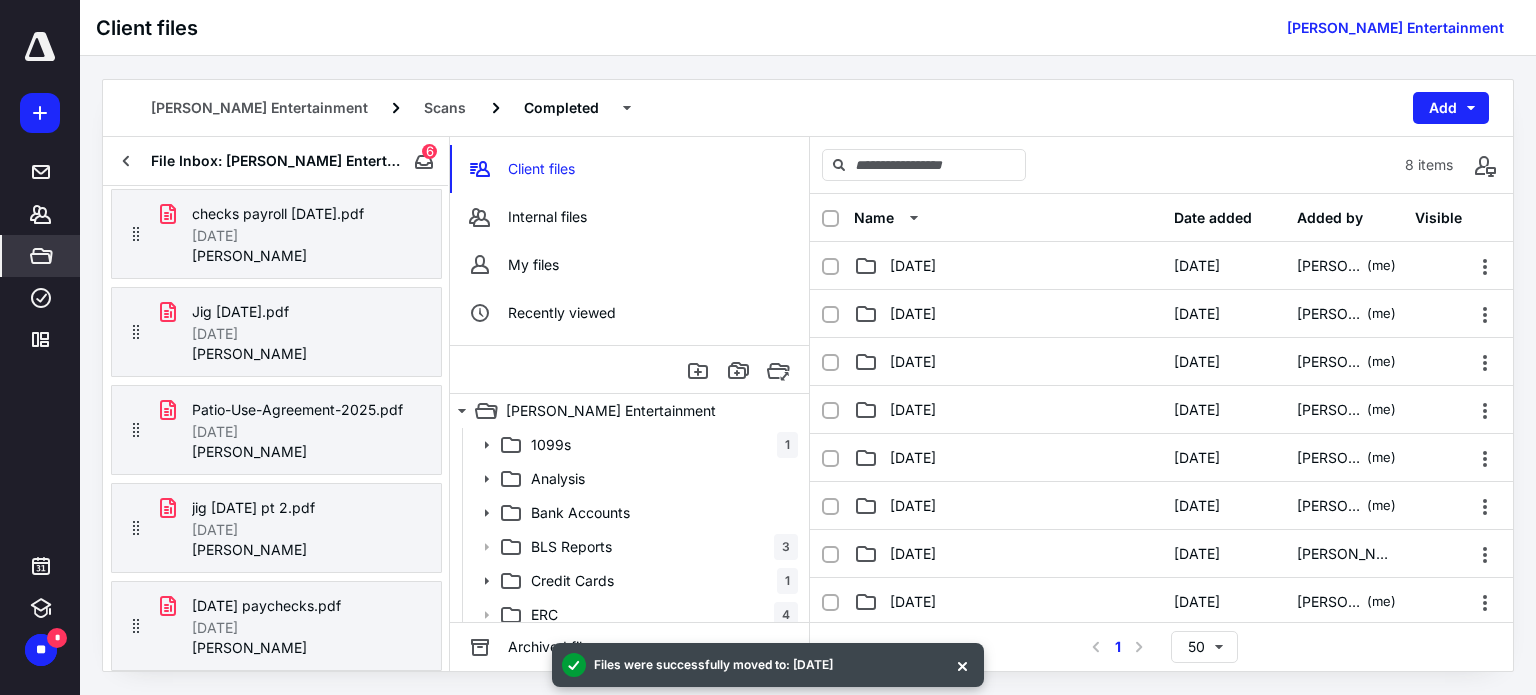 scroll, scrollTop: 171, scrollLeft: 0, axis: vertical 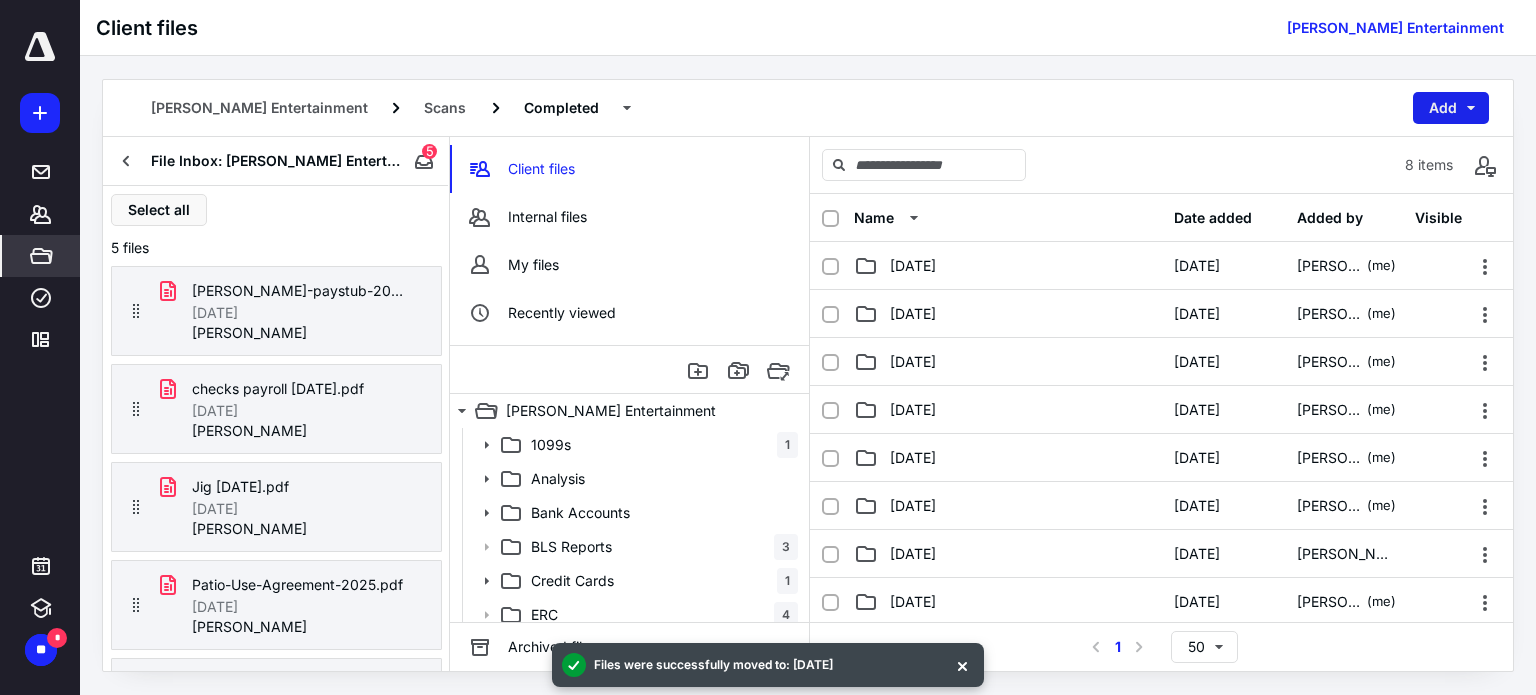 click on "Add" at bounding box center [1451, 108] 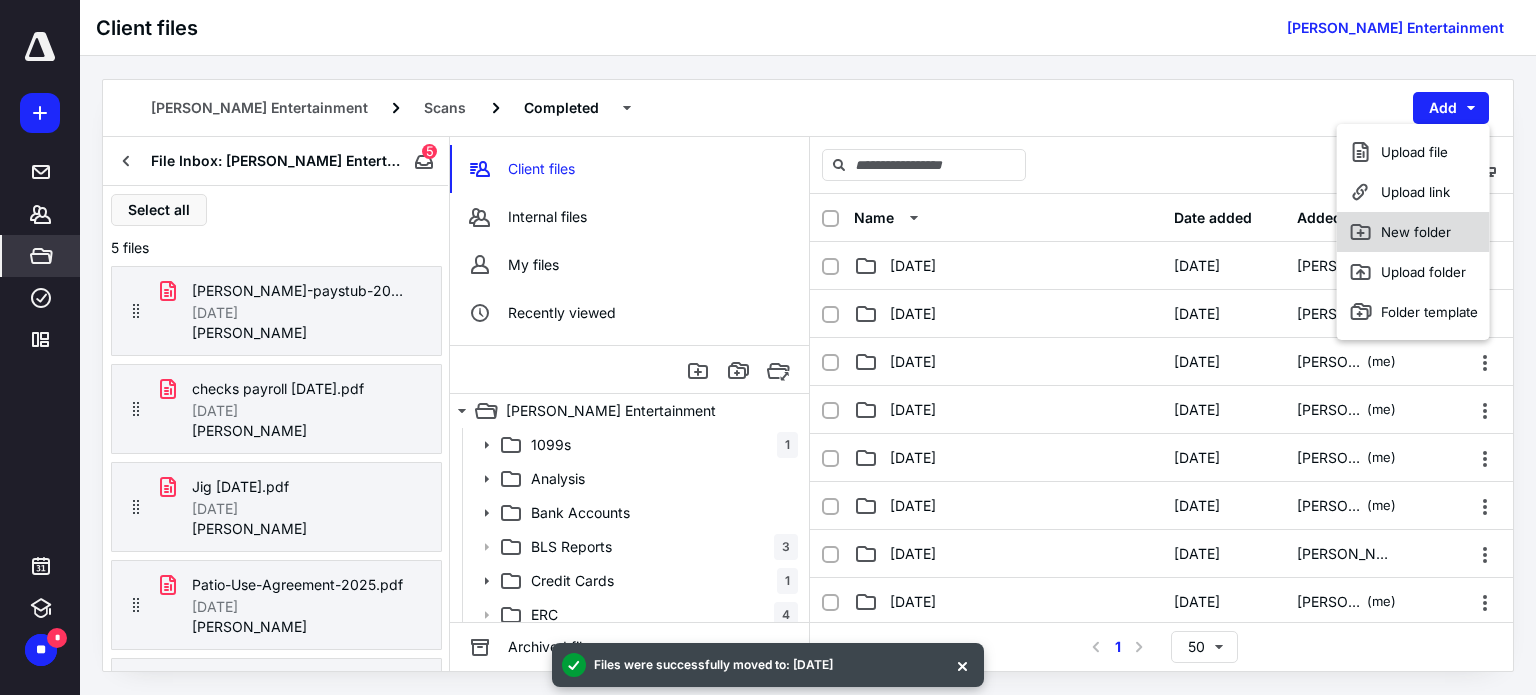 click on "New folder" at bounding box center [1413, 232] 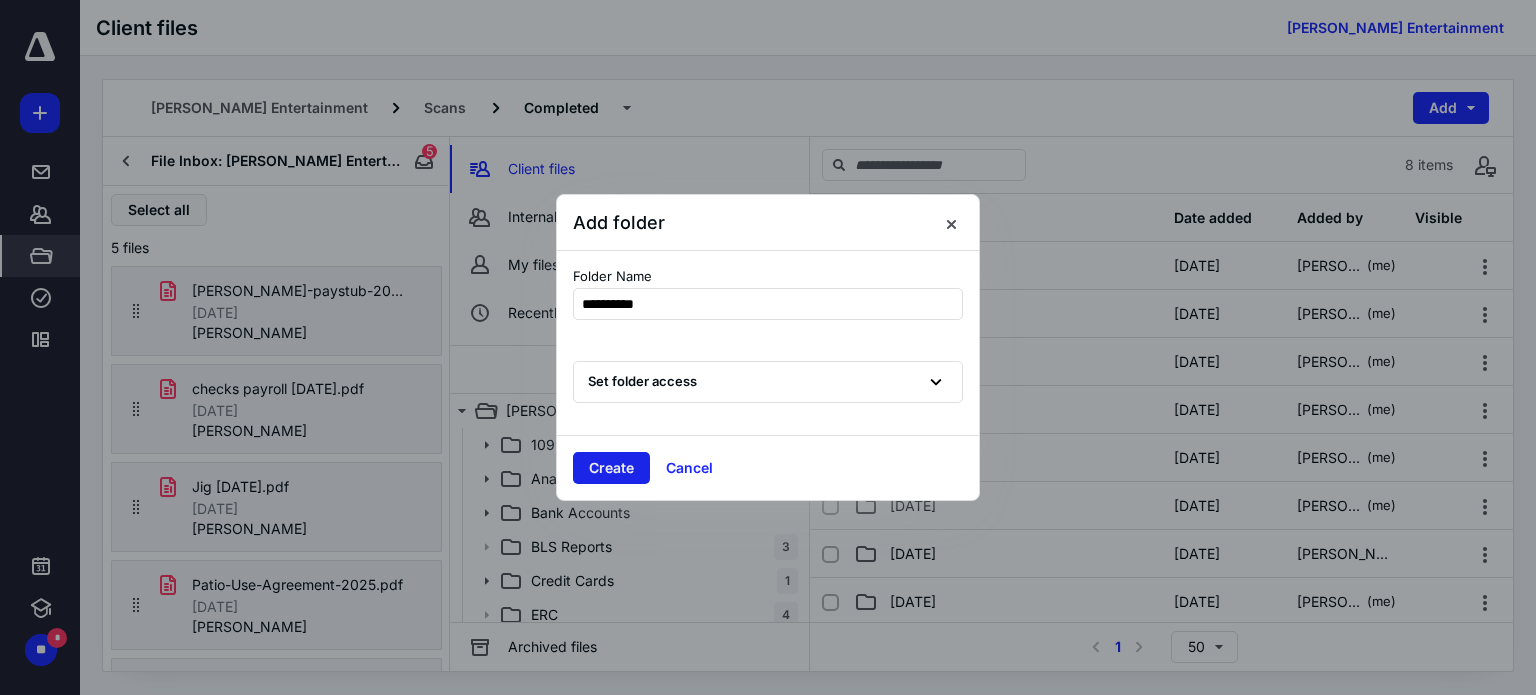 type on "**********" 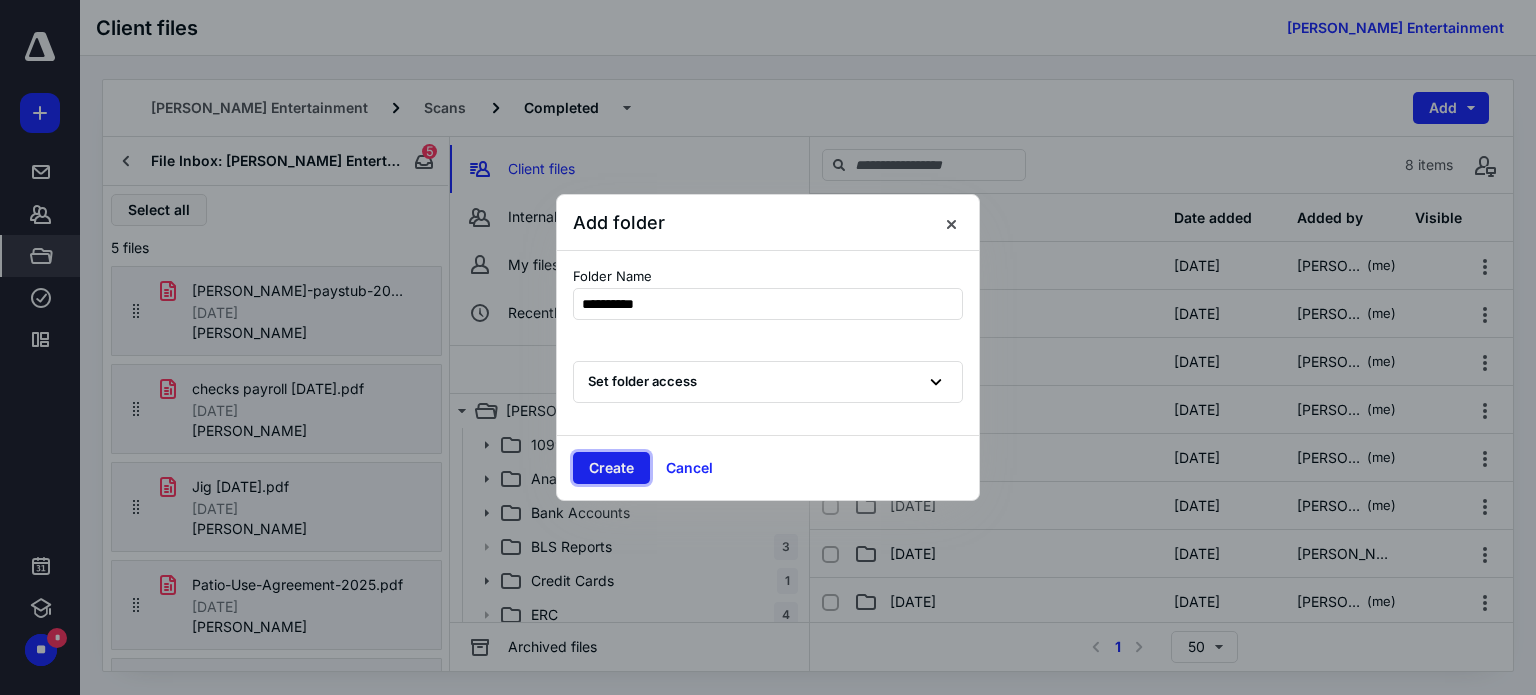 click on "Create" at bounding box center (611, 468) 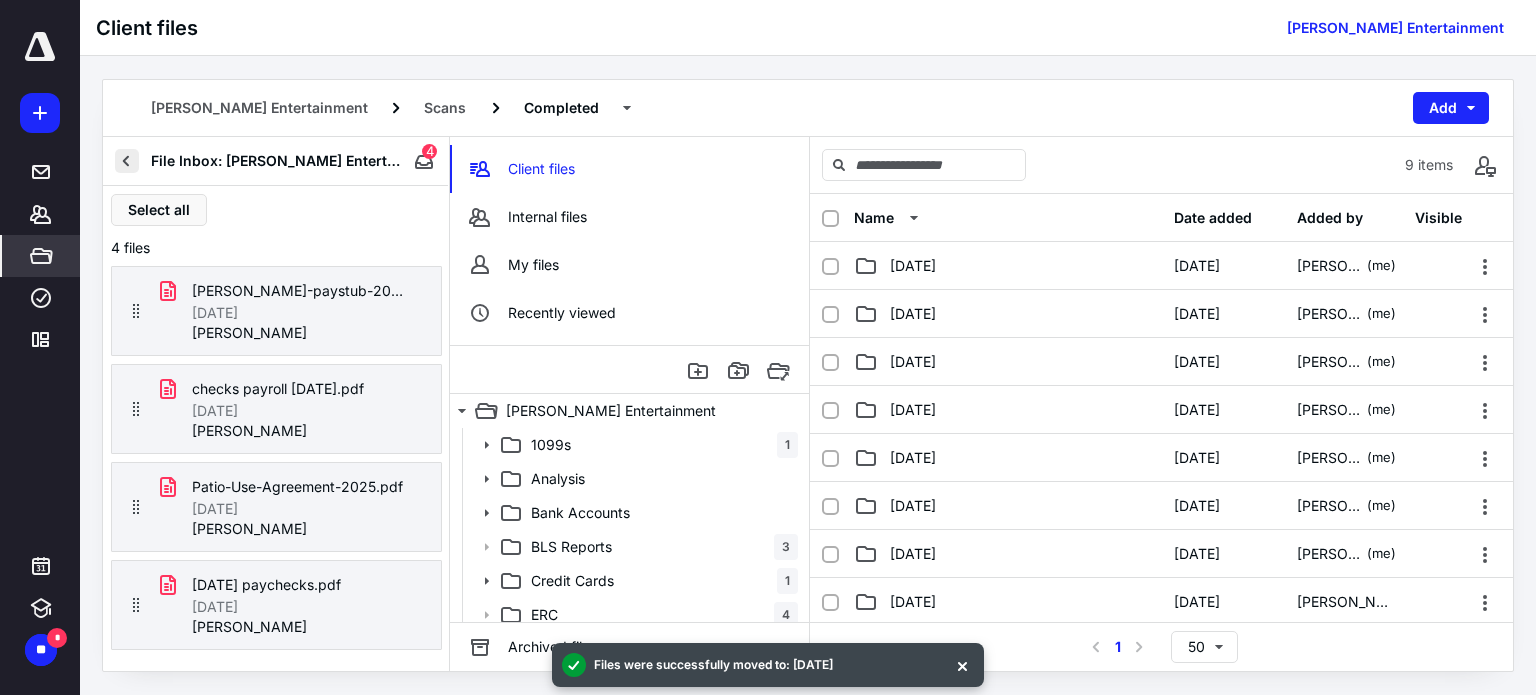 click at bounding box center (127, 161) 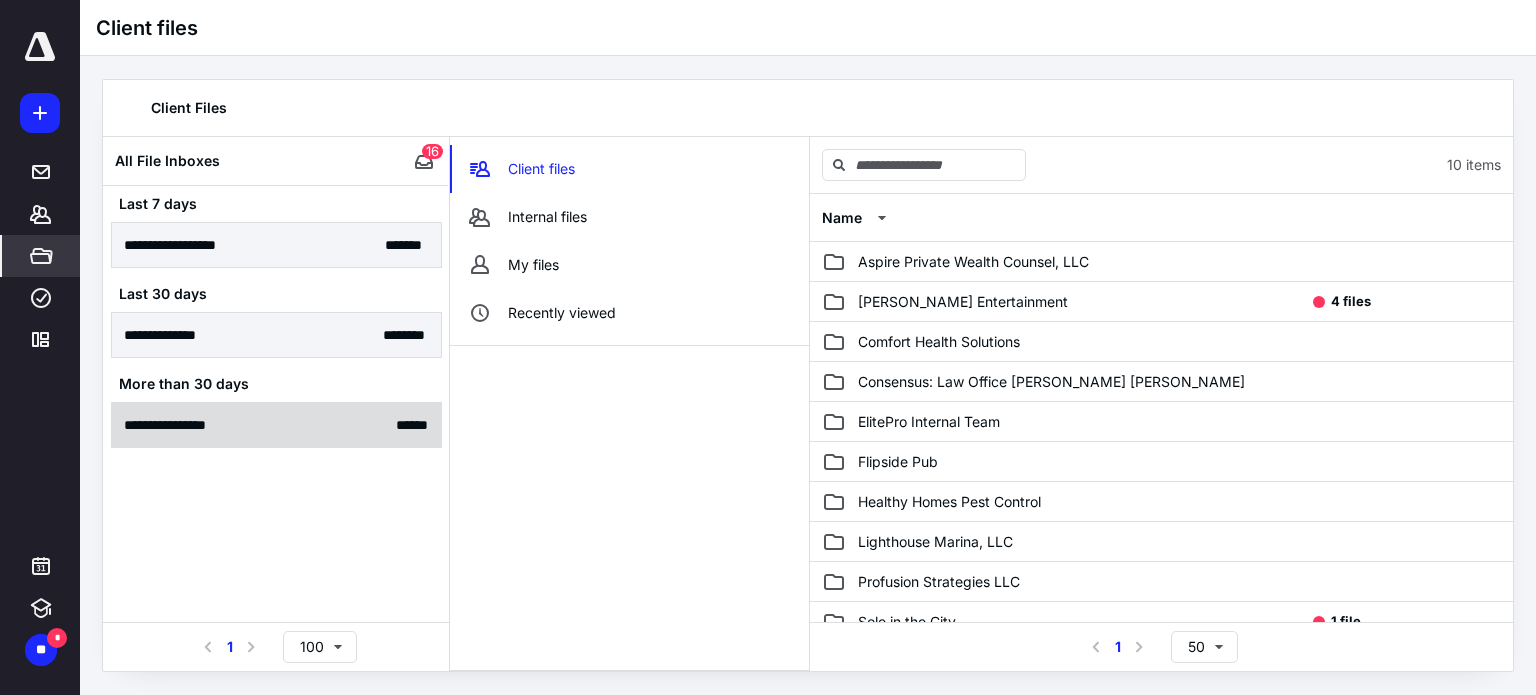 click on "**********" at bounding box center [174, 425] 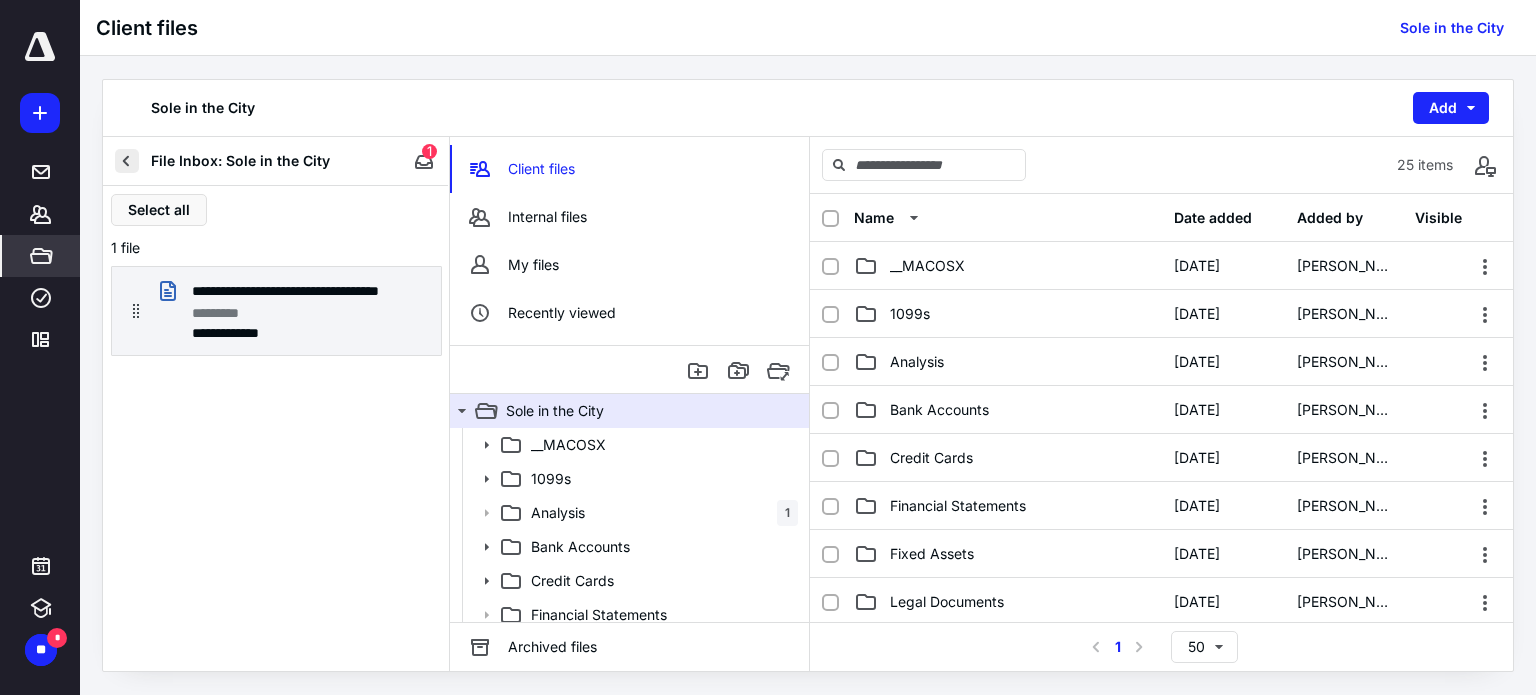click at bounding box center (127, 161) 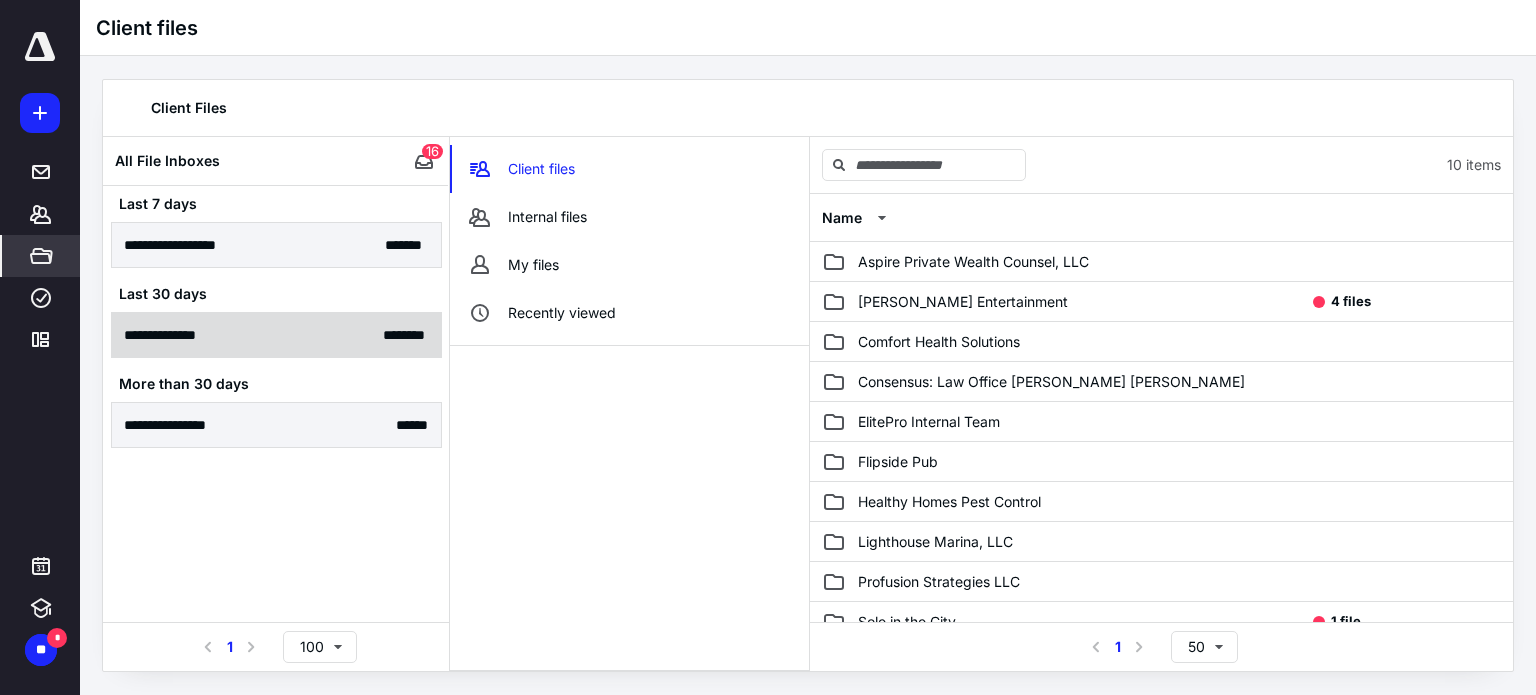 click on "**********" at bounding box center (166, 335) 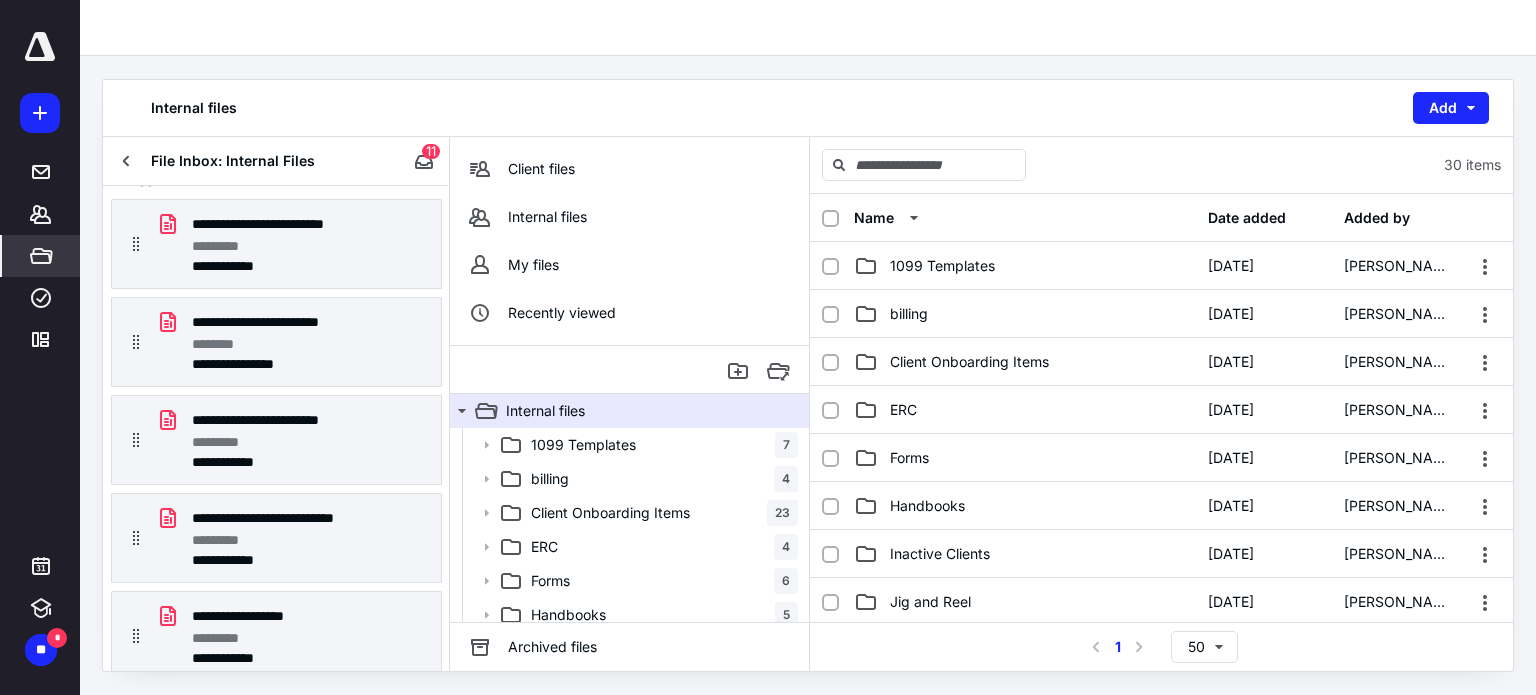 scroll, scrollTop: 0, scrollLeft: 0, axis: both 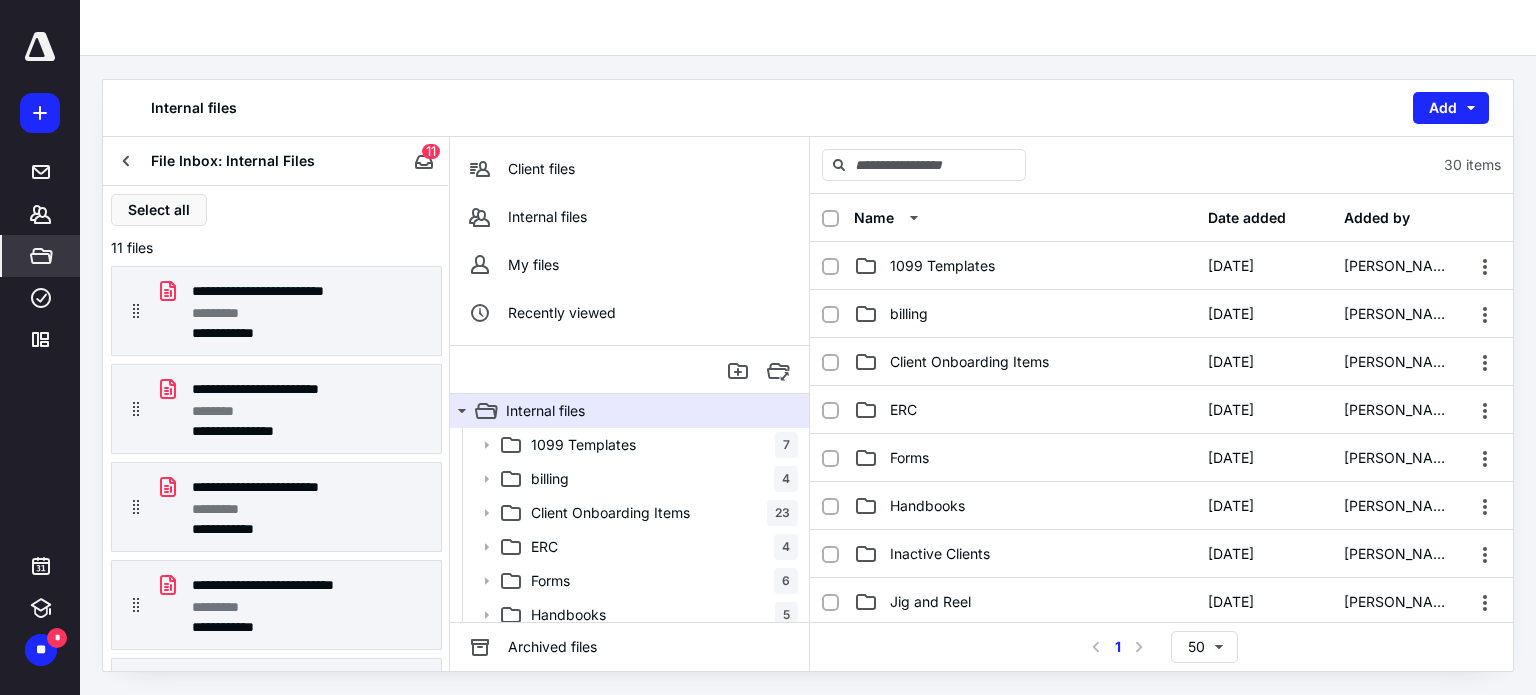 click on "File Inbox: Internal Files" at bounding box center [251, 161] 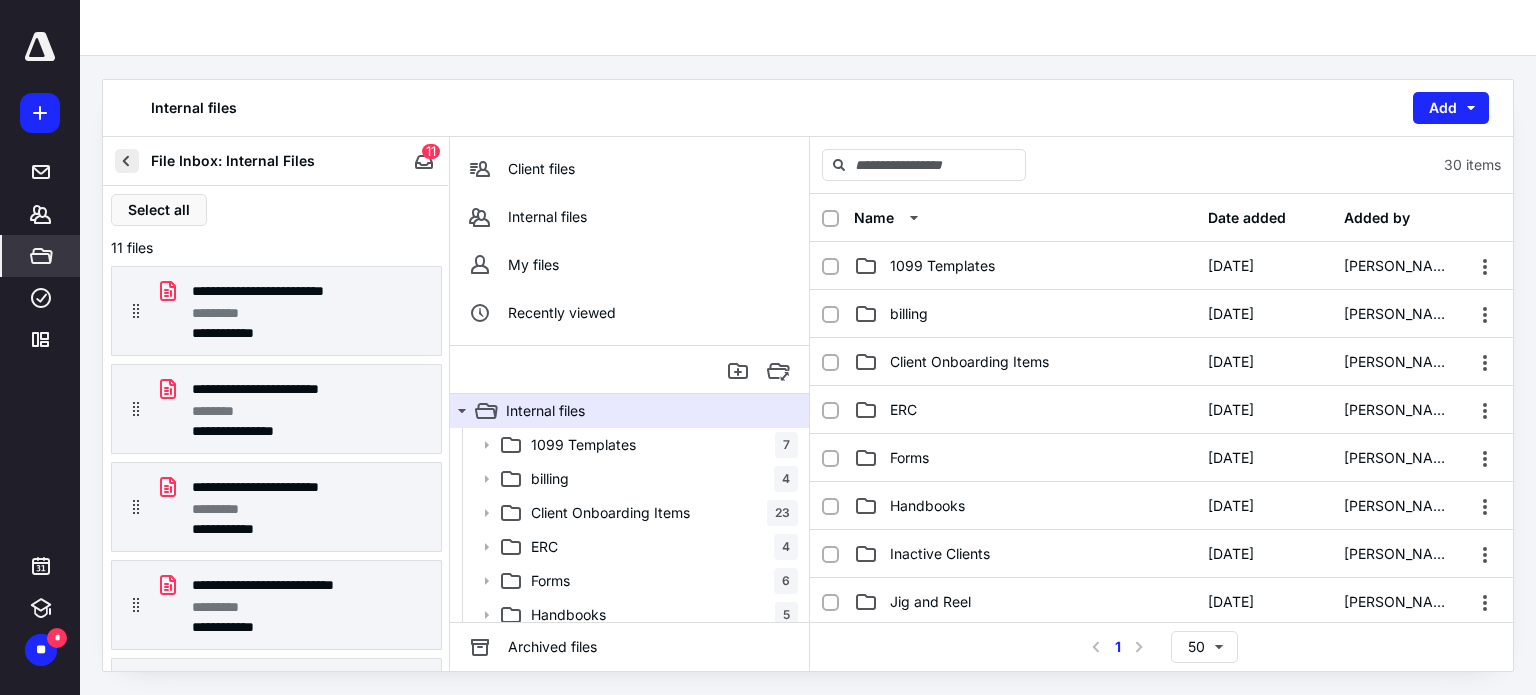 click at bounding box center [127, 161] 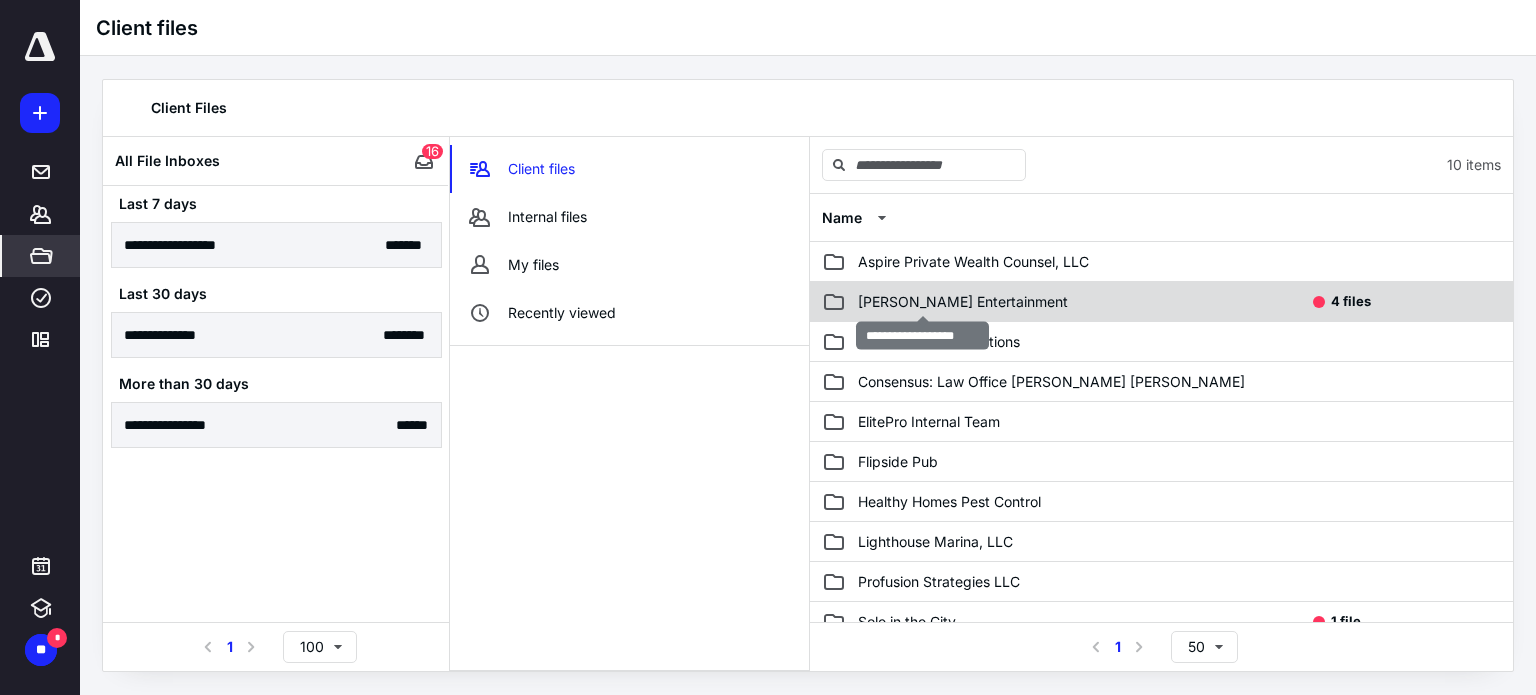 click on "[PERSON_NAME] Entertainment" at bounding box center (963, 302) 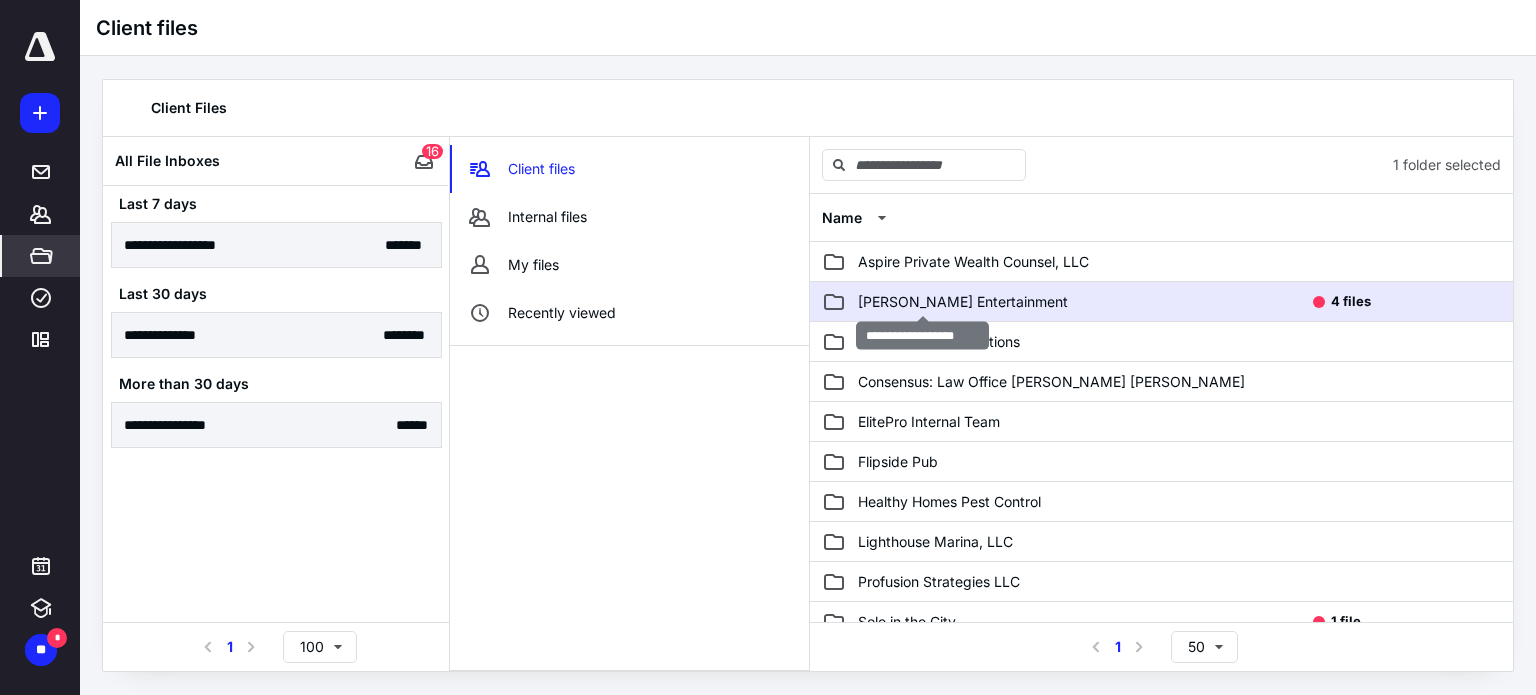 click on "[PERSON_NAME] Entertainment" at bounding box center (963, 302) 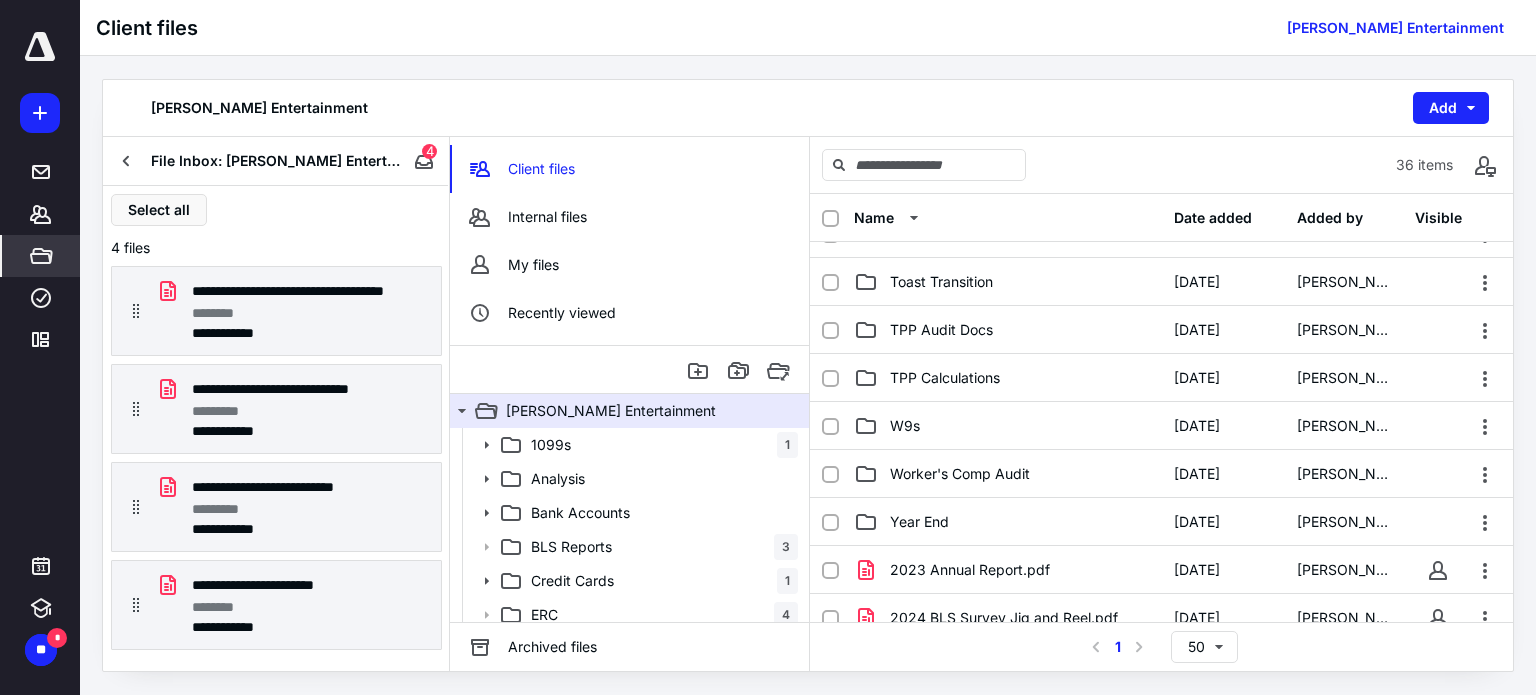 scroll, scrollTop: 1000, scrollLeft: 0, axis: vertical 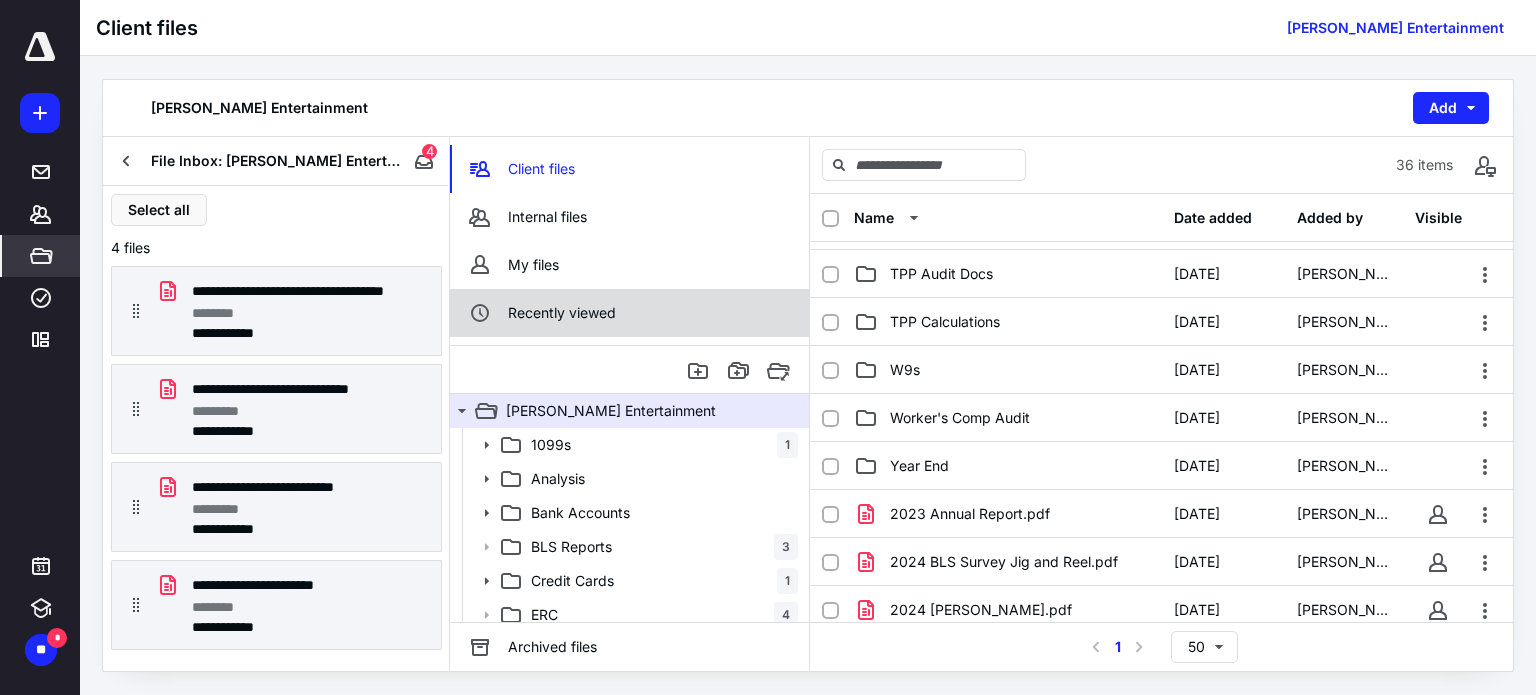 click on "Recently viewed" at bounding box center (629, 313) 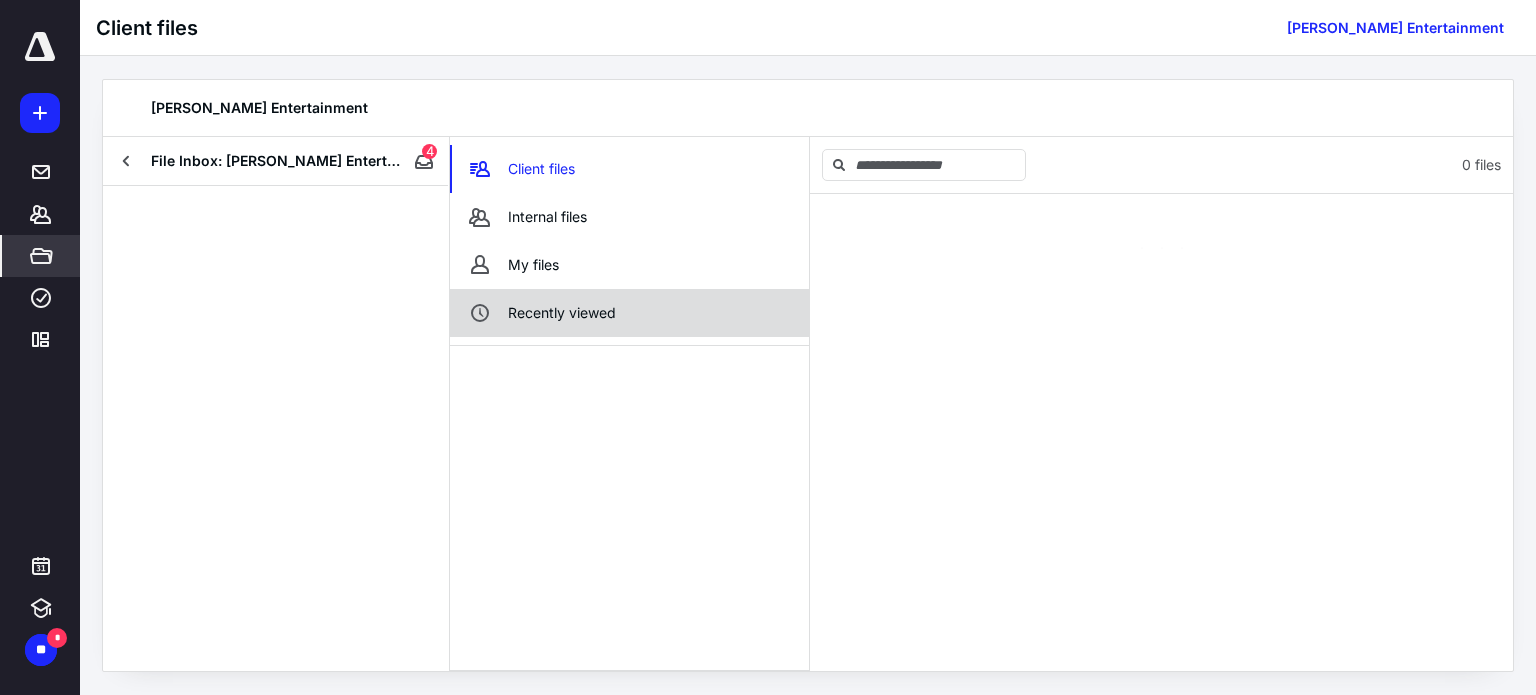 scroll, scrollTop: 0, scrollLeft: 0, axis: both 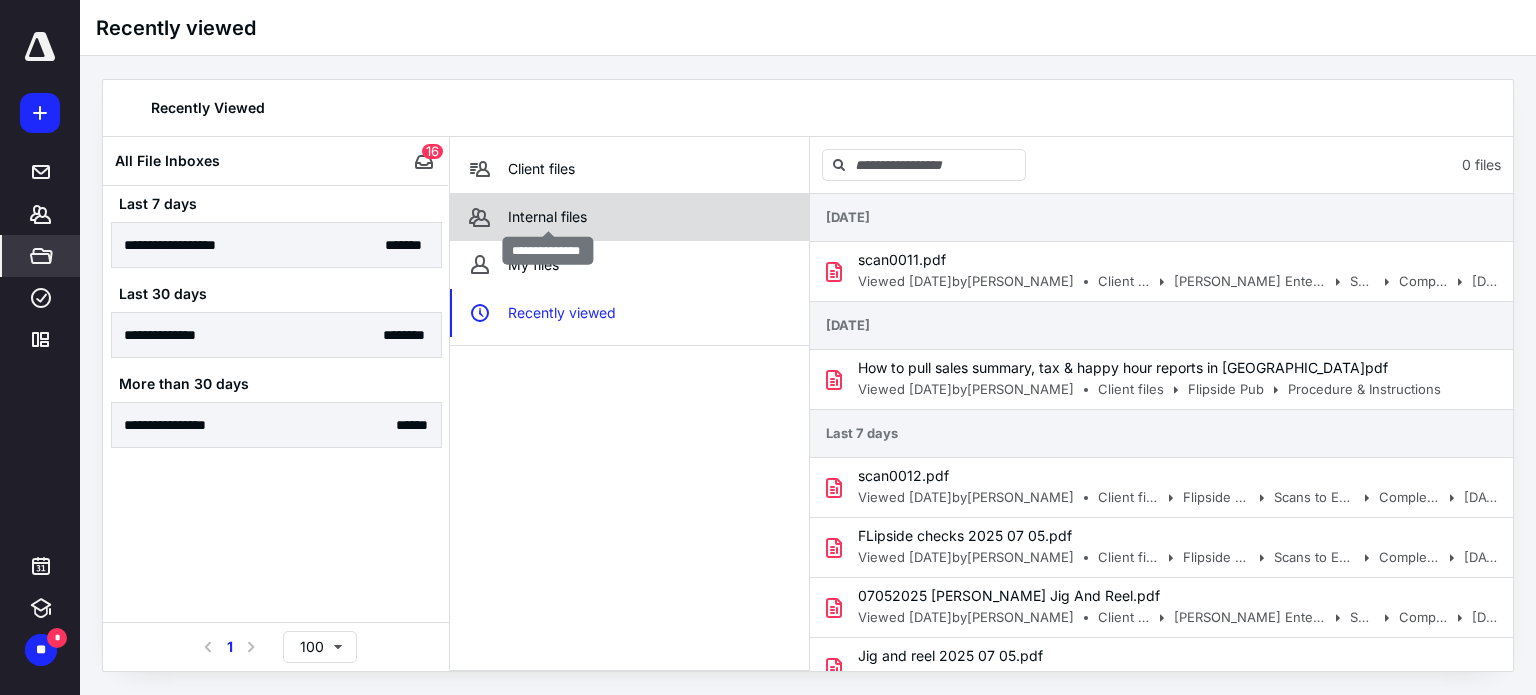 click on "Internal files" at bounding box center [547, 217] 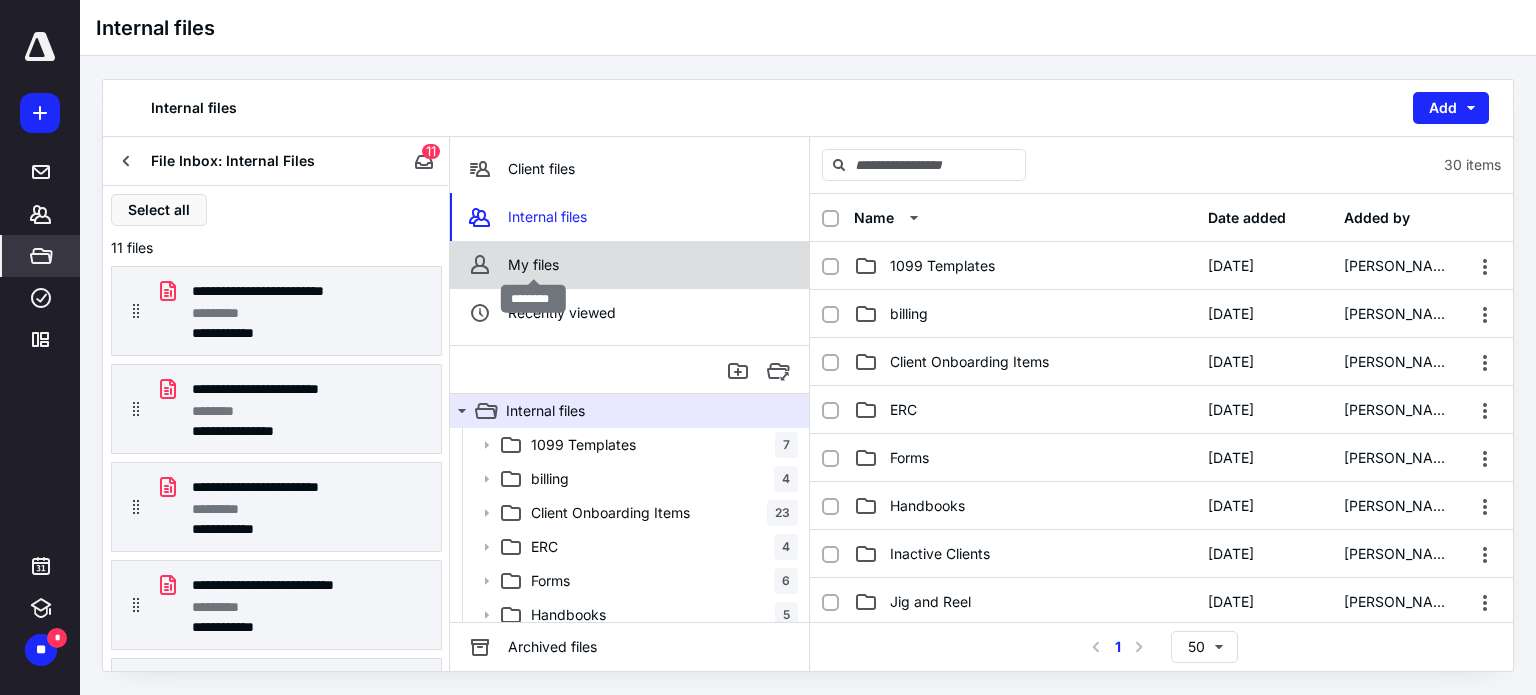 click on "My files" at bounding box center (533, 265) 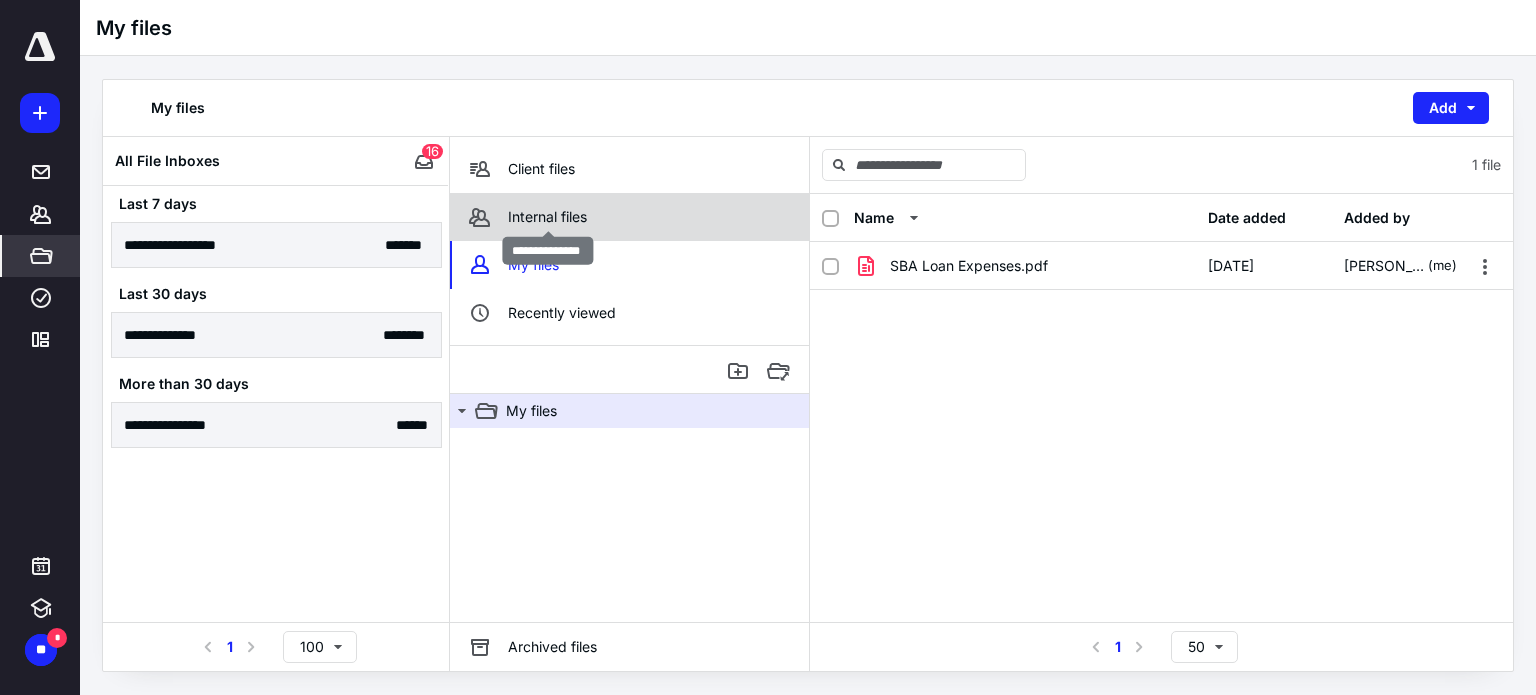 click on "Internal files" at bounding box center [547, 217] 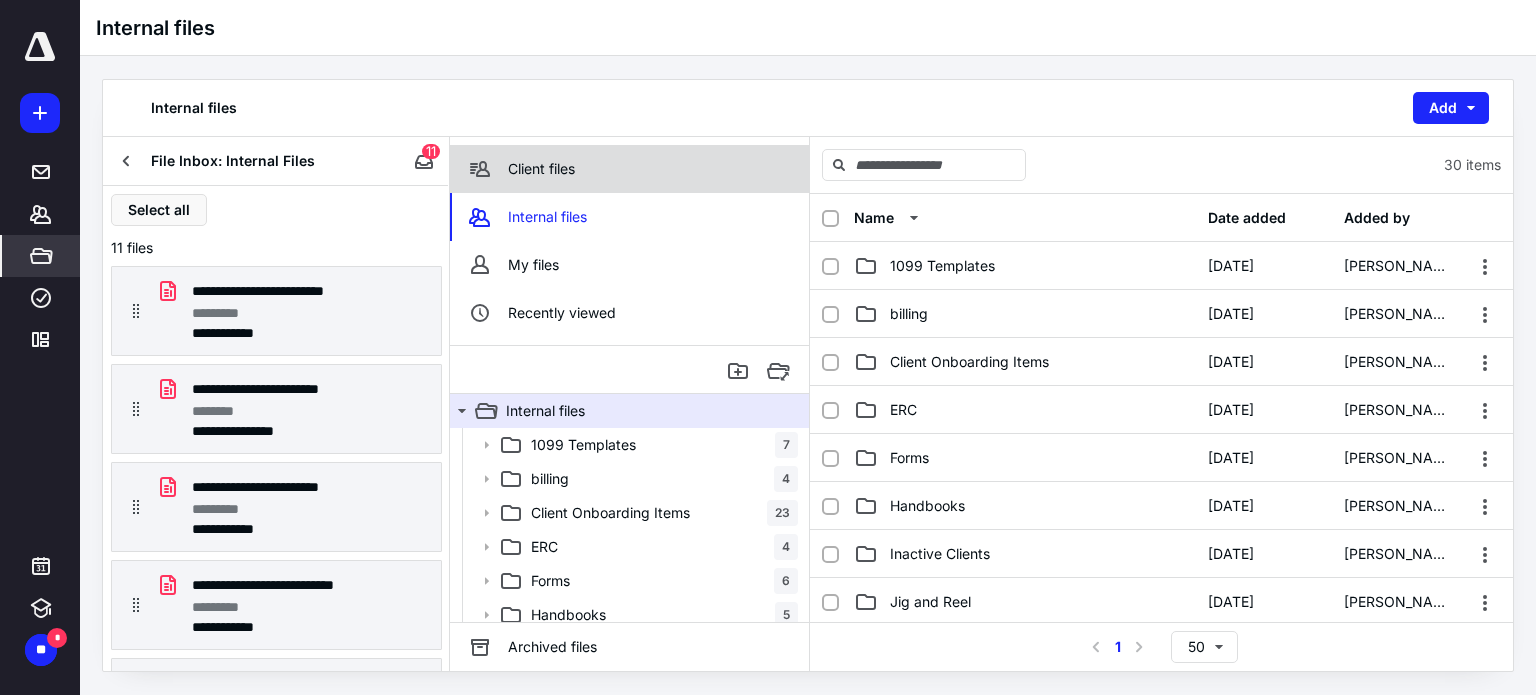 click on "Client files" at bounding box center [541, 169] 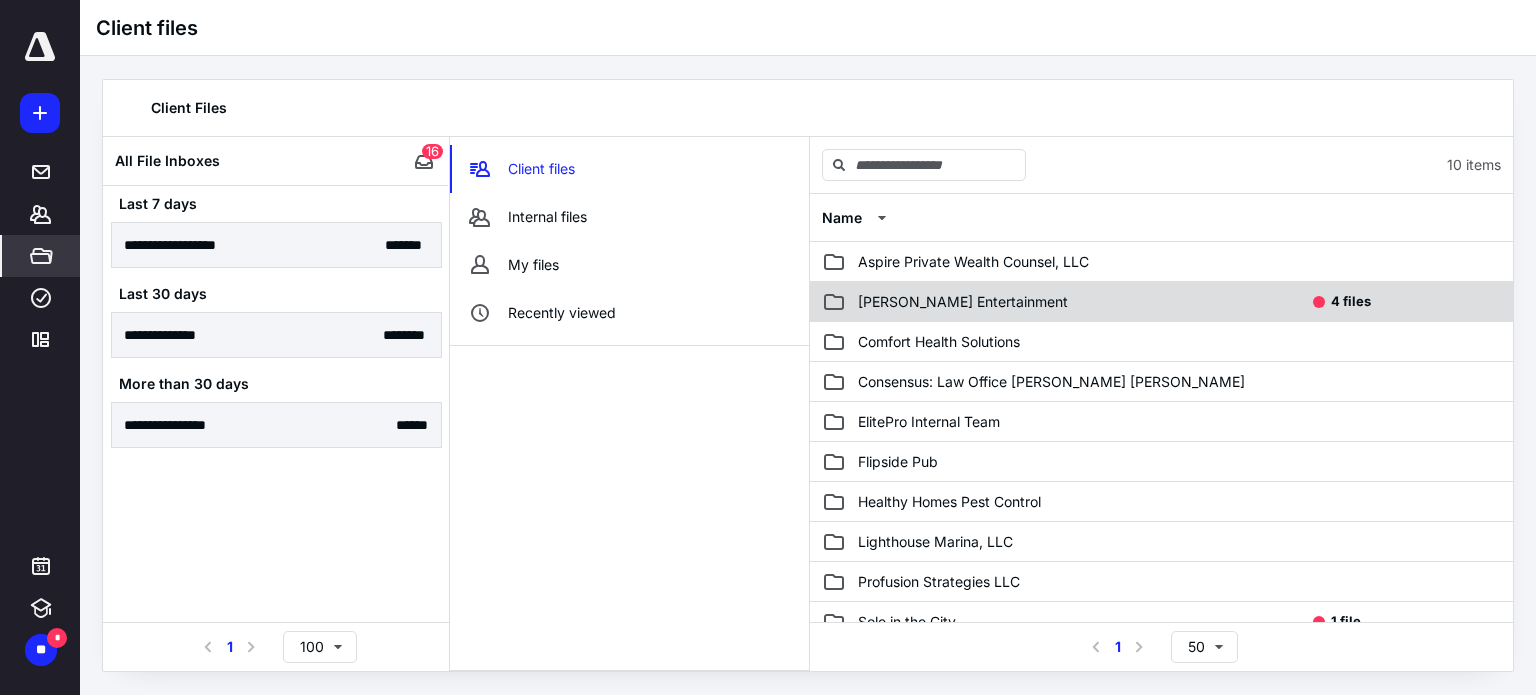 click on "4 files" at bounding box center (1351, 301) 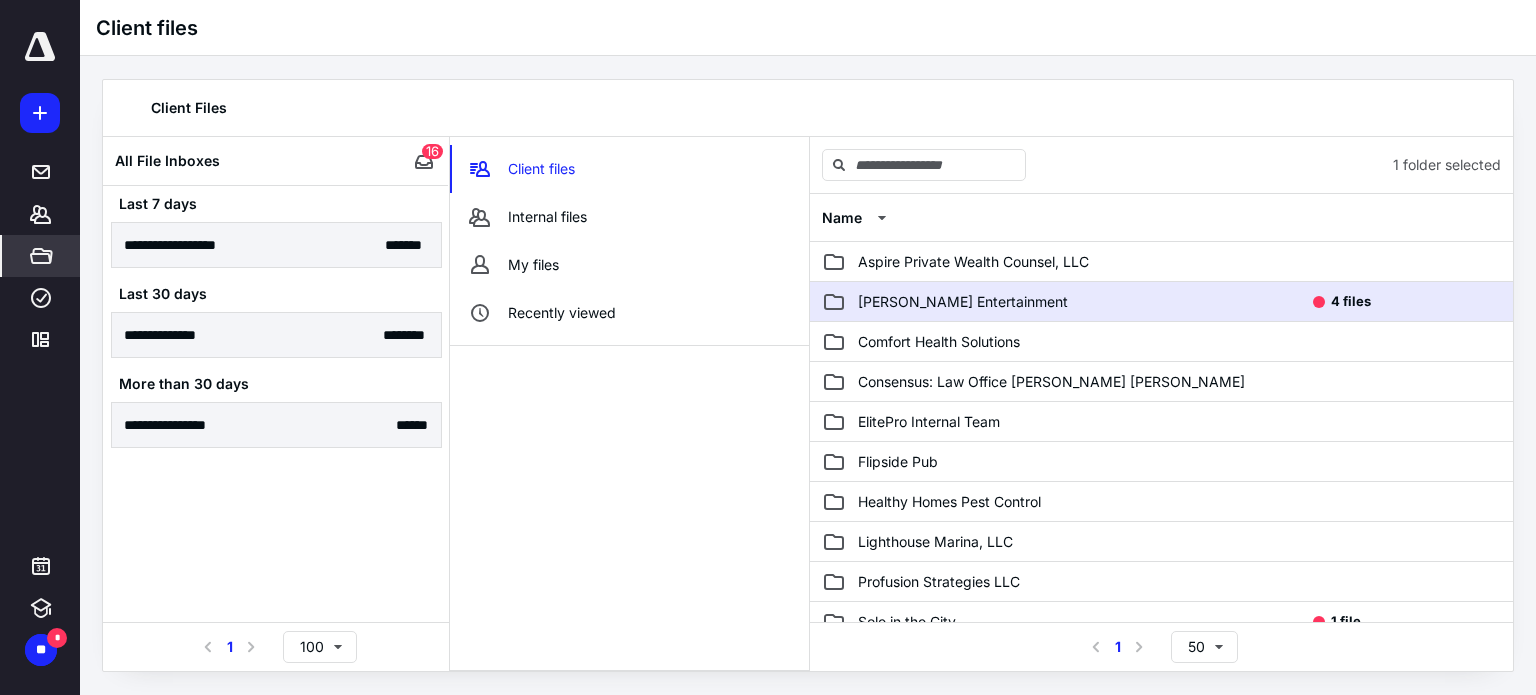 click on "4 files" at bounding box center [1351, 301] 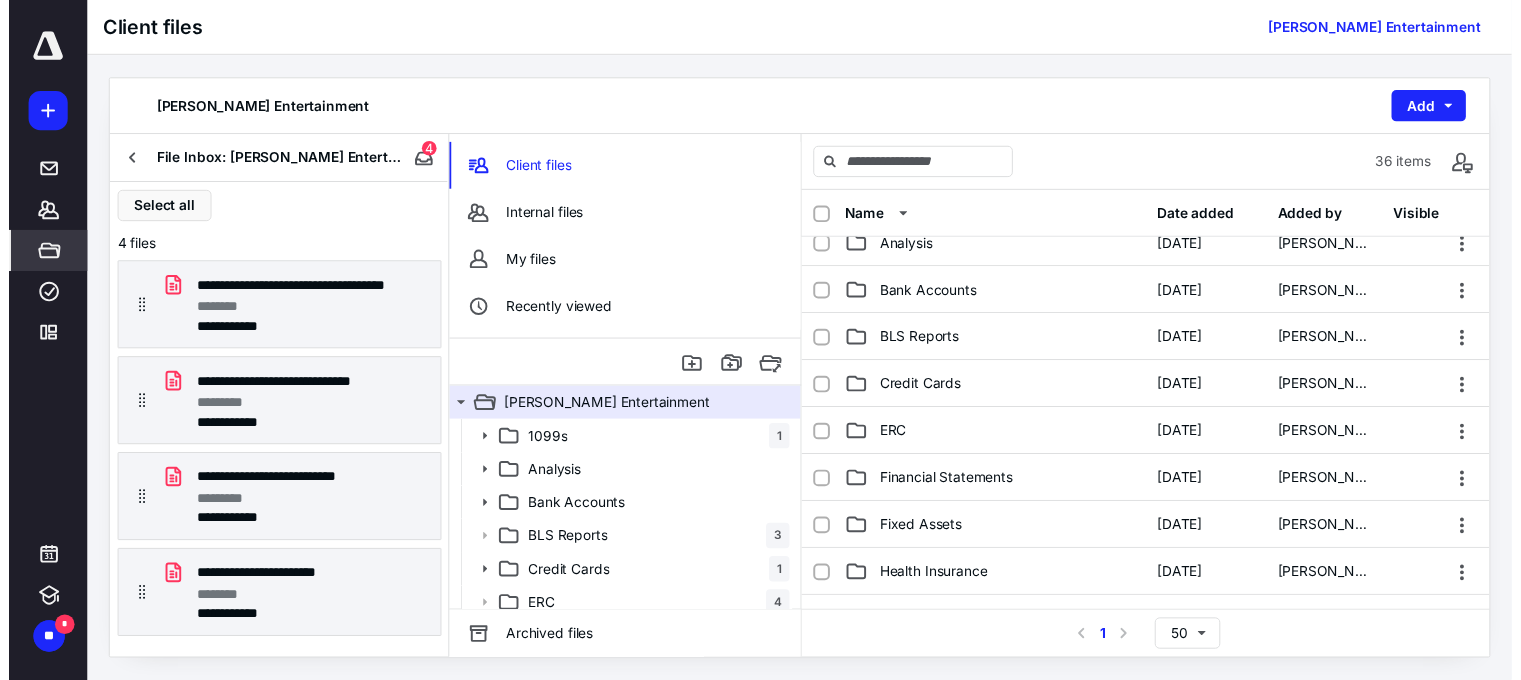 scroll, scrollTop: 0, scrollLeft: 0, axis: both 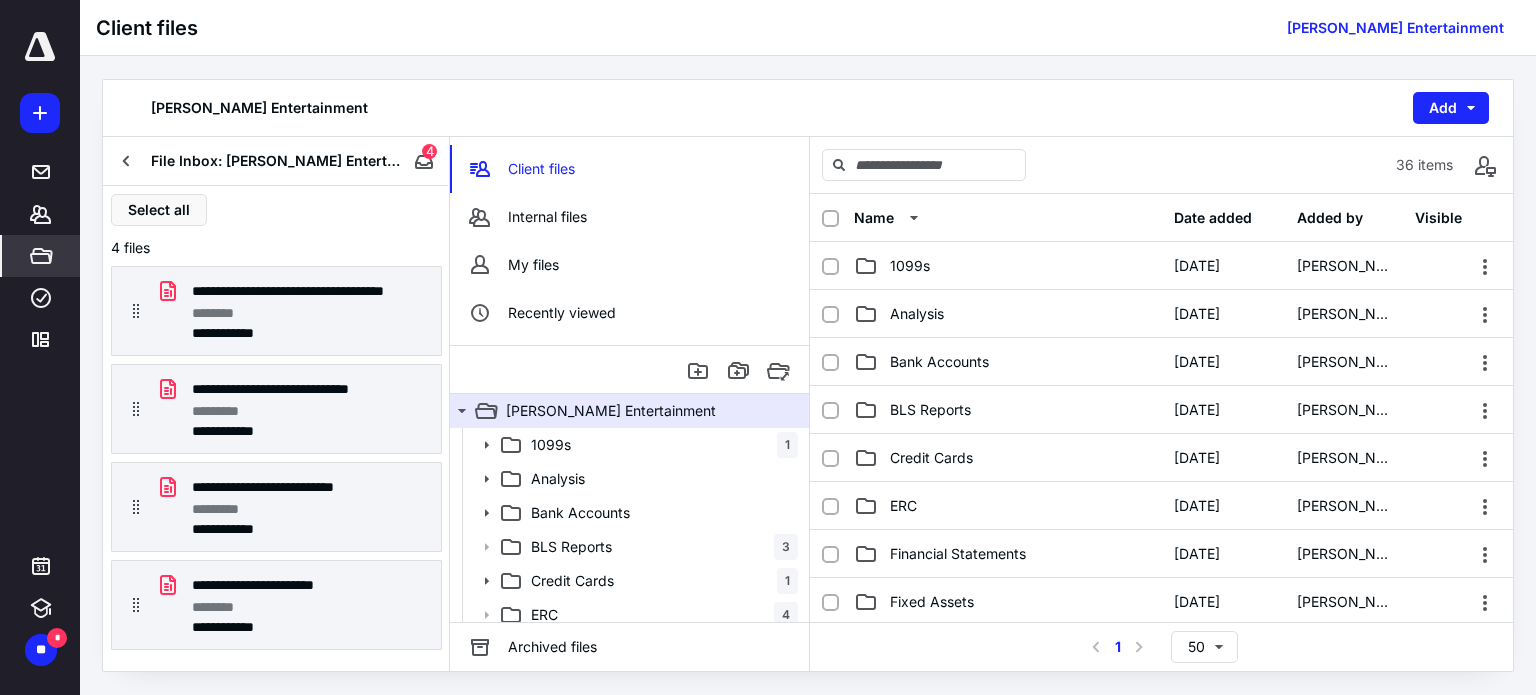 click on "Client files Boyd Entertainment" at bounding box center (808, 28) 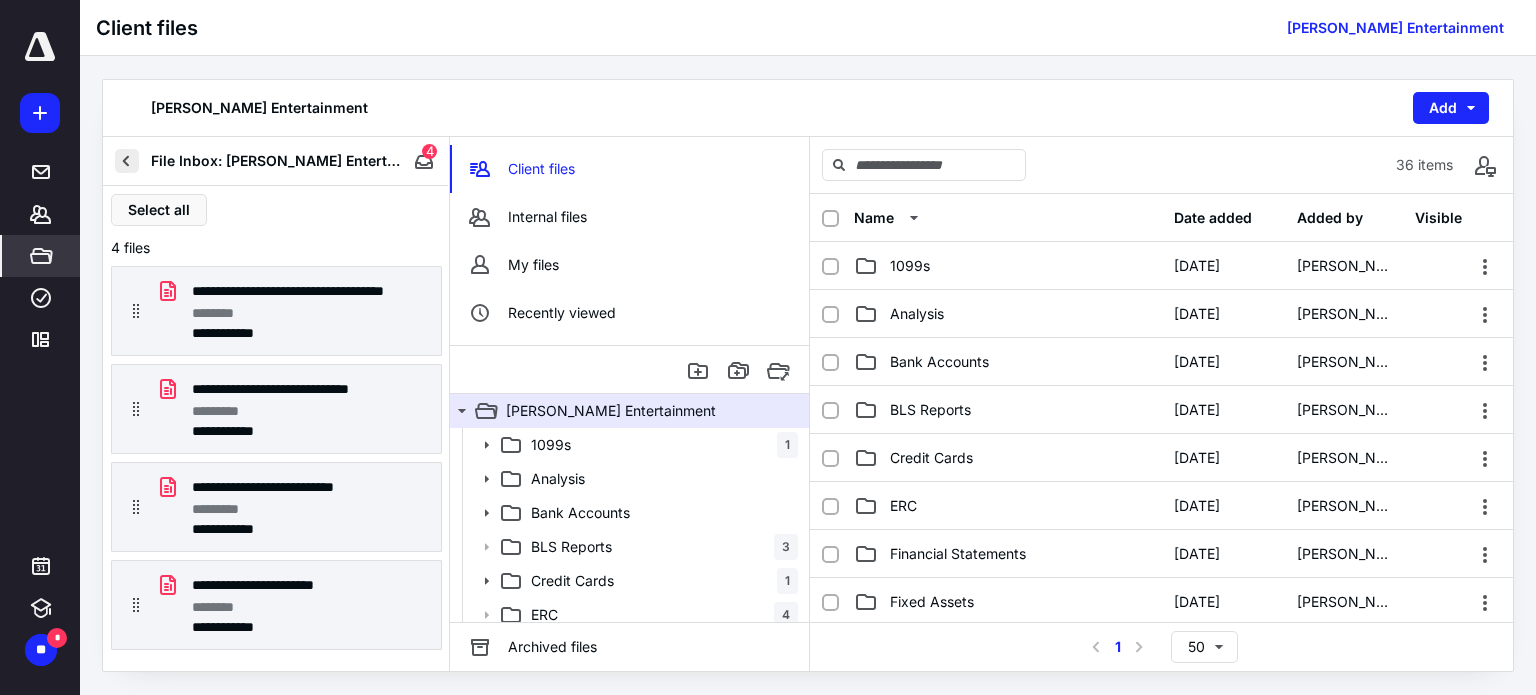 click at bounding box center (127, 161) 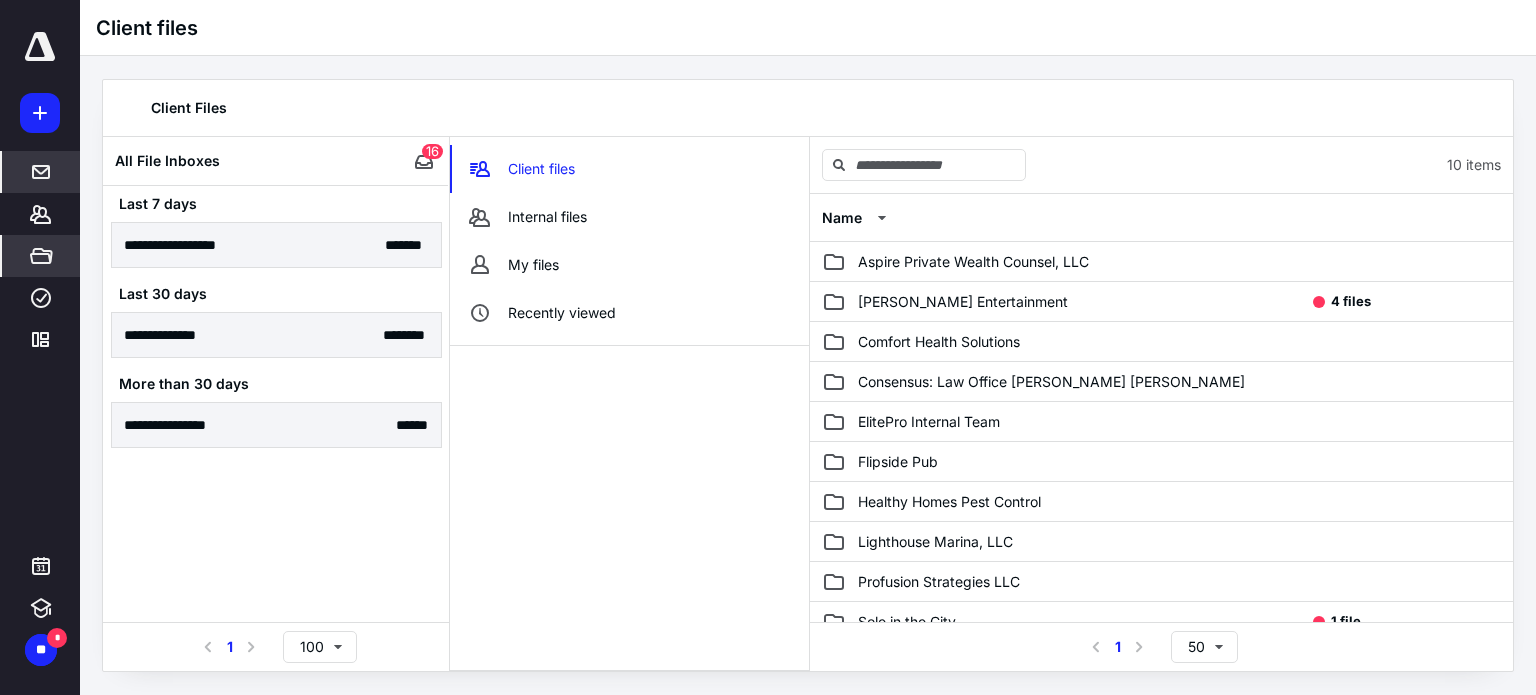 click 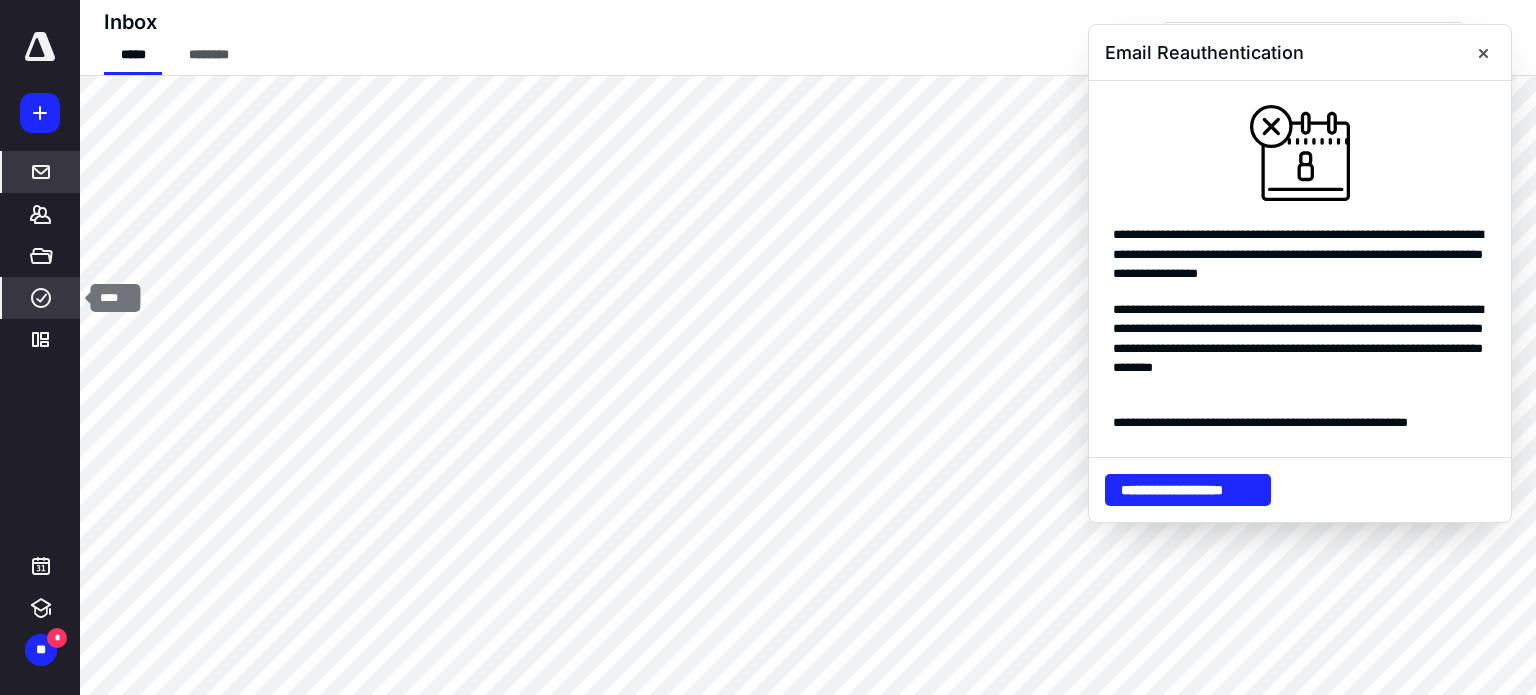 click 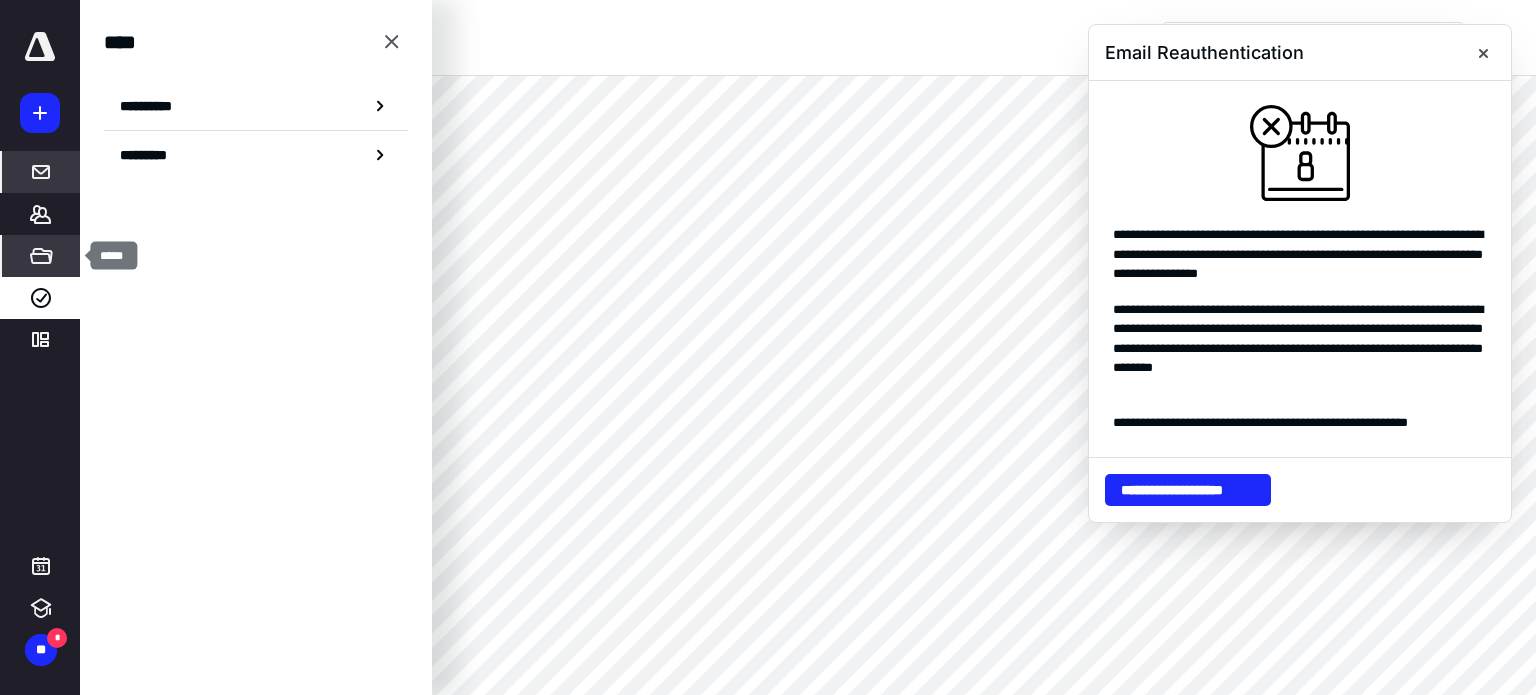 click 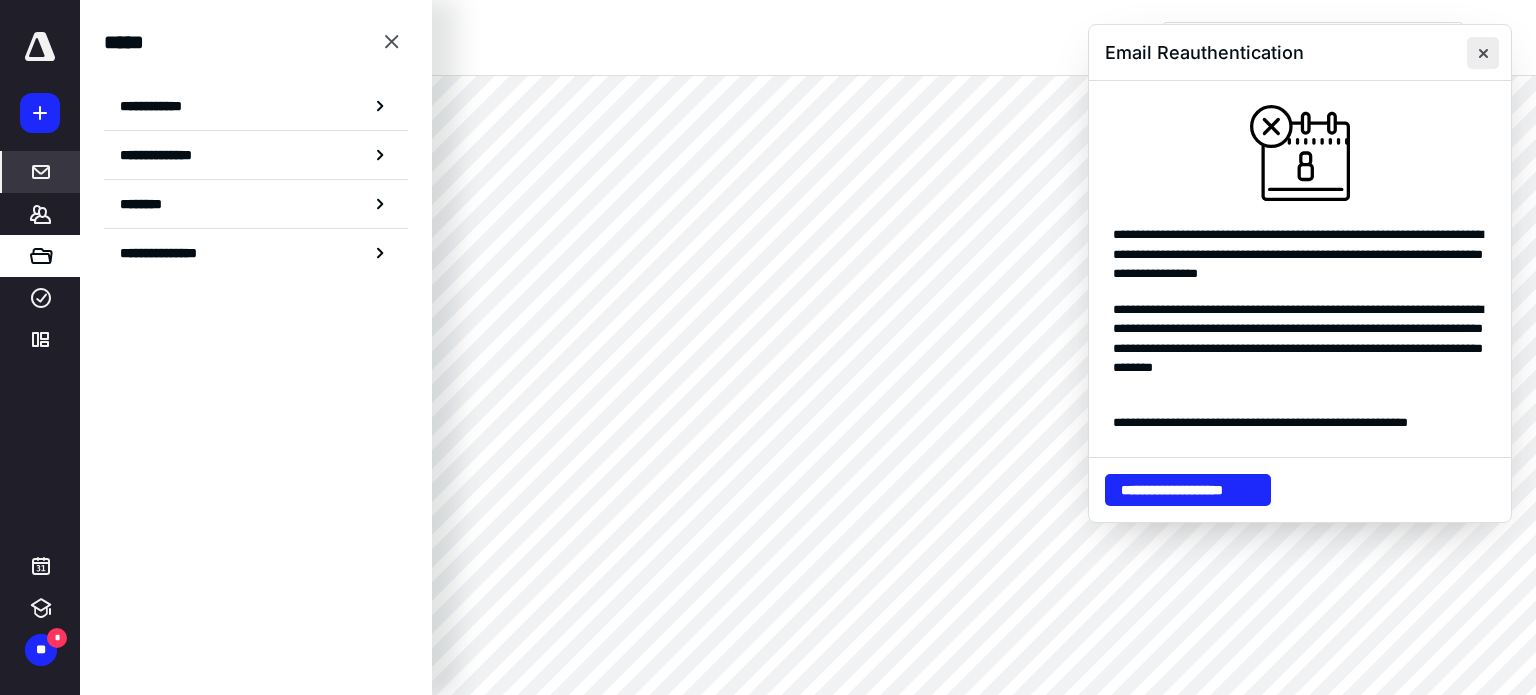 click at bounding box center [1483, 53] 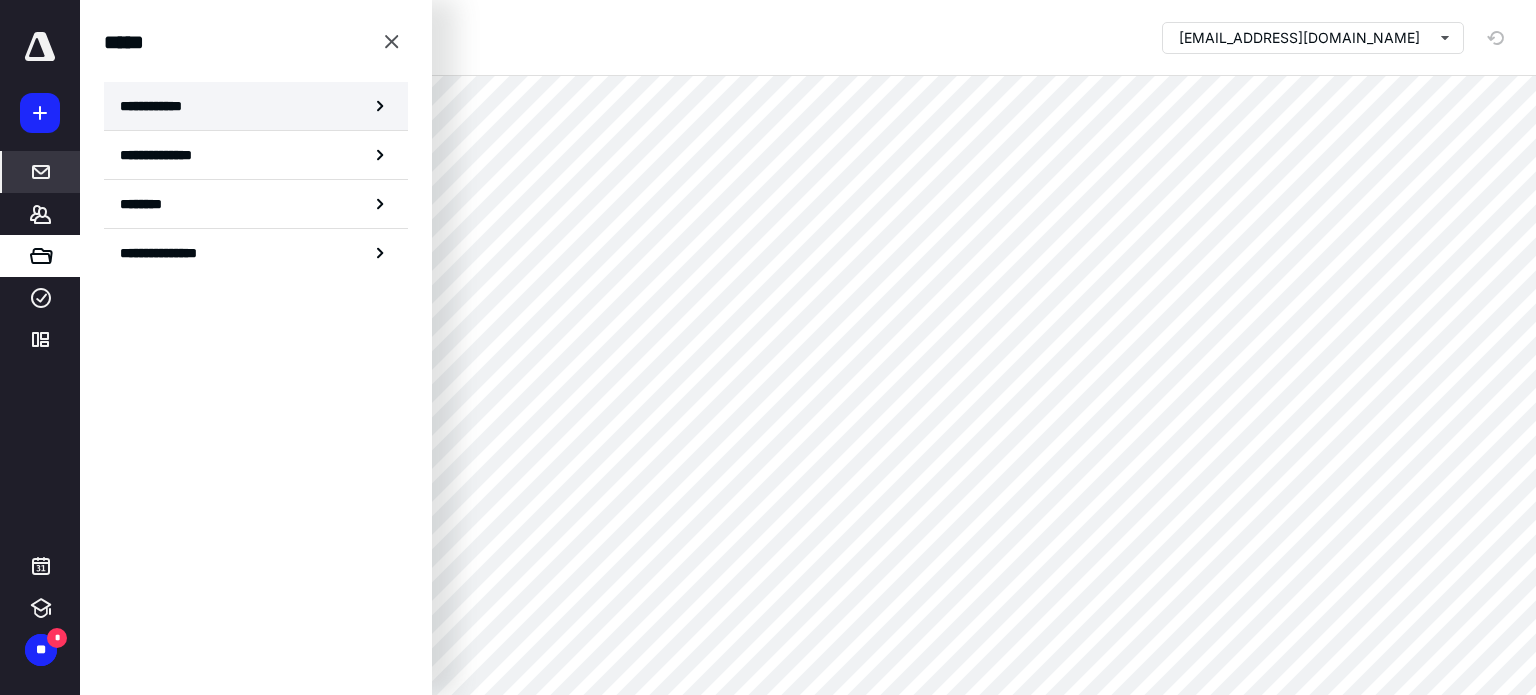 click on "**********" at bounding box center (157, 106) 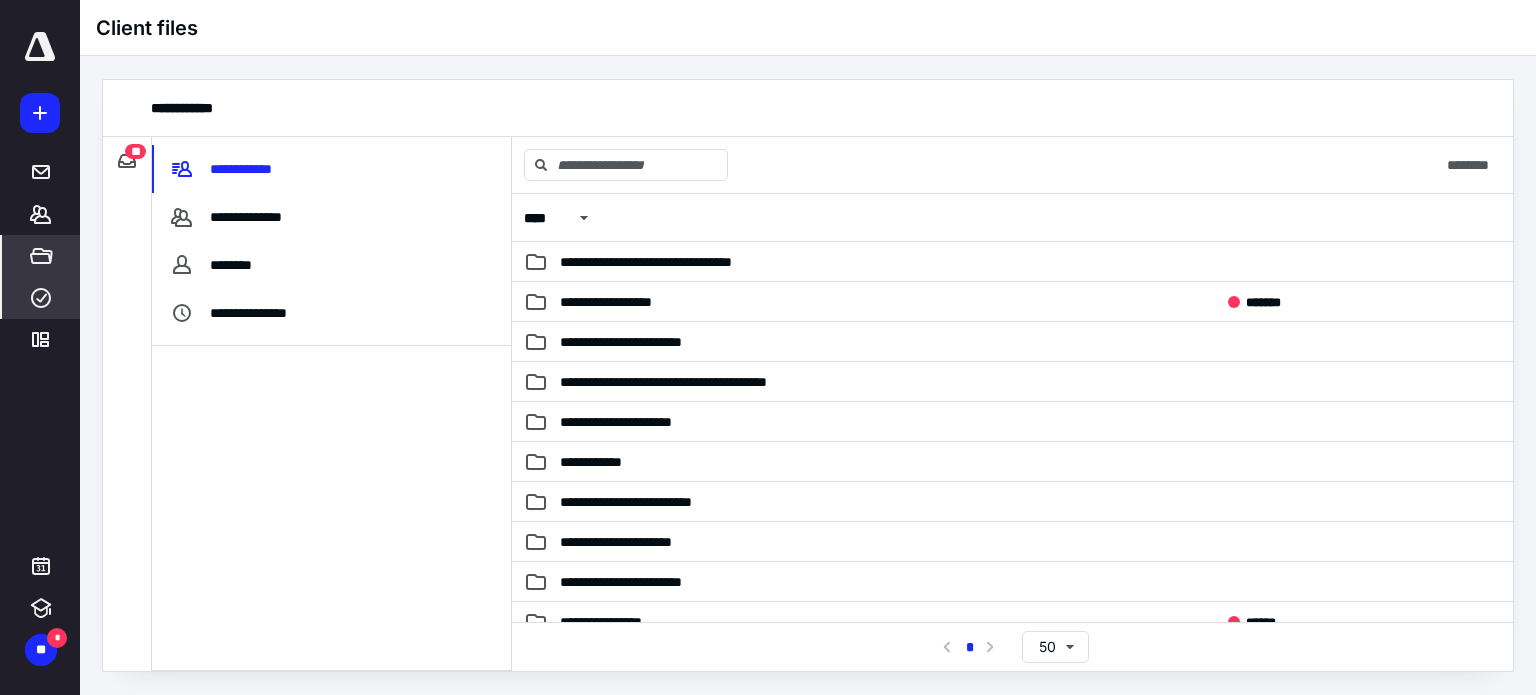click 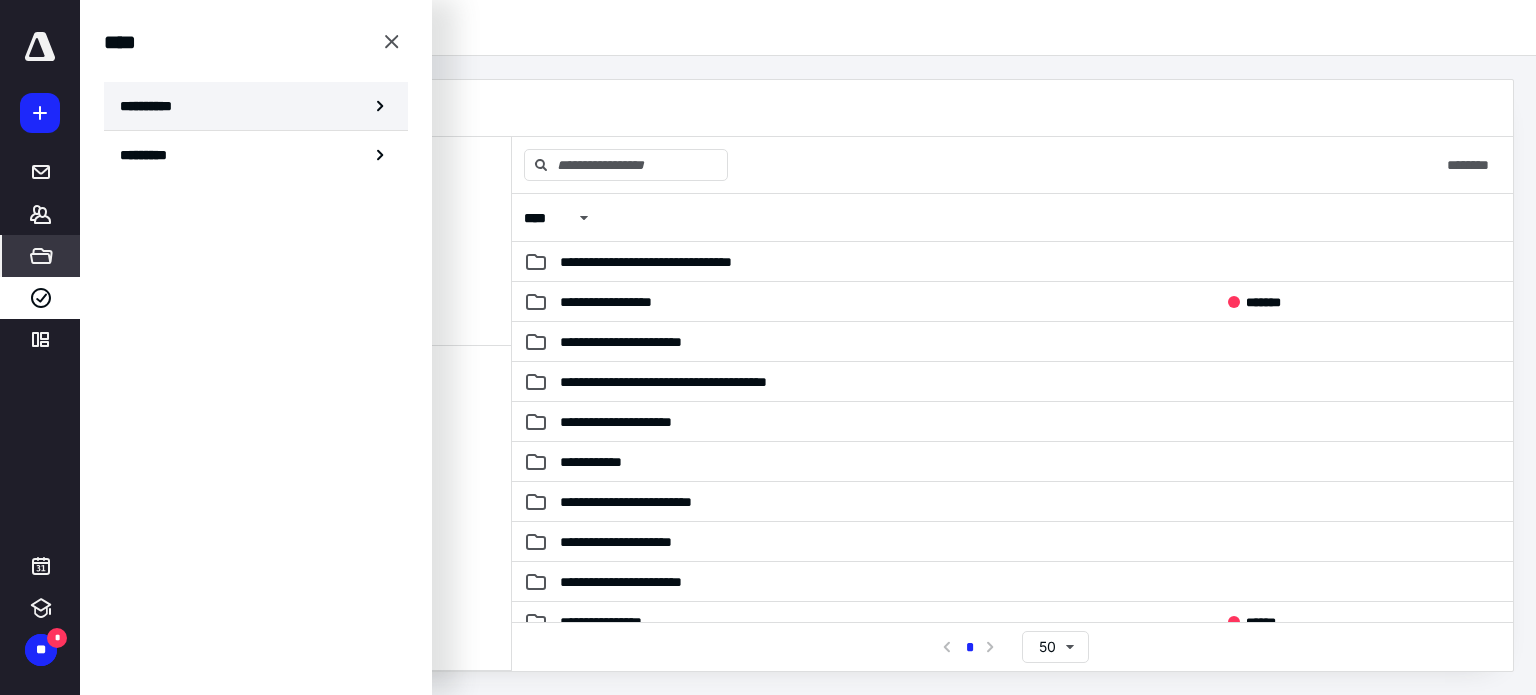 click on "**********" at bounding box center [256, 106] 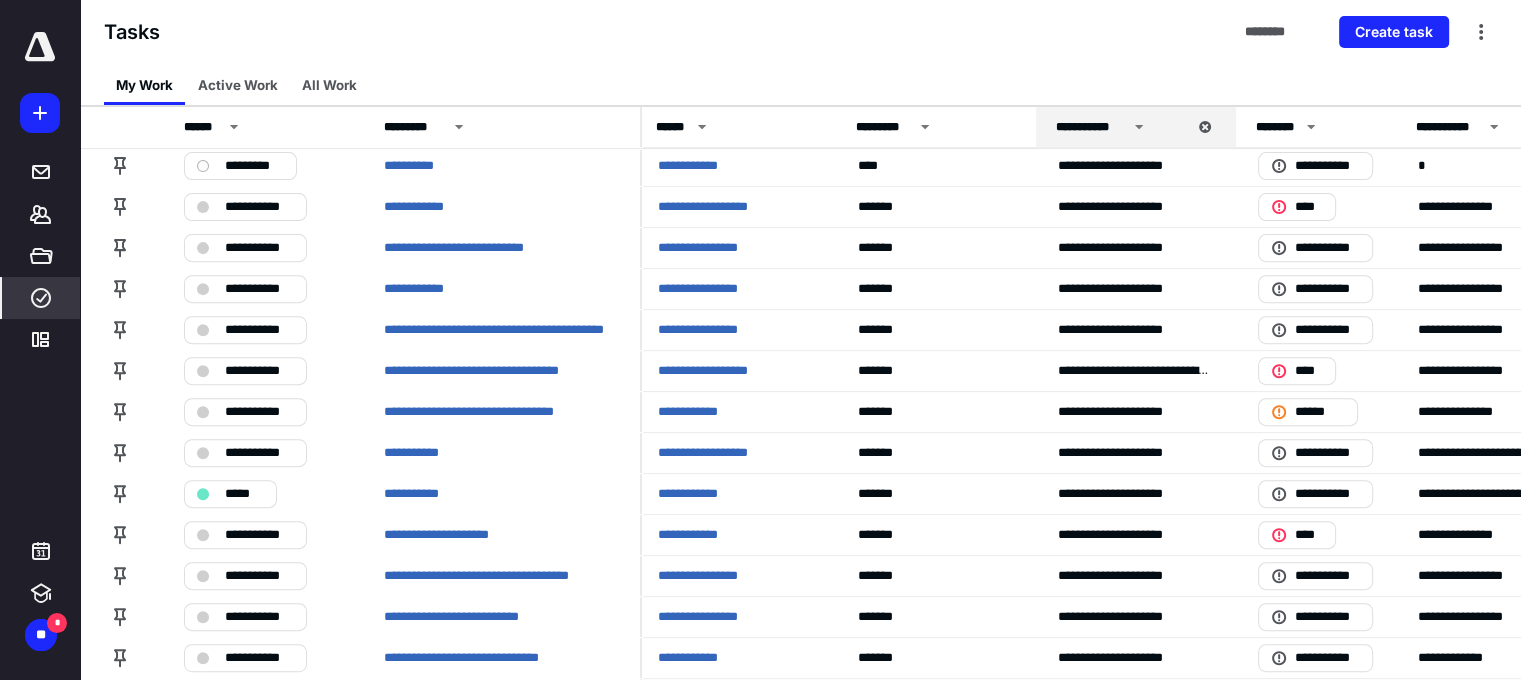 scroll, scrollTop: 700, scrollLeft: 0, axis: vertical 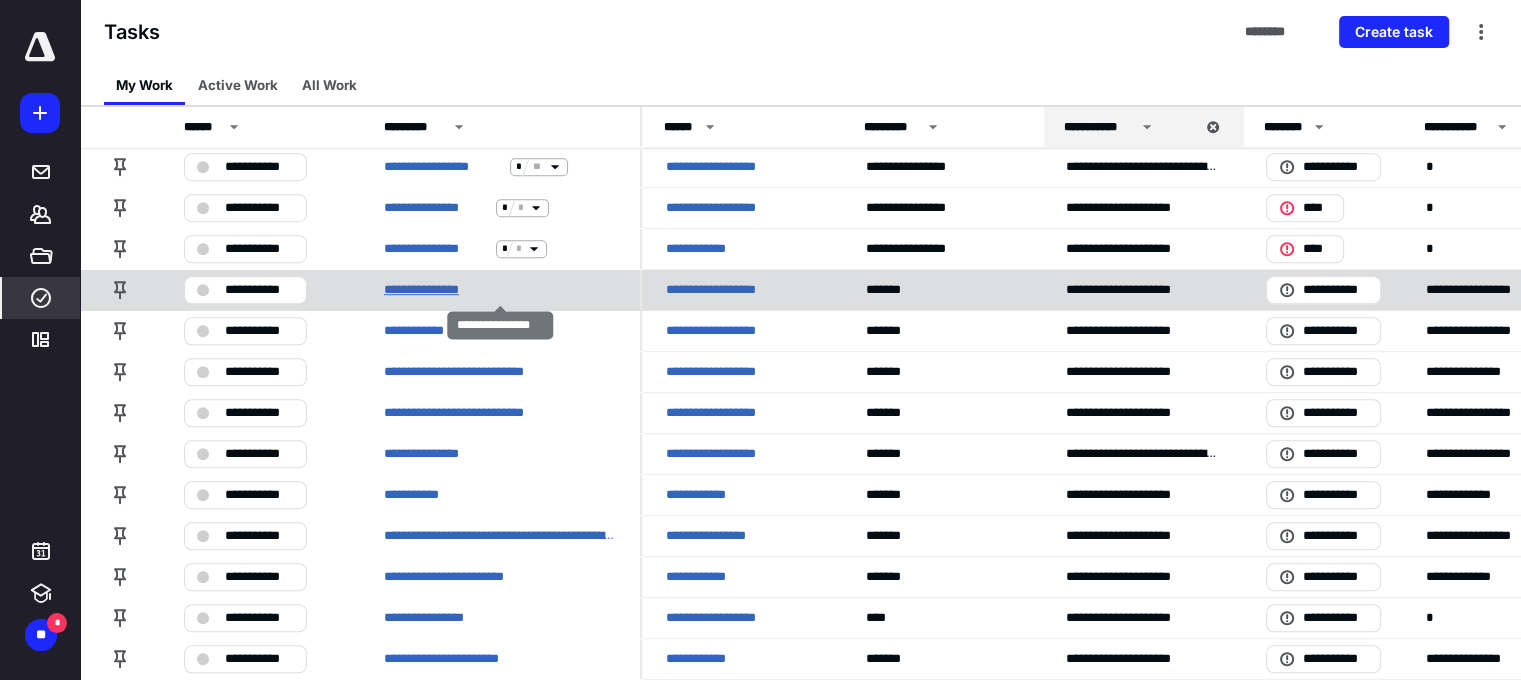 click on "**********" at bounding box center (430, 290) 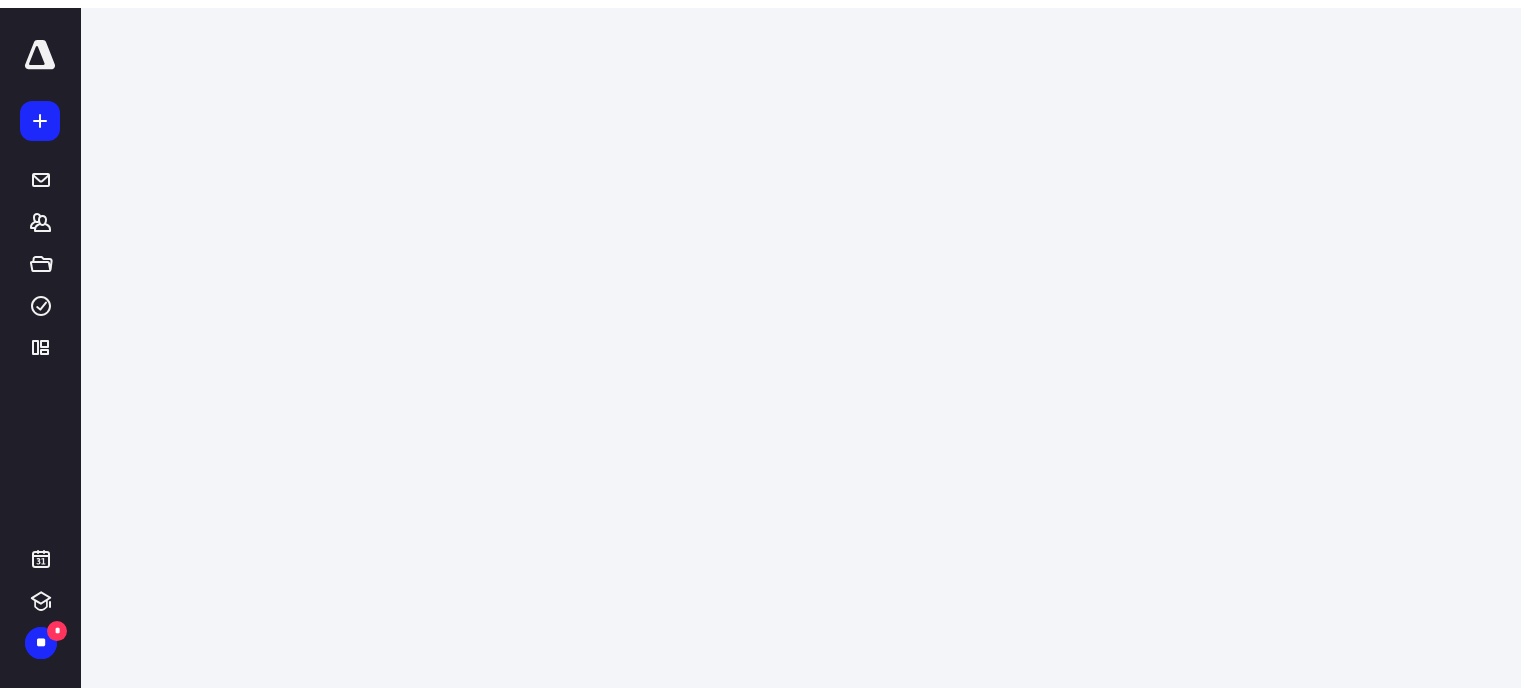 scroll, scrollTop: 0, scrollLeft: 0, axis: both 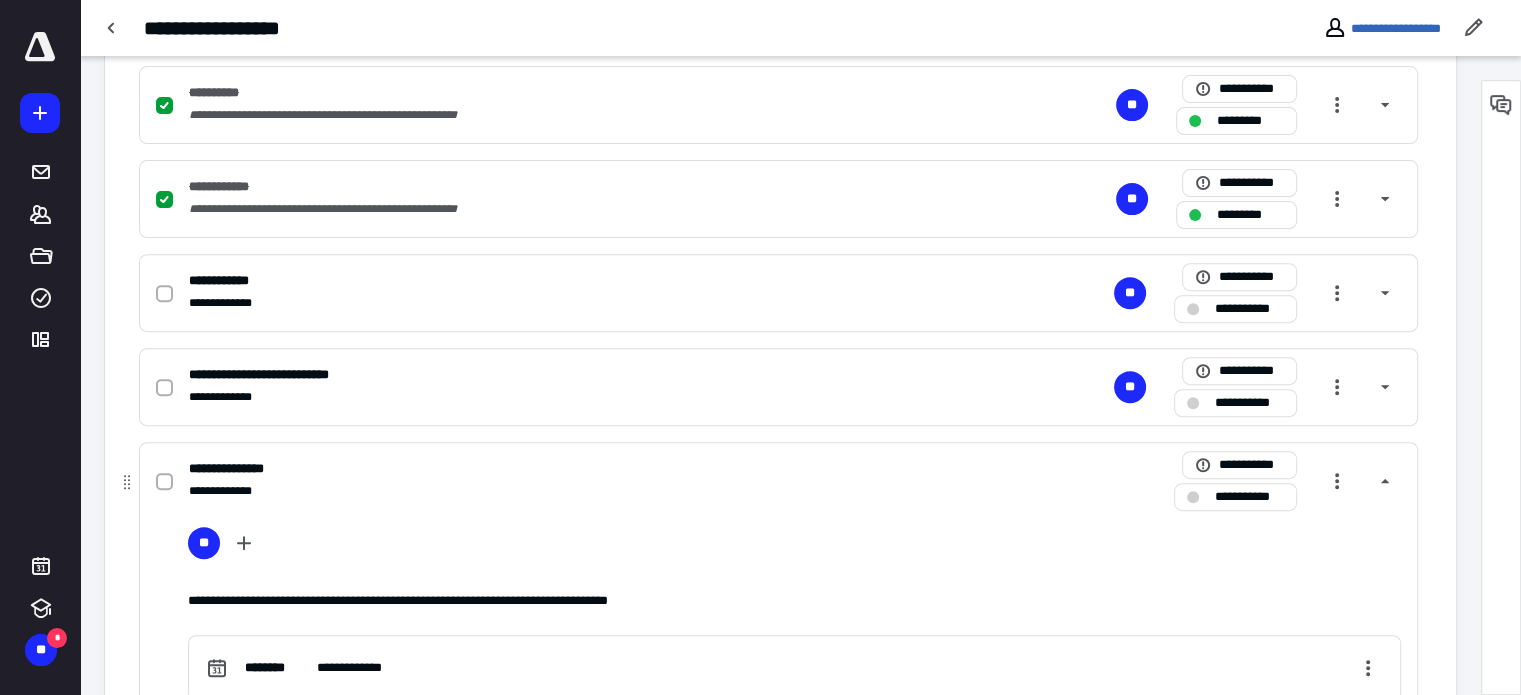 click 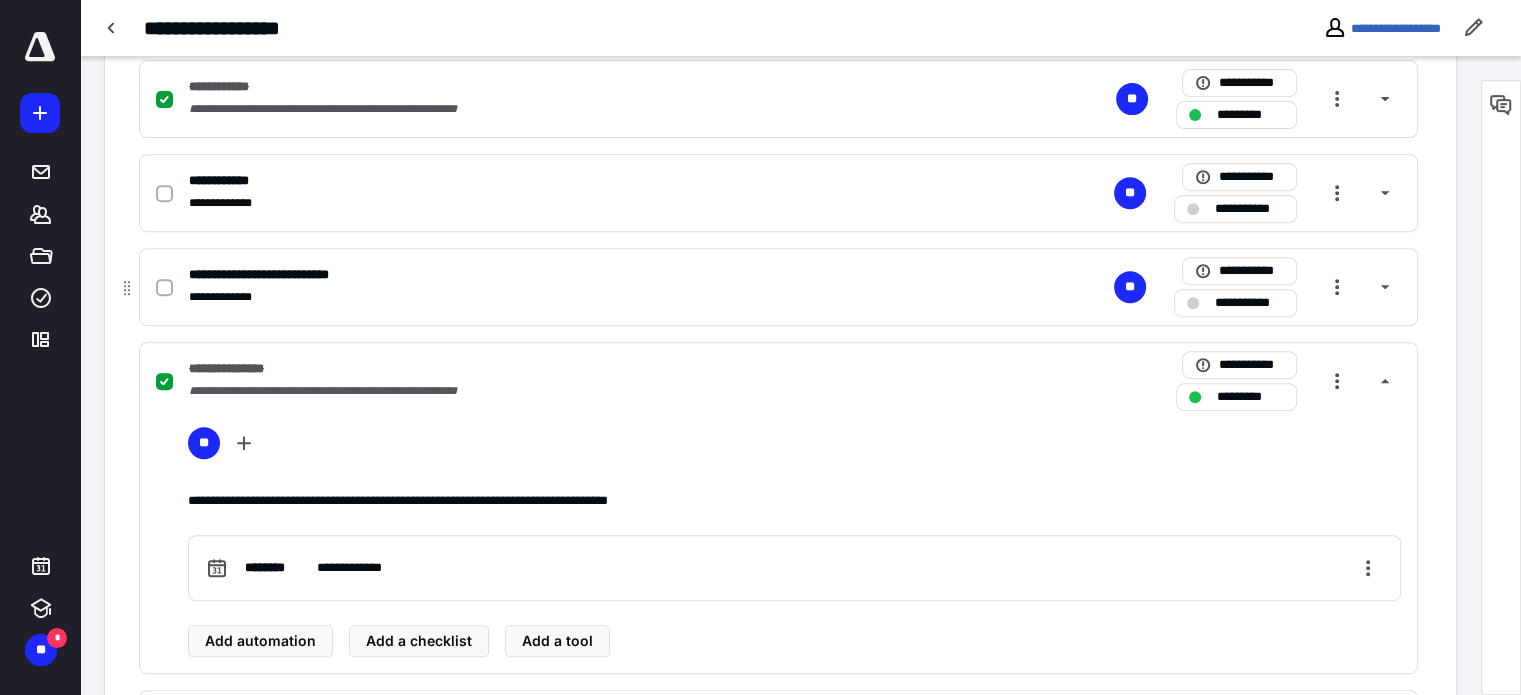 scroll, scrollTop: 800, scrollLeft: 0, axis: vertical 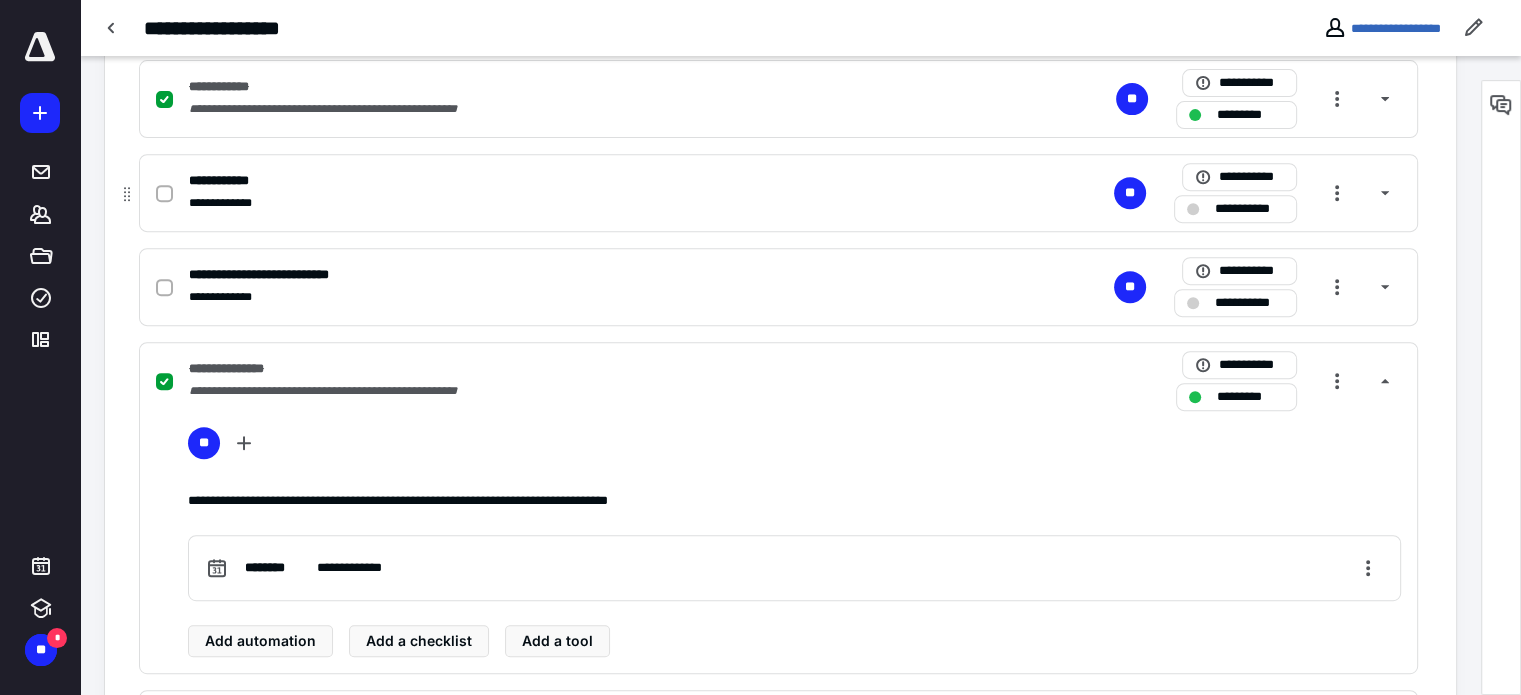 click on "**********" at bounding box center [516, 203] 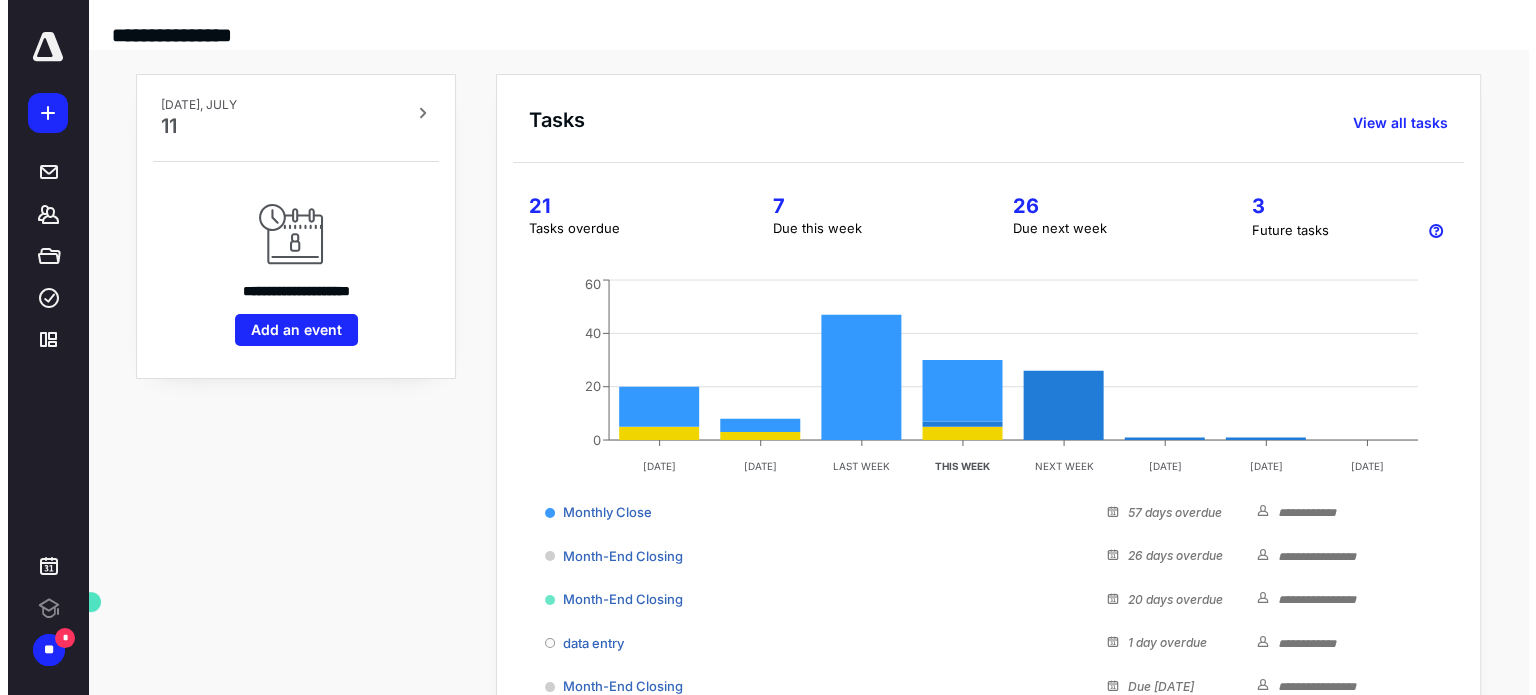scroll, scrollTop: 0, scrollLeft: 0, axis: both 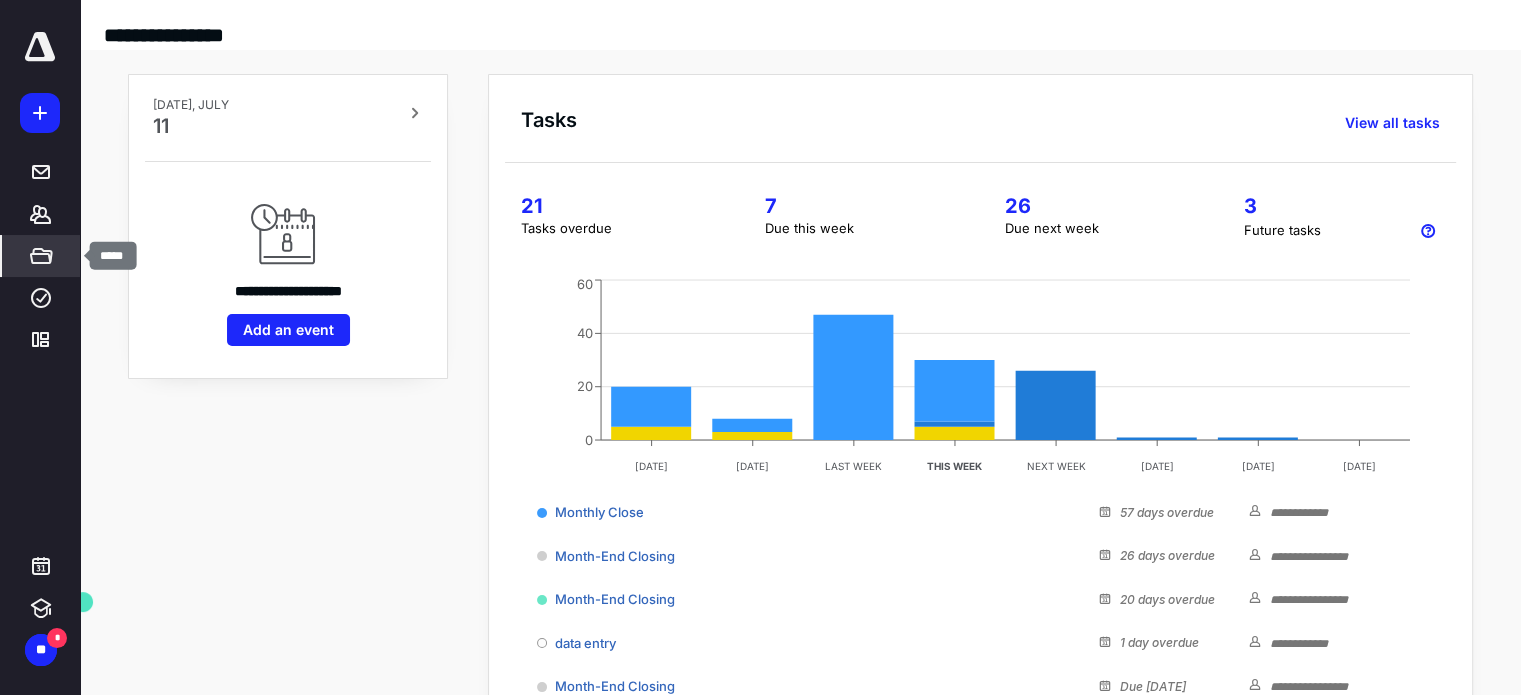 click 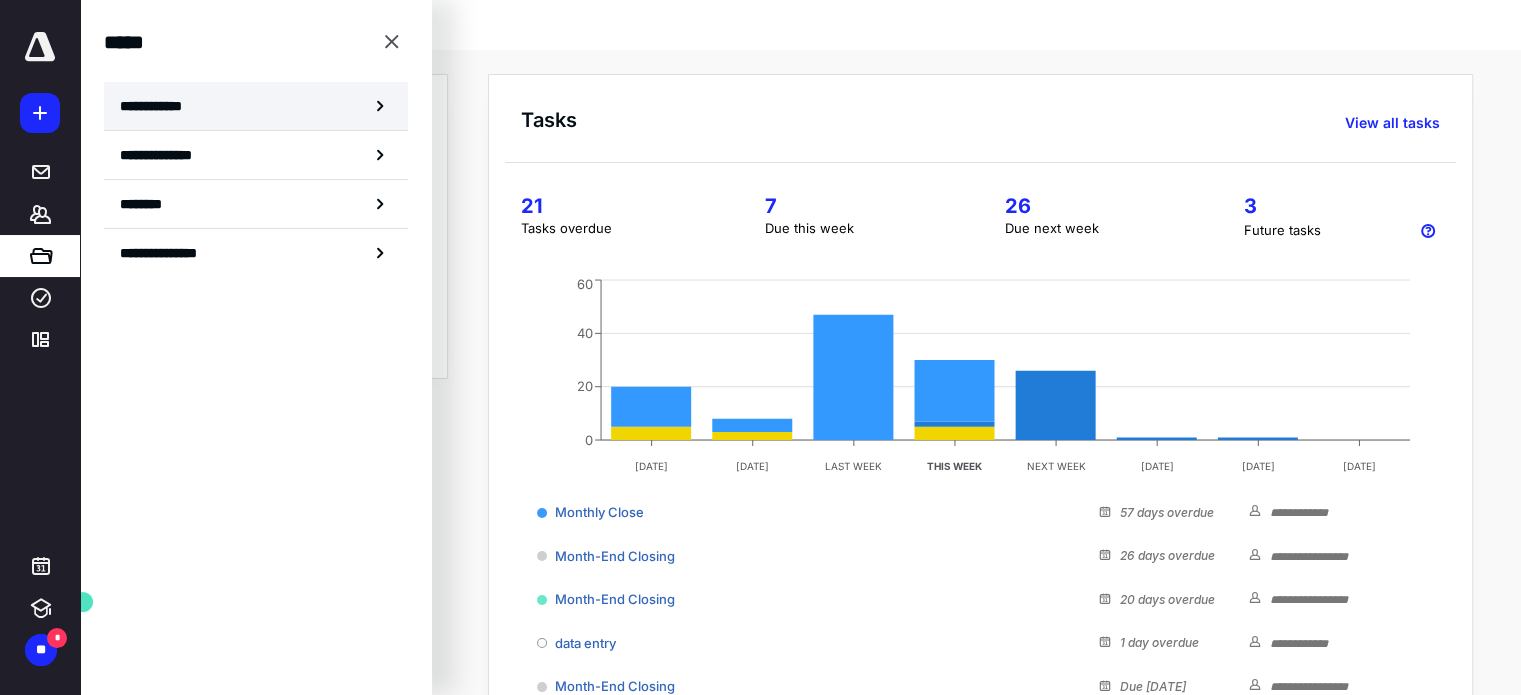 click on "**********" at bounding box center [157, 106] 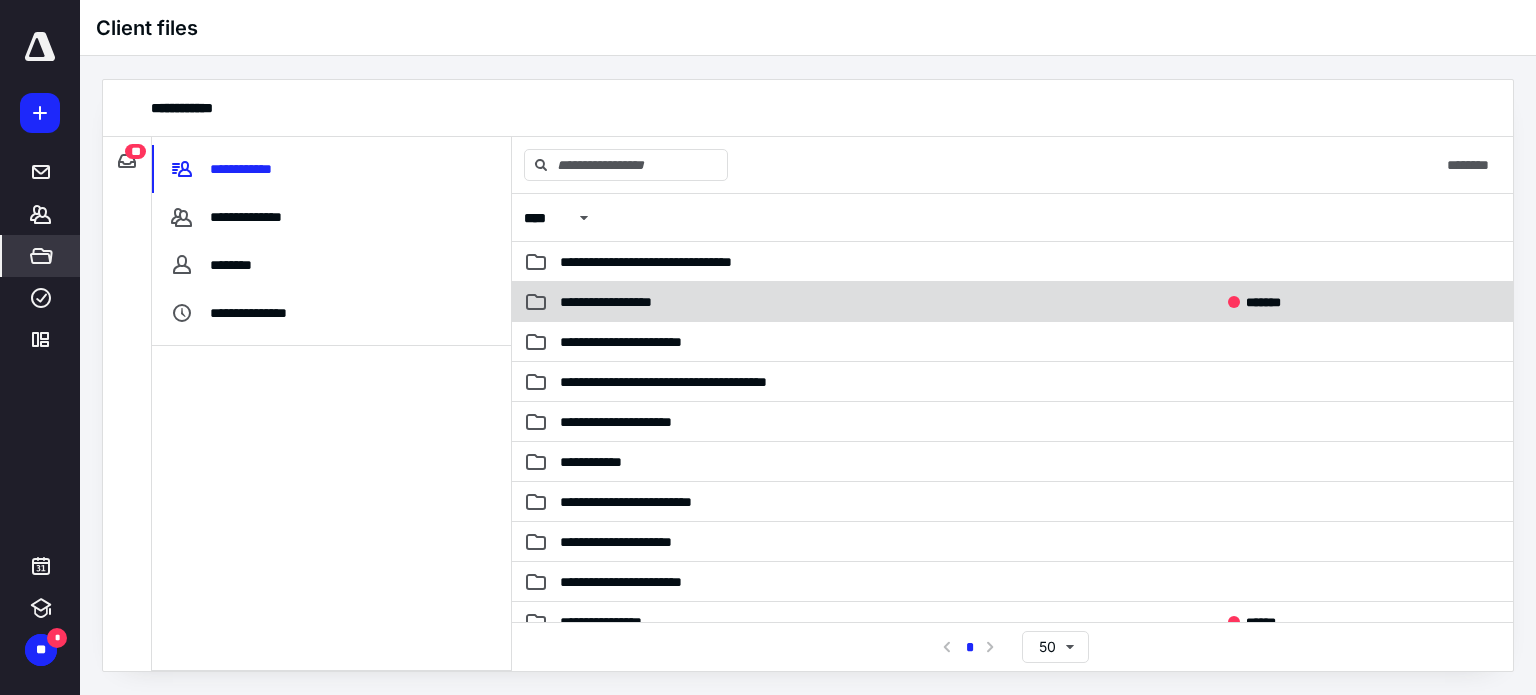 click on "**********" at bounding box center (625, 302) 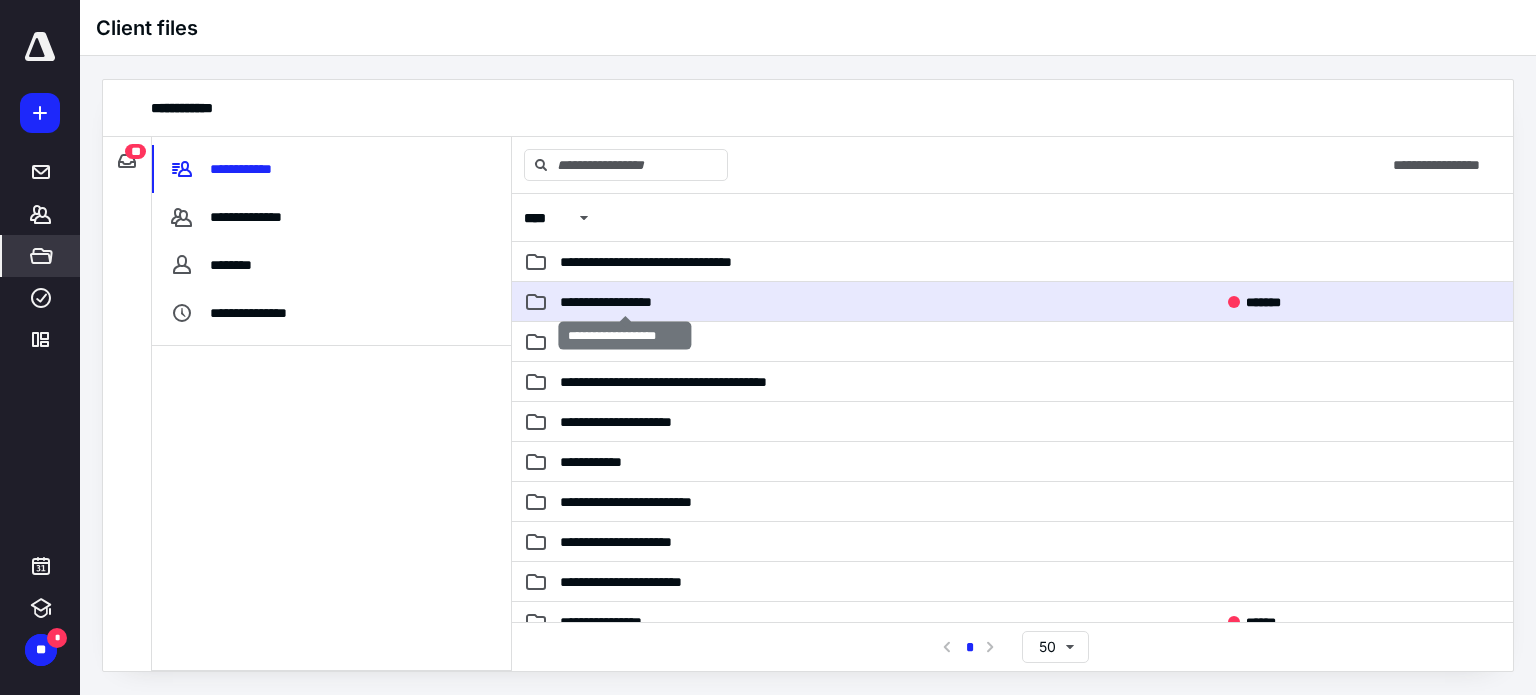 click on "**********" at bounding box center (625, 302) 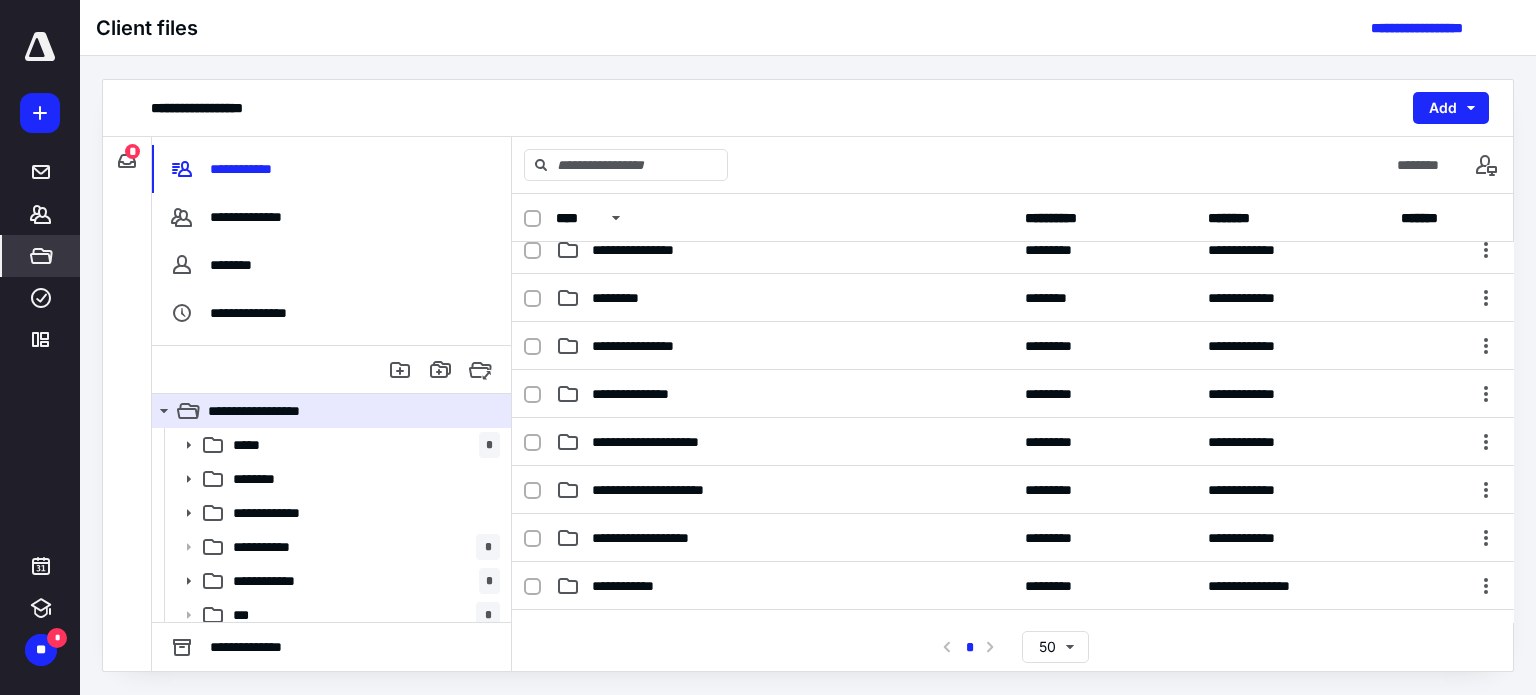 scroll, scrollTop: 500, scrollLeft: 0, axis: vertical 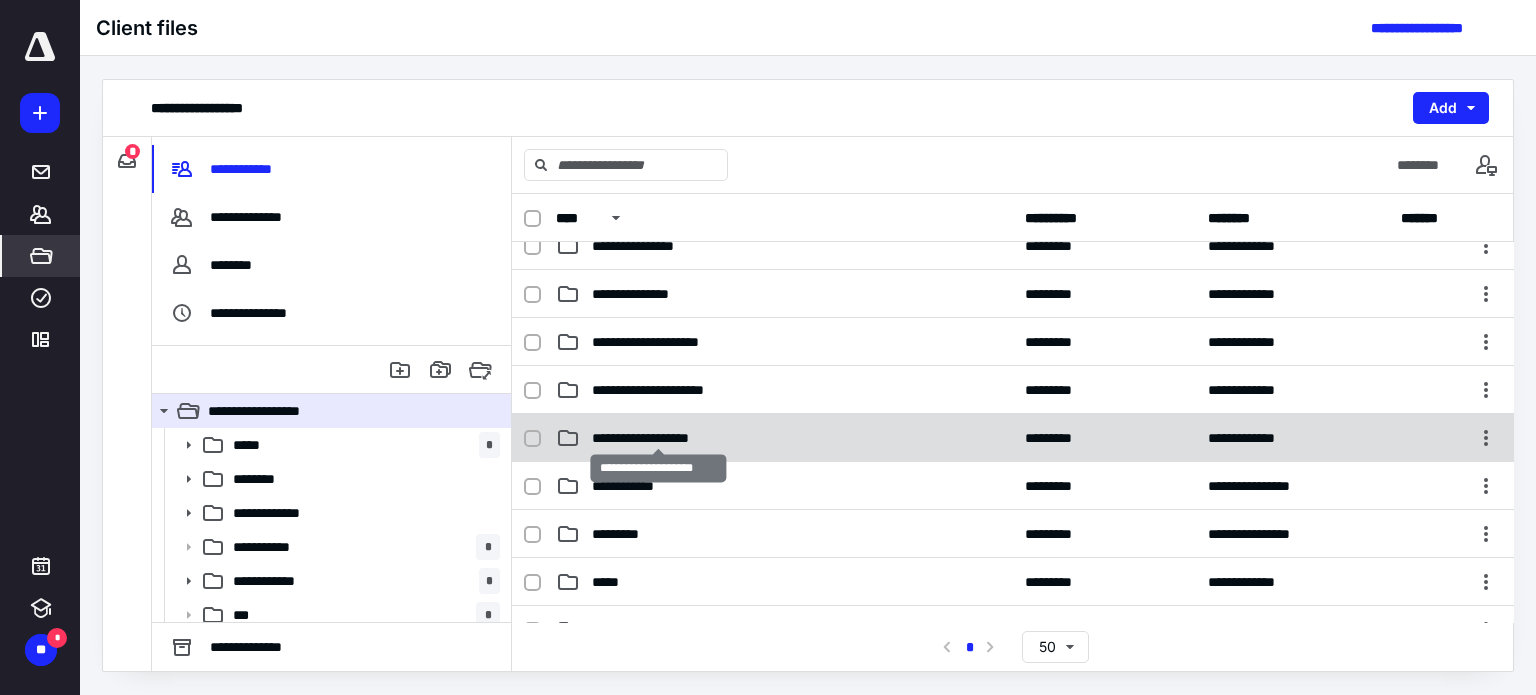 click on "**********" at bounding box center [659, 438] 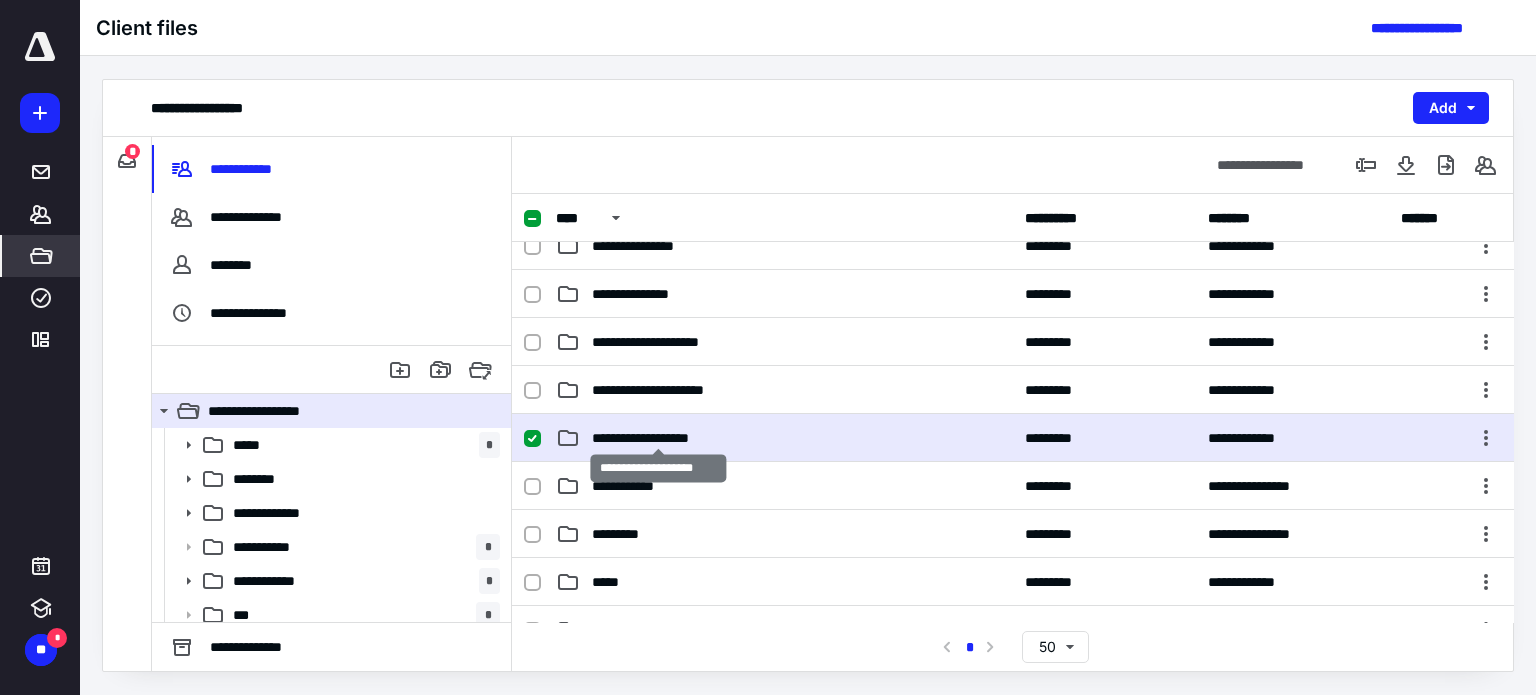 click on "**********" at bounding box center (659, 438) 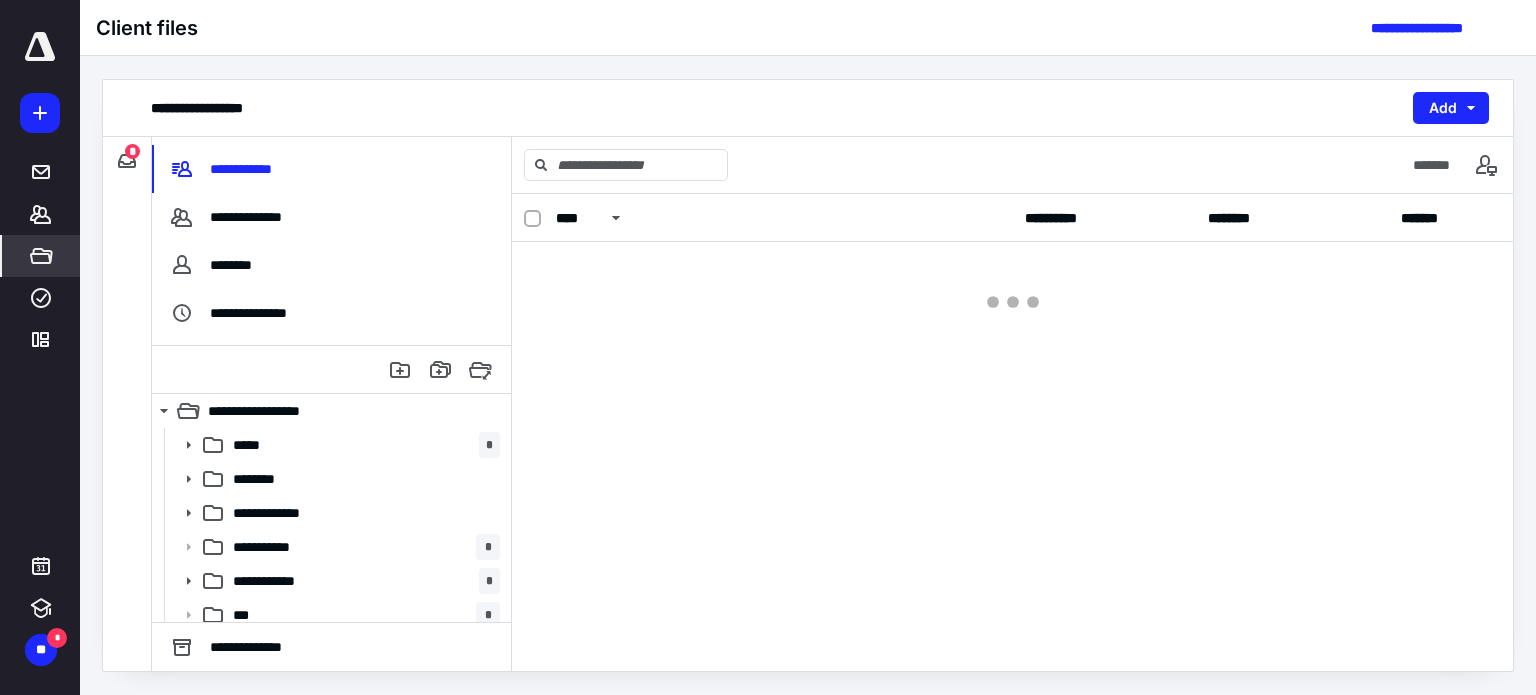 scroll, scrollTop: 0, scrollLeft: 0, axis: both 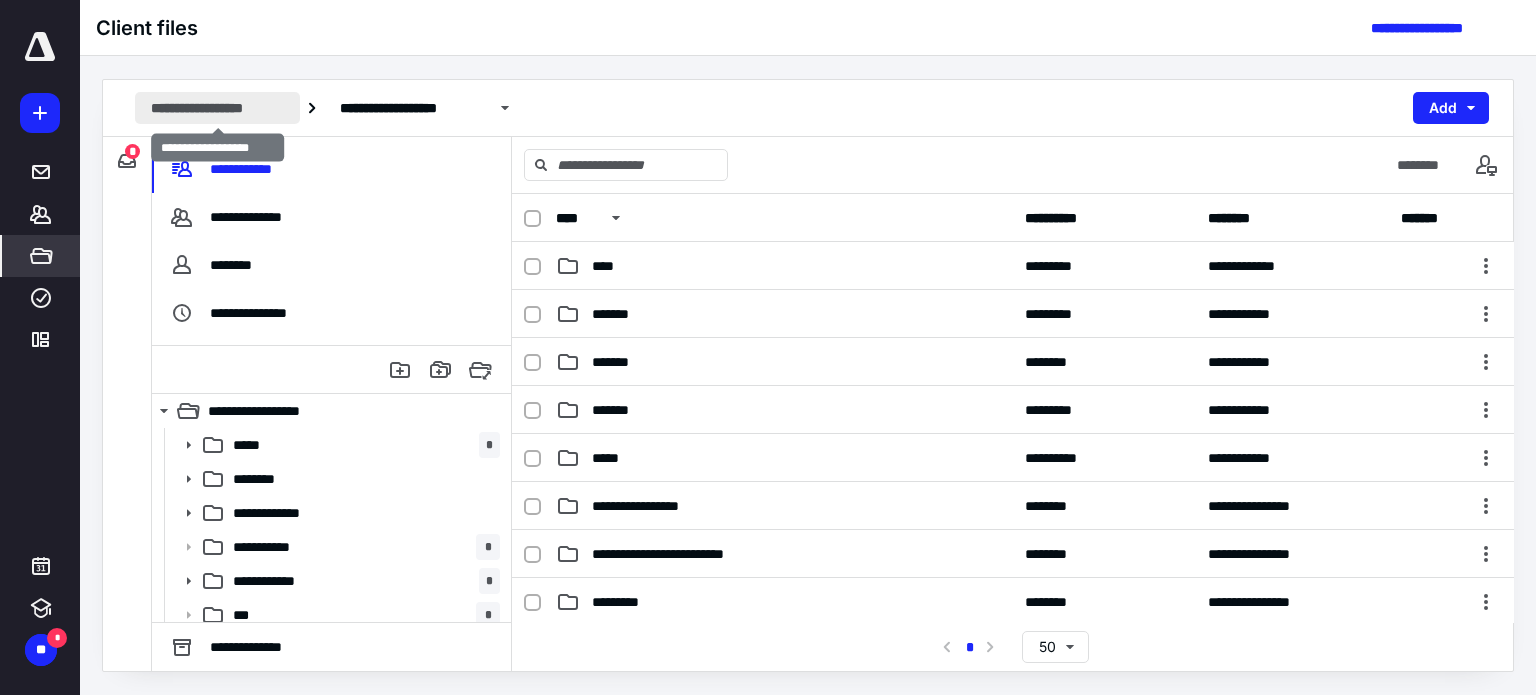click on "**********" at bounding box center (217, 108) 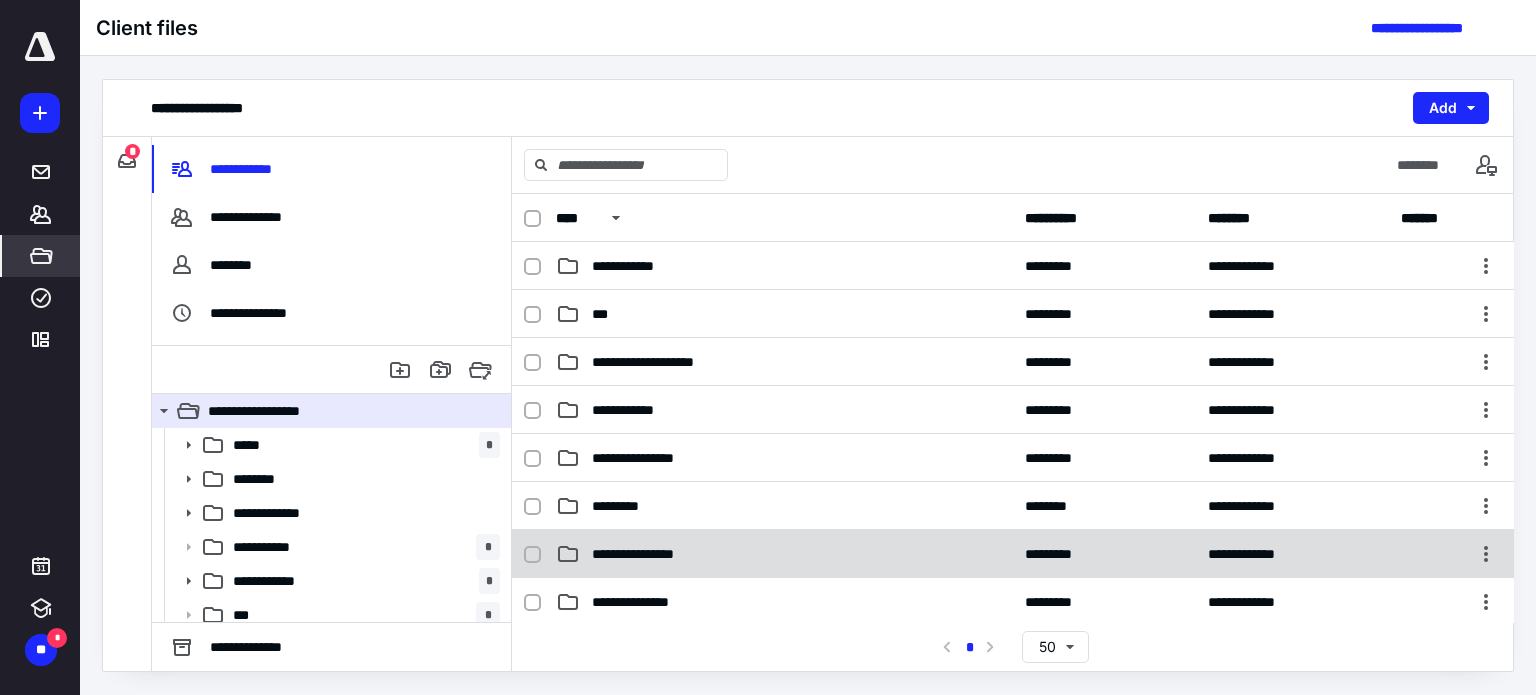 scroll, scrollTop: 300, scrollLeft: 0, axis: vertical 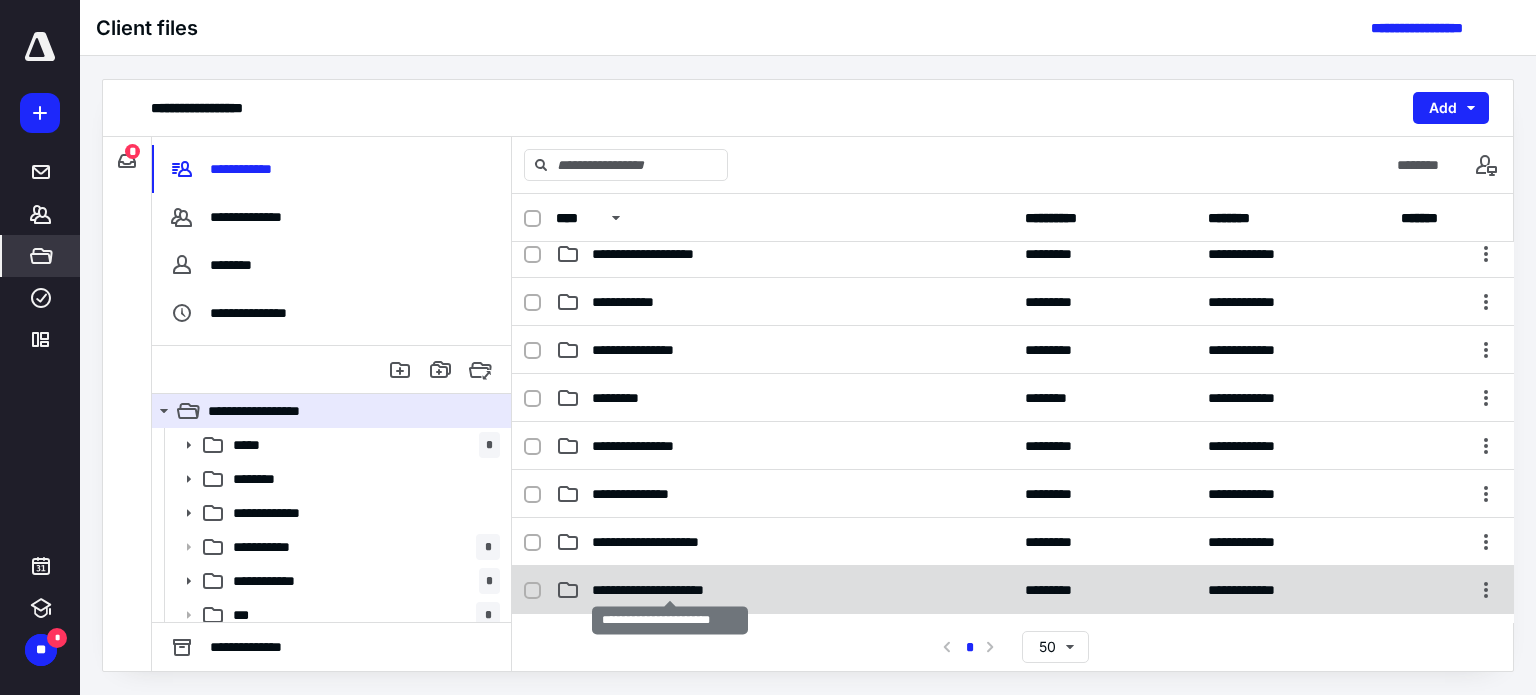 click on "**********" at bounding box center (670, 590) 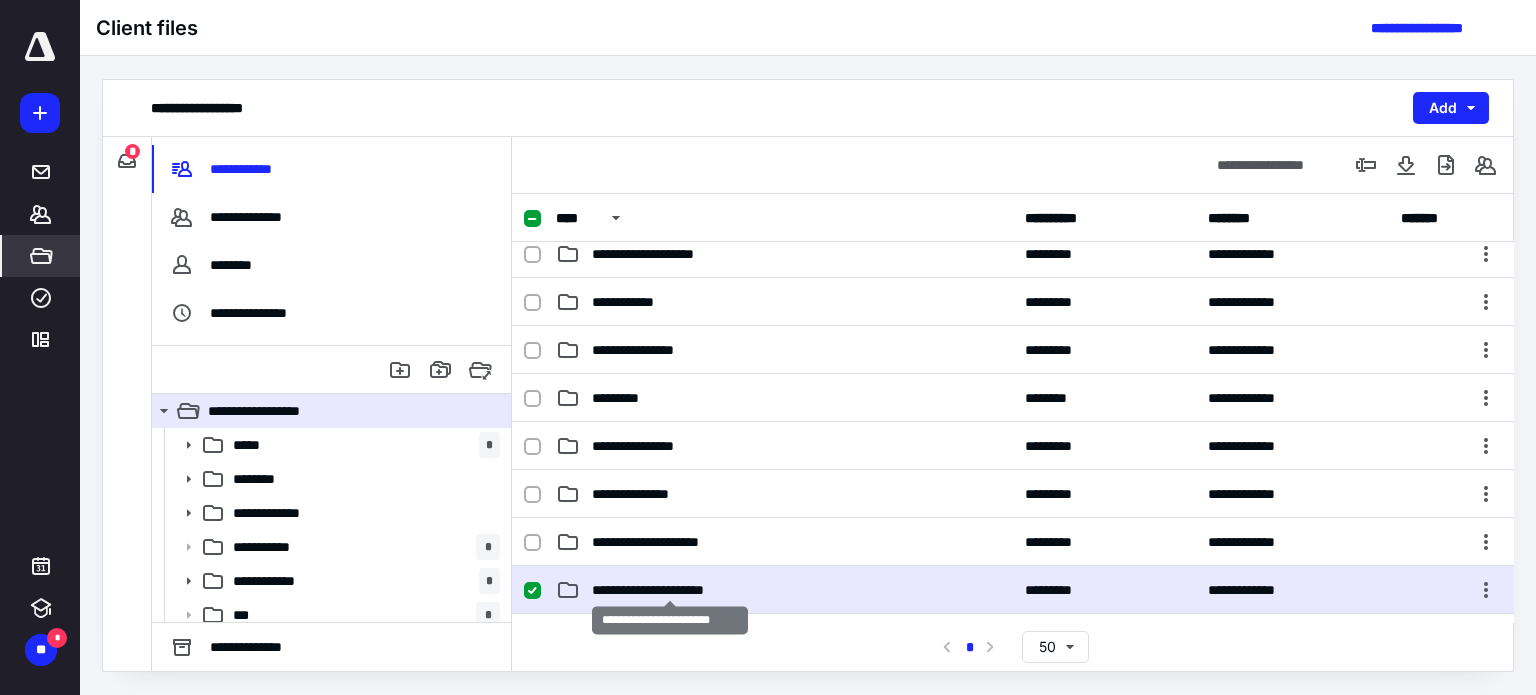 click on "**********" at bounding box center [670, 590] 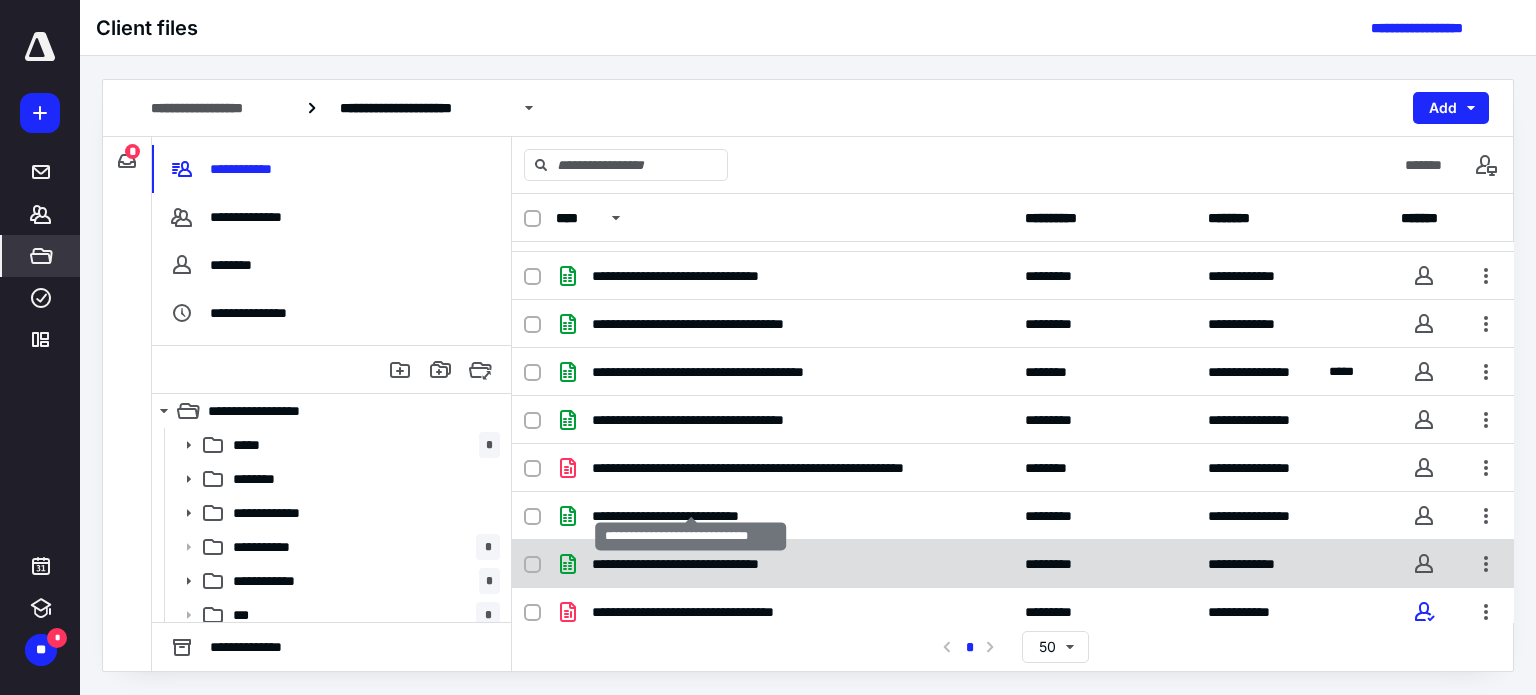 scroll, scrollTop: 49, scrollLeft: 0, axis: vertical 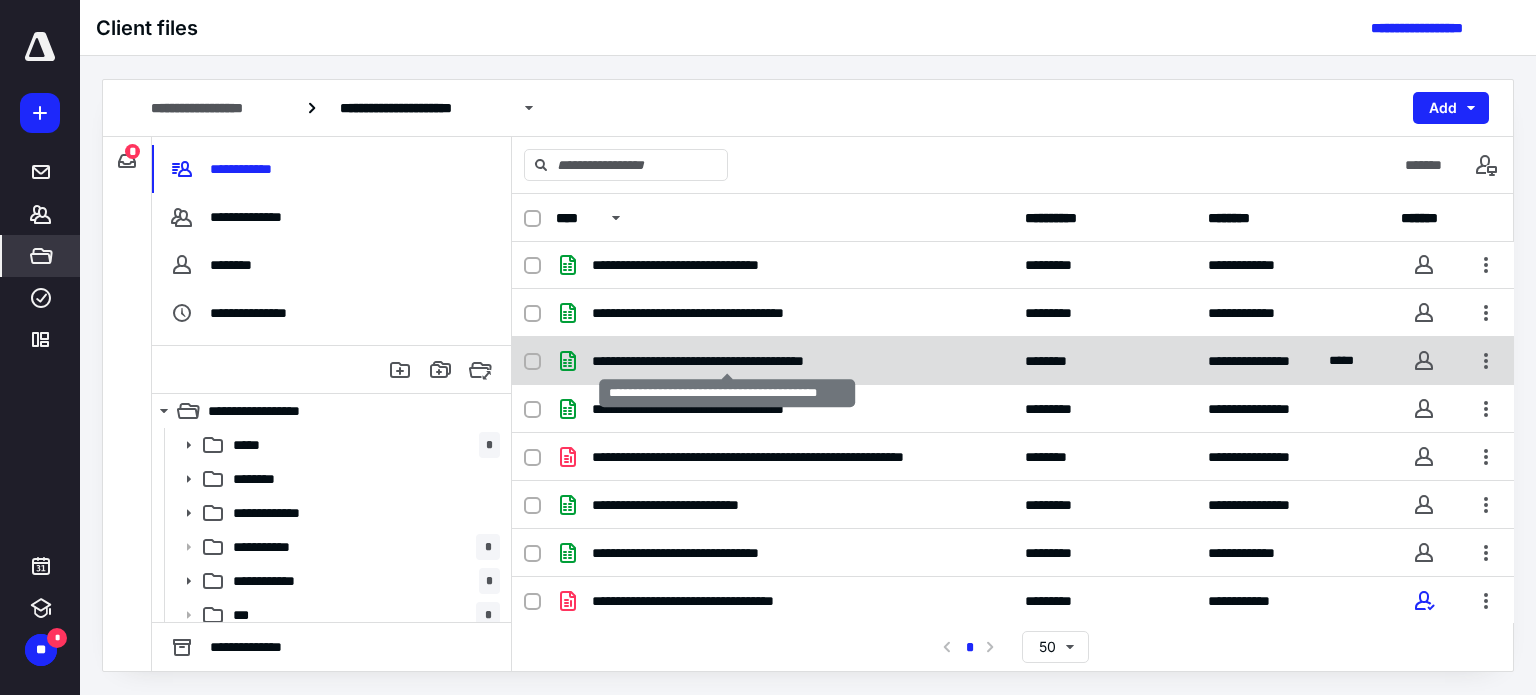click on "**********" at bounding box center [728, 361] 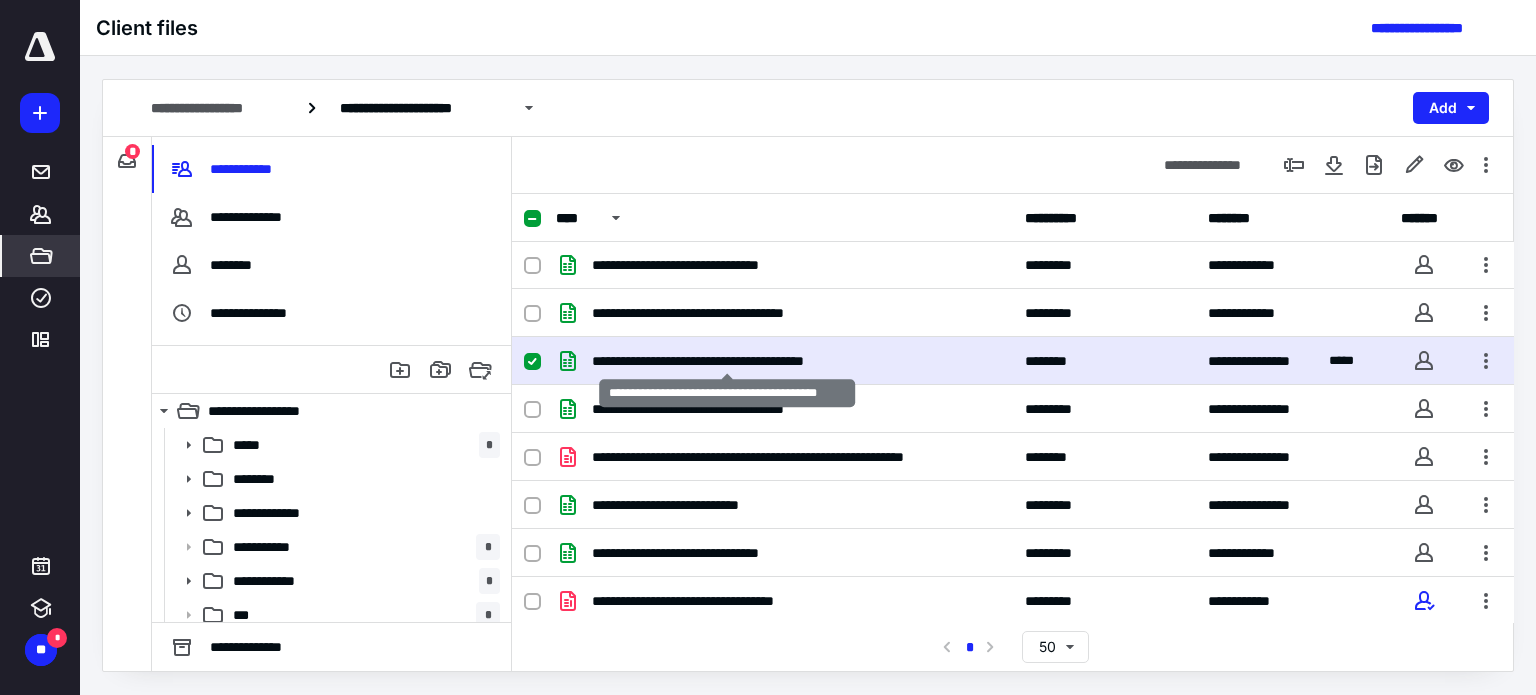 click on "**********" at bounding box center (728, 361) 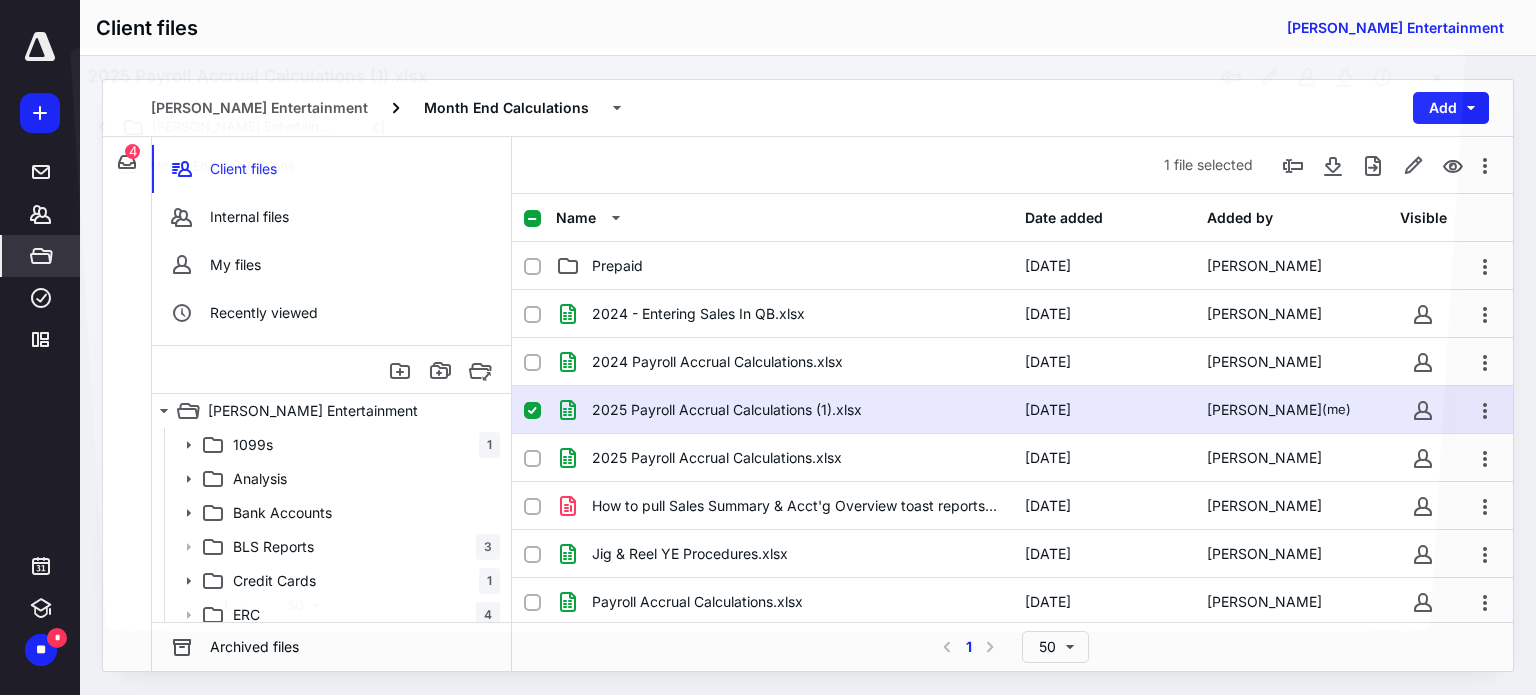 scroll, scrollTop: 49, scrollLeft: 0, axis: vertical 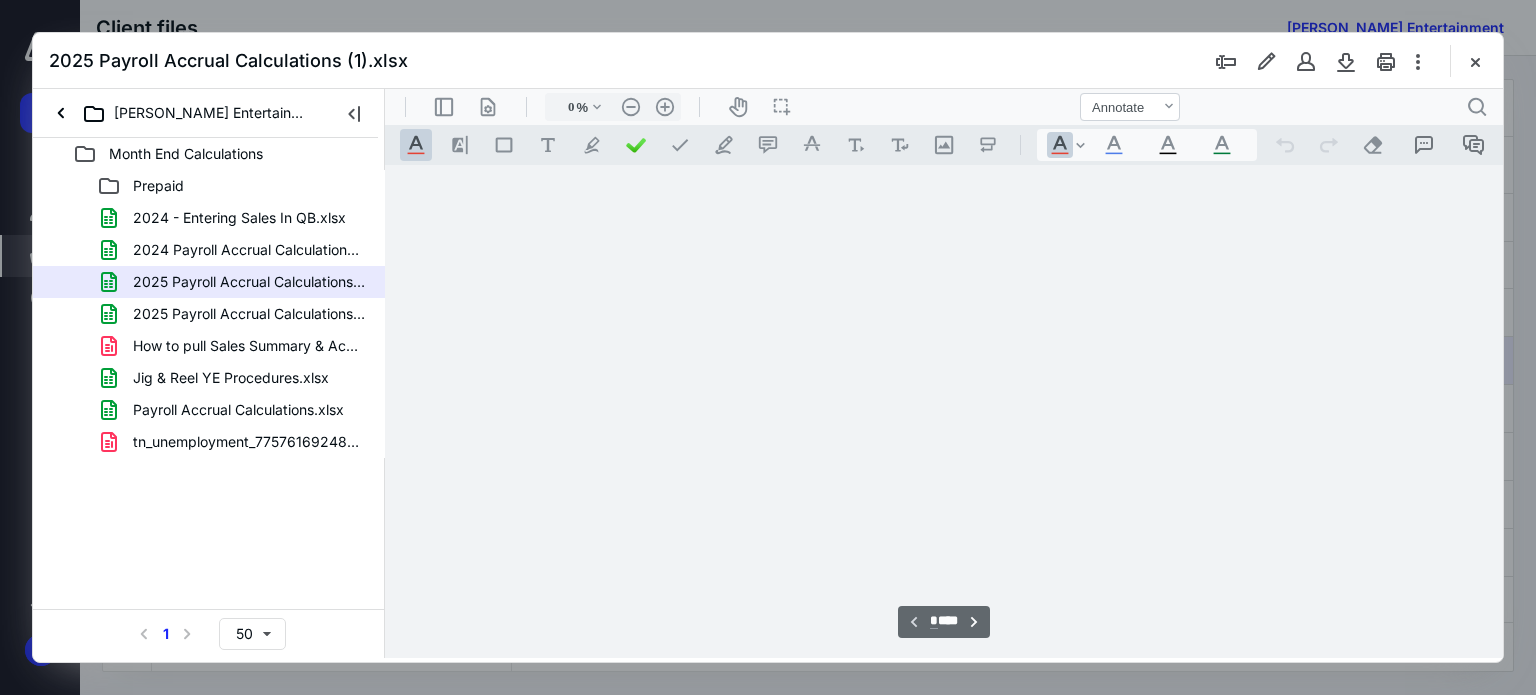type on "137" 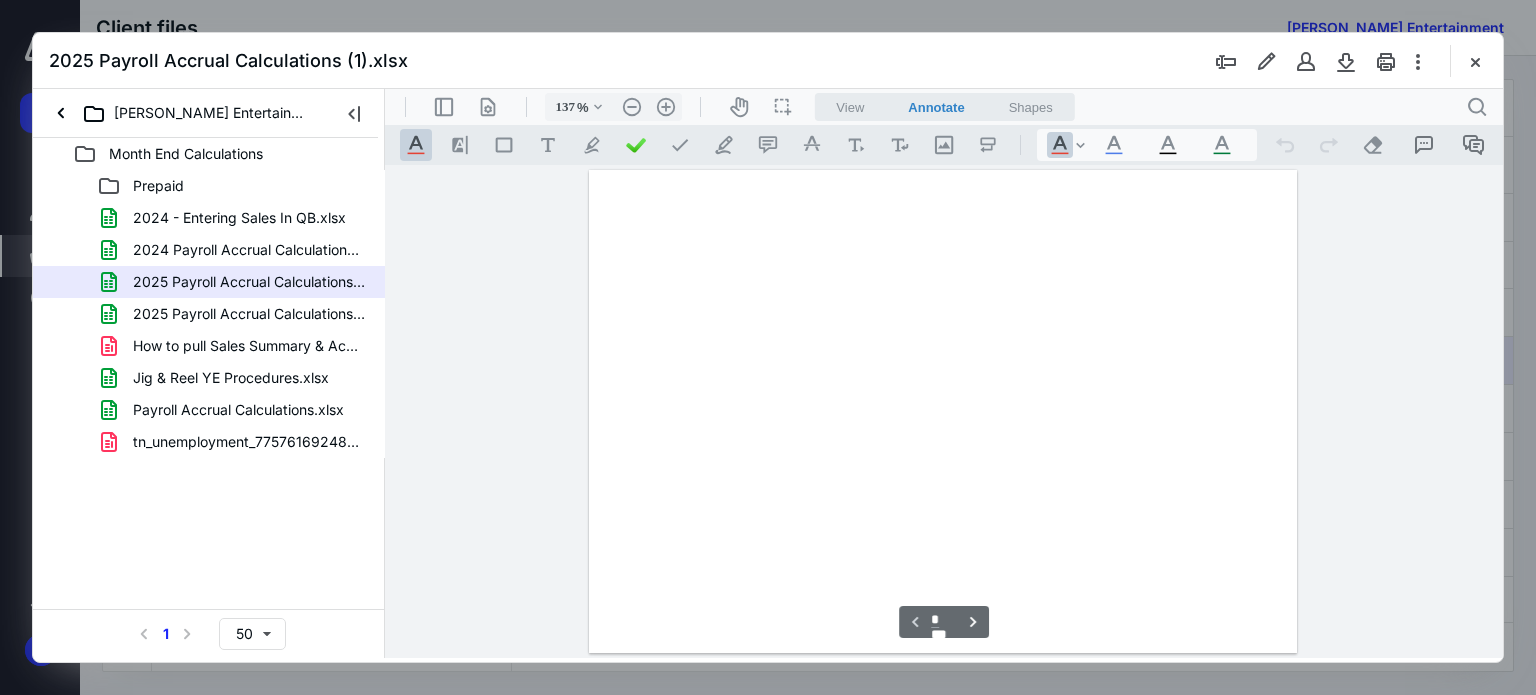 scroll, scrollTop: 80, scrollLeft: 0, axis: vertical 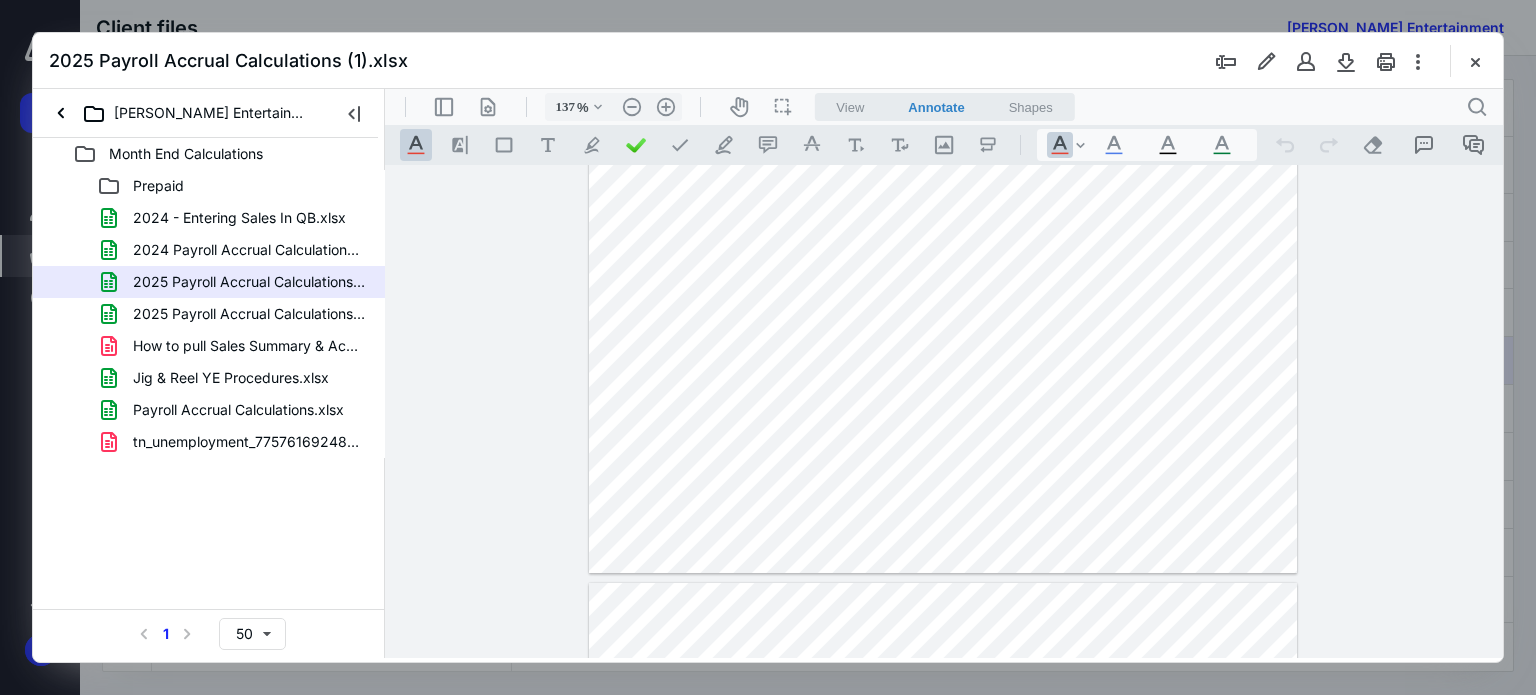 click at bounding box center (1475, 61) 